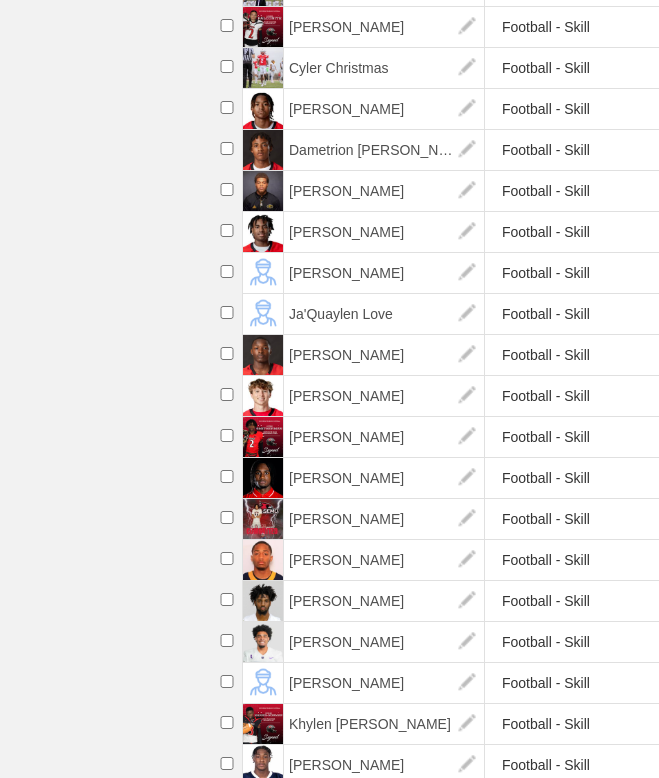 scroll, scrollTop: 768, scrollLeft: 0, axis: vertical 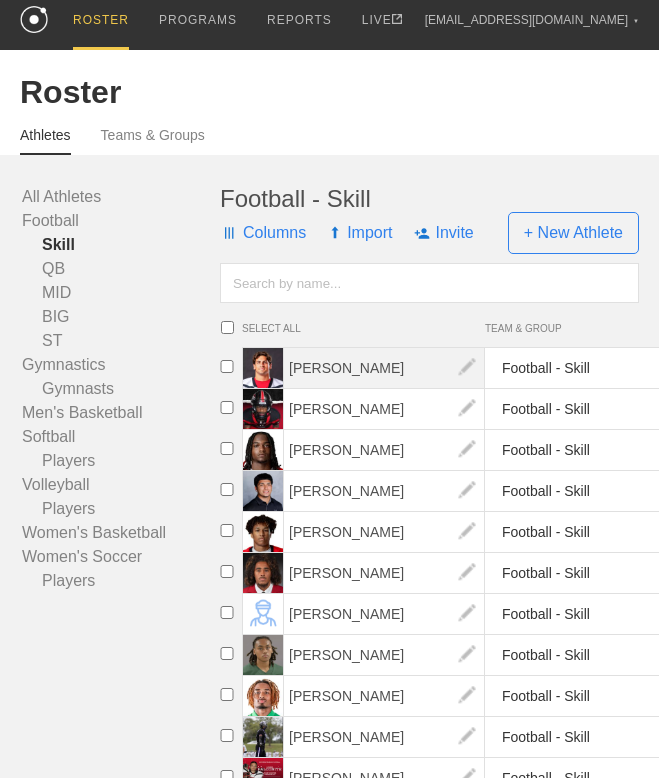click on "[PERSON_NAME]" at bounding box center (384, 368) 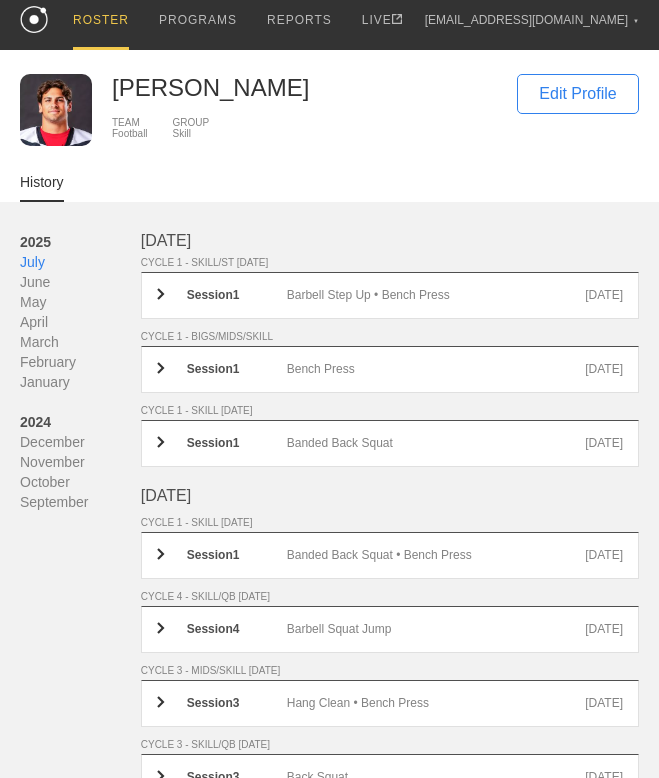 scroll, scrollTop: 0, scrollLeft: 0, axis: both 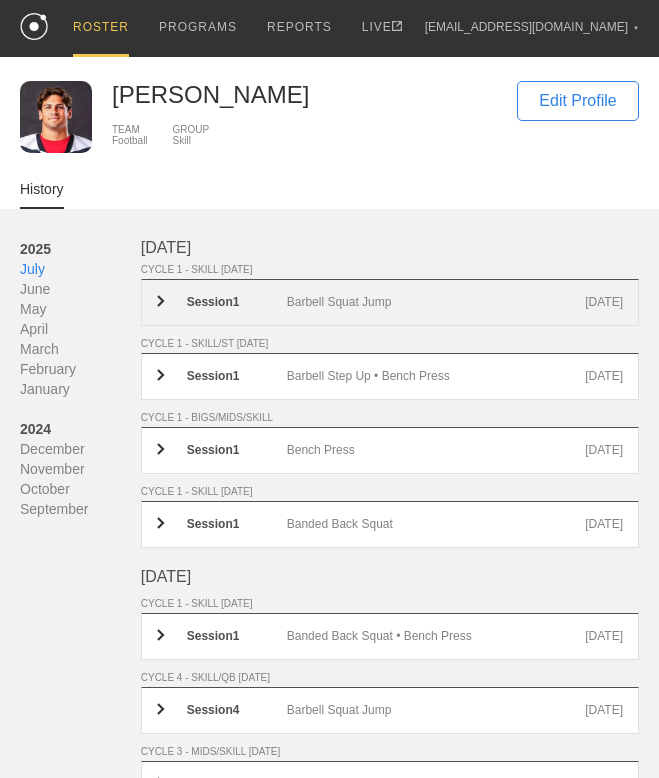 click on "Barbell Squat Jump" at bounding box center (436, 302) 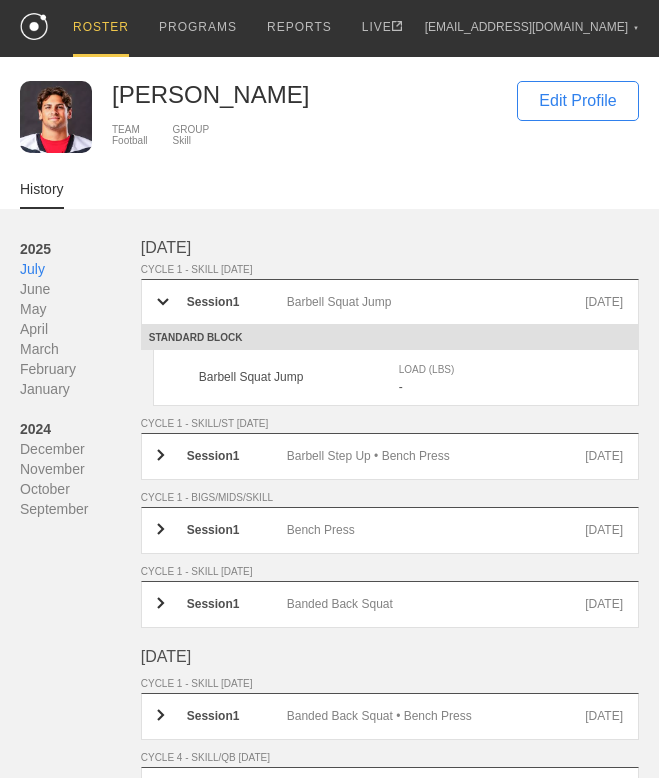 click on "Barbell Squat Jump LOAD (LBS)  -" at bounding box center (396, 378) 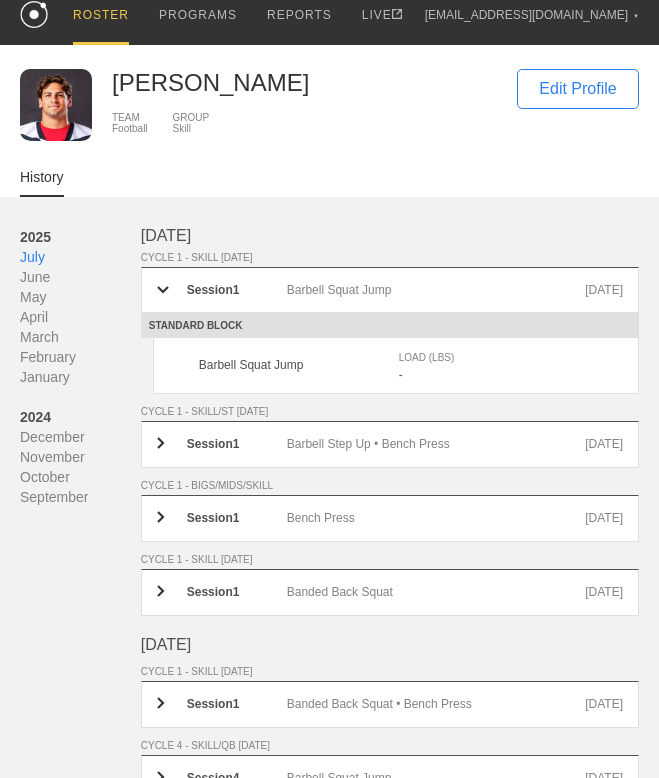 scroll, scrollTop: 0, scrollLeft: 0, axis: both 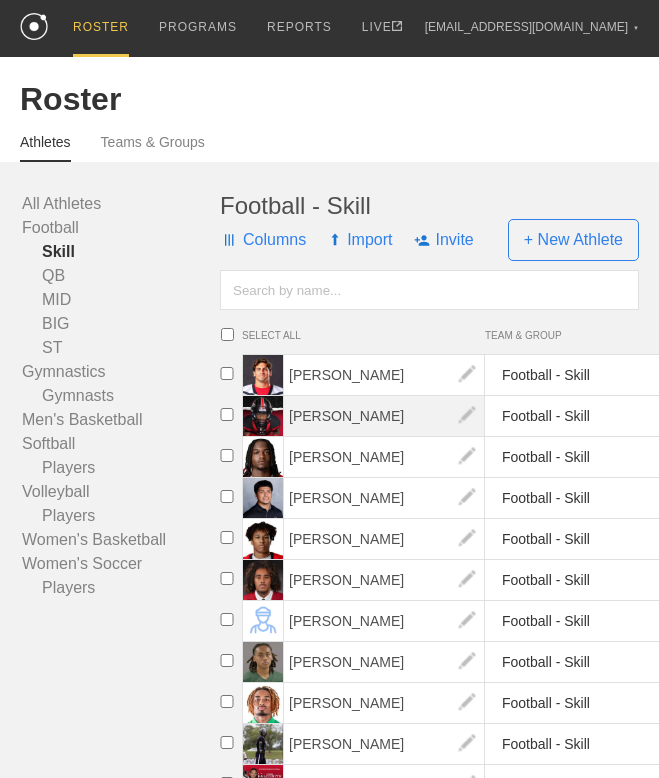 click on "[PERSON_NAME]" at bounding box center (384, 416) 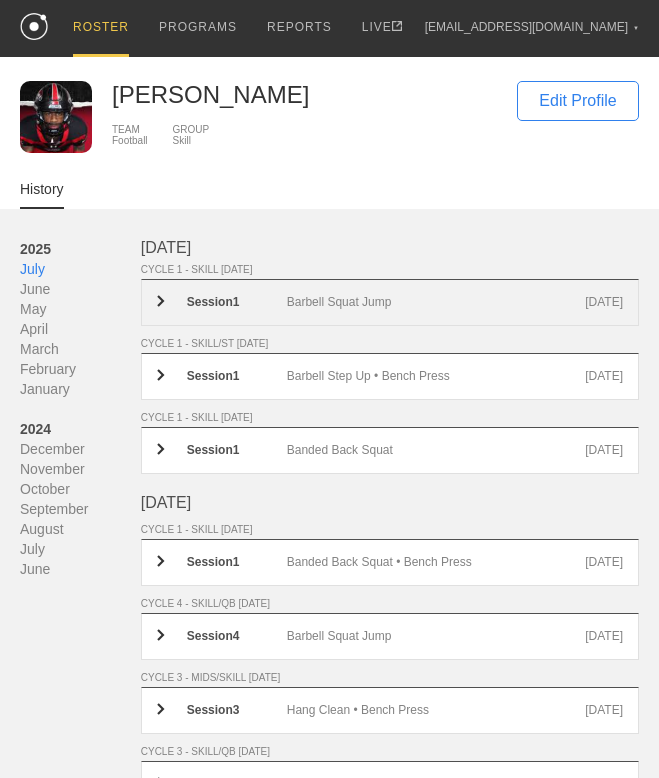 click on "Session  1 Barbell Squat Jump Jul 18th" at bounding box center [390, 302] 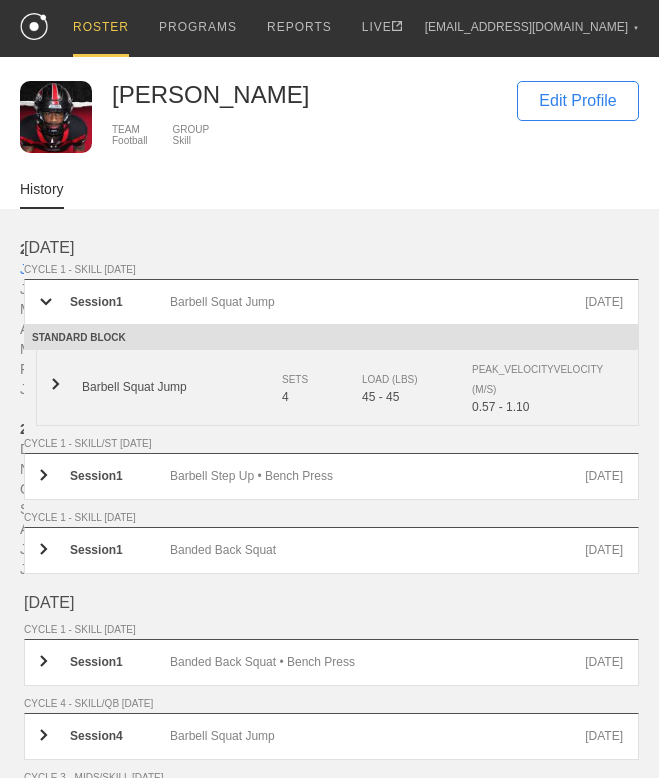 click on "Barbell Squat Jump SETS 4 LOAD (LBS) 45 - 45 PEAK_VELOCITY  VELOCITY (M/S) 0.57 - 1.10" at bounding box center [337, 388] 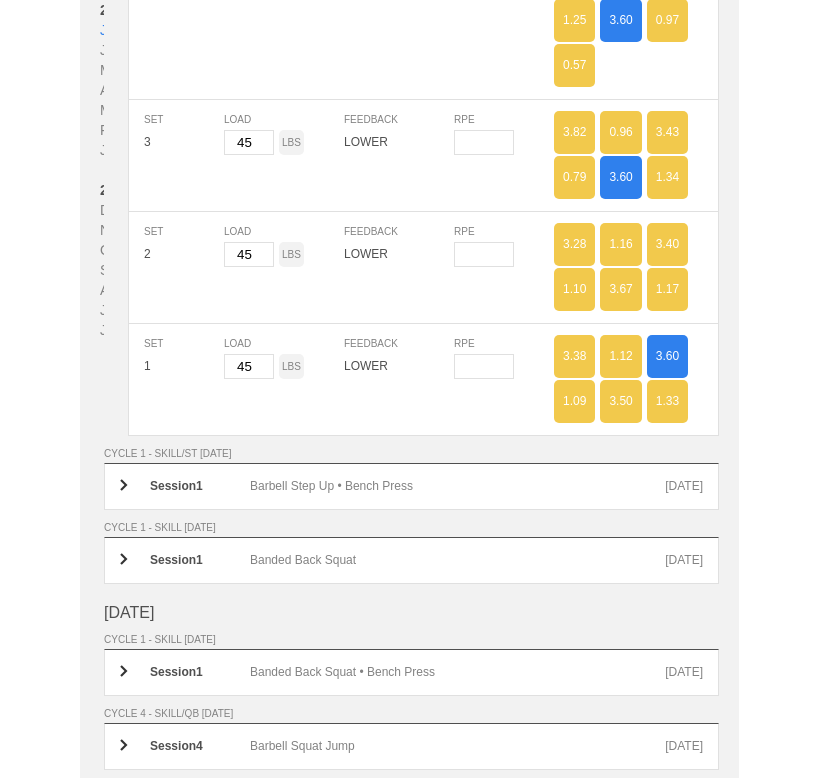 scroll, scrollTop: 0, scrollLeft: 0, axis: both 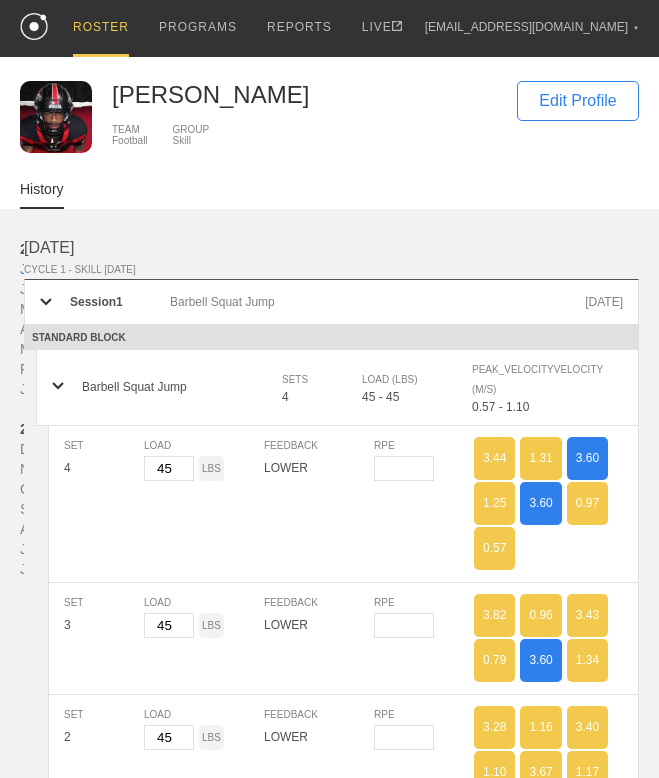 click on "CHANGE PHOTO Adrian Patterson TEAM Football GROUP Skill Edit Profile History 2025 July June May April March February January 2024 December November October September August July June July 2025 CYCLE 1 - SKILL FRIDAY Session  1 Barbell Squat Jump Jul 18th STANDARD BLOCK Barbell Squat Jump SETS 4 LOAD (LBS) 45 - 45 PEAK_VELOCITY  VELOCITY (M/S) 0.57 - 1.10 SET 4 LOAD 45 LBS FEEDBACK LOWER RPE 3.44 1.31 3.60 1.25 3.60 0.97 0.57 SET 3 LOAD 45 LBS FEEDBACK LOWER RPE 3.82 0.96 3.43 0.79 3.60 1.34 SET 2 LOAD 45 LBS FEEDBACK LOWER RPE 3.28 1.16 3.40 1.10 3.67 1.17 SET 1 LOAD 45 LBS FEEDBACK LOWER RPE 3.38 1.12 3.60 1.09 3.50 1.33 CYCLE 1 - SKILL/ST WEDNESDAY Session  1 Barbell Step Up • Bench Press Jul 16th CYCLE 1 - SKILL MONDAY Session  1 Banded Back Squat Jul 7th June 2025 CYCLE 1 - SKILL WEDNESDAY Session  1 Banded Back Squat • Bench Press Jun 25th CYCLE 4 - SKILL/QB MONDAY Session  4 Barbell Squat Jump Jun 23rd CYCLE 3 - MIDS/SKILL FRIDAY Session  3 Hang Clean • Bench Press Jun 20th Session  3 Back Squat 2" at bounding box center (329, 1951) 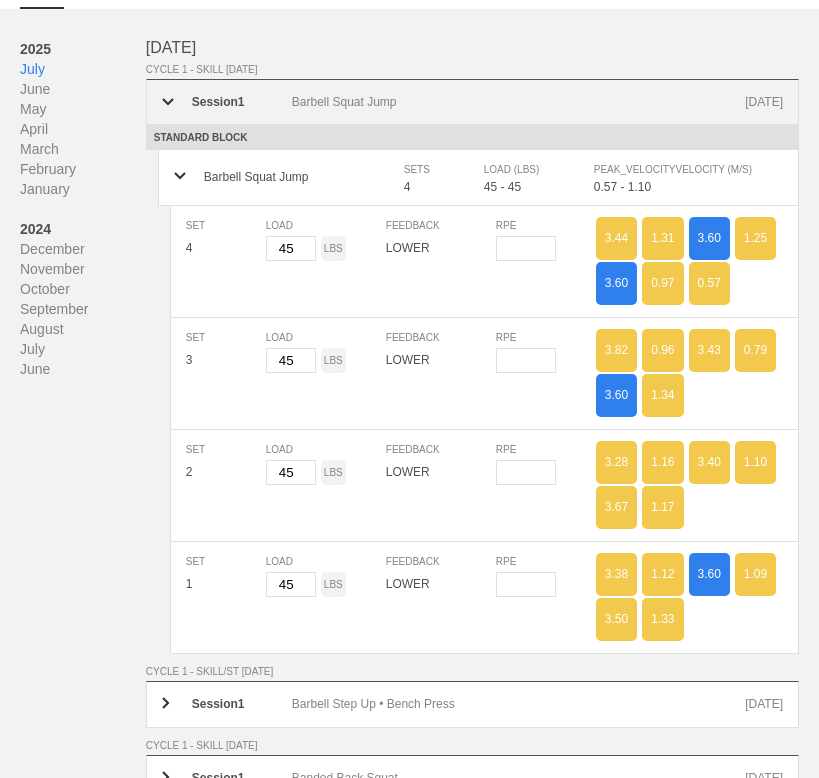 scroll, scrollTop: 230, scrollLeft: 0, axis: vertical 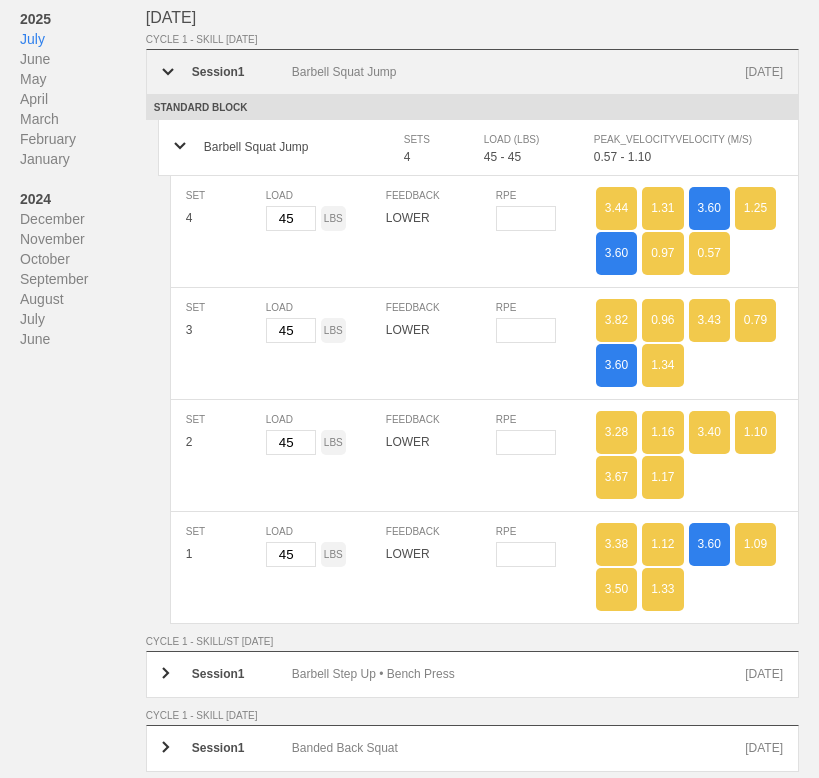 click on "Session  1 Barbell Squat Jump Jul 18th" at bounding box center [472, 72] 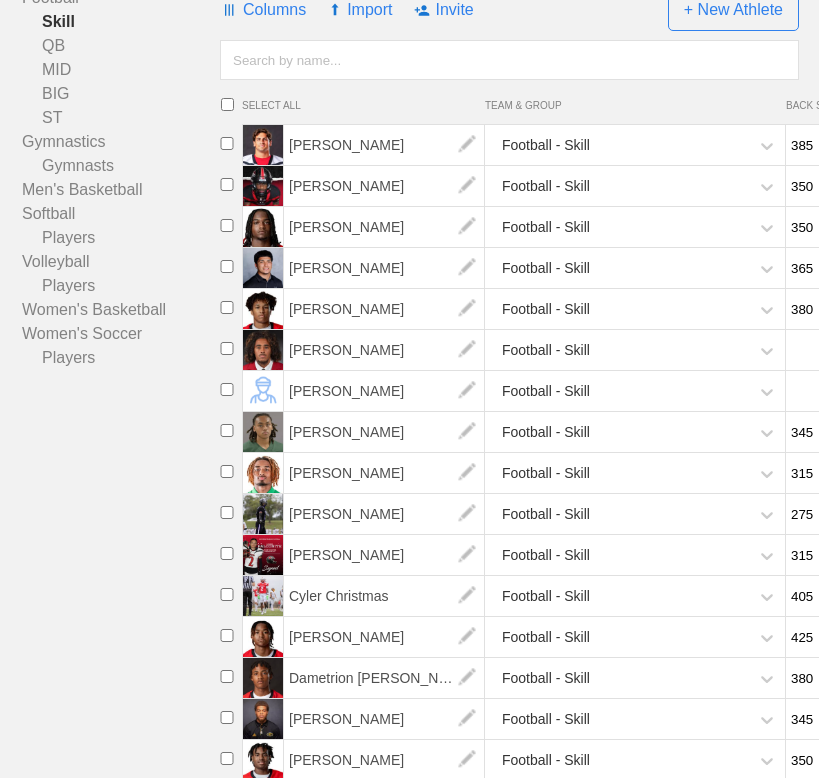 scroll, scrollTop: 7, scrollLeft: 0, axis: vertical 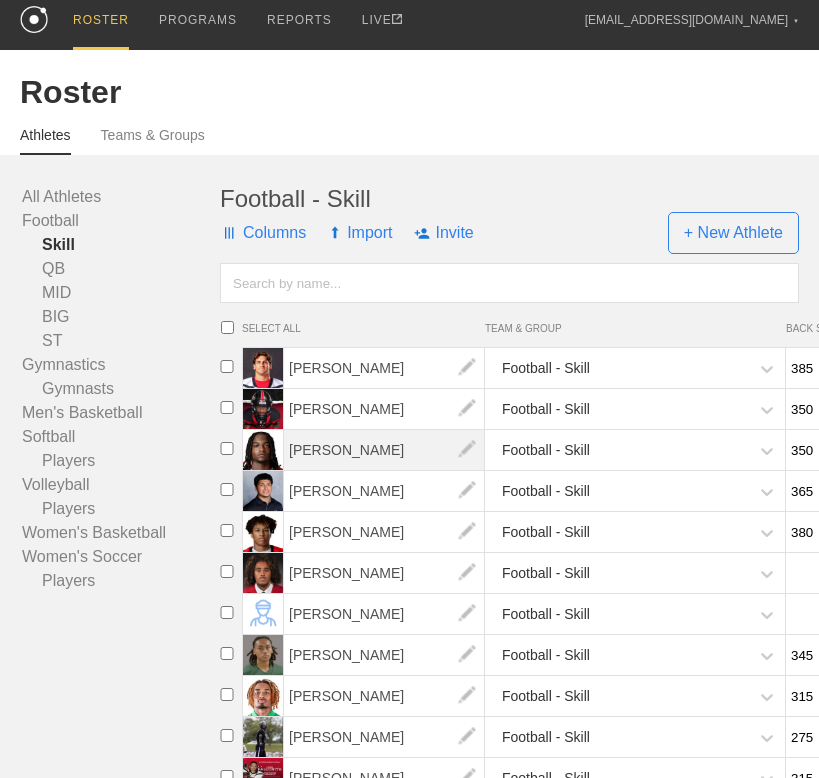 click on "[PERSON_NAME]" at bounding box center [384, 450] 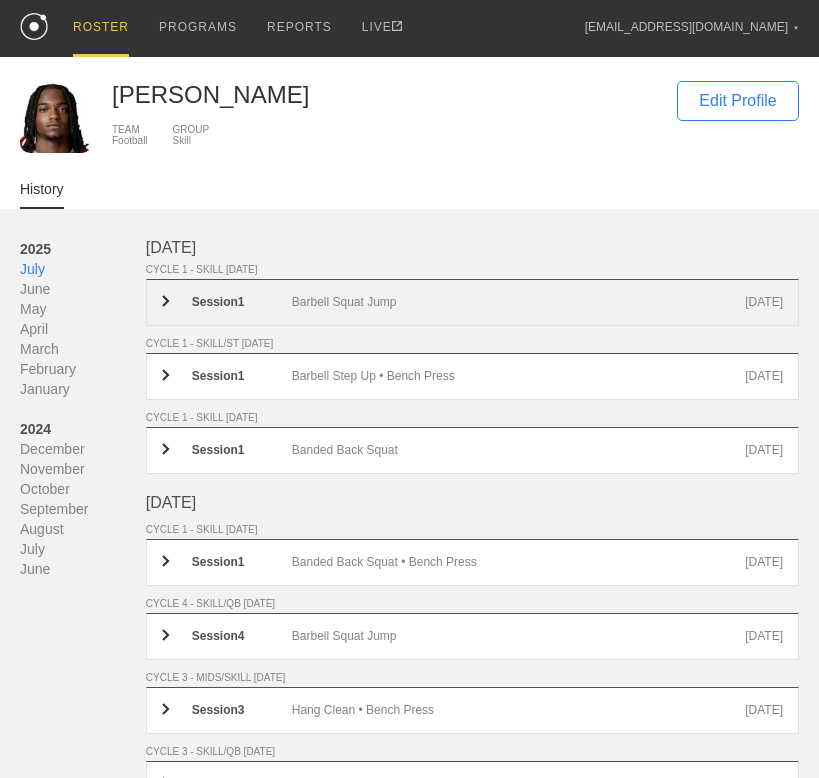click on "Session  1 Barbell Squat Jump Jul 18th" at bounding box center (472, 302) 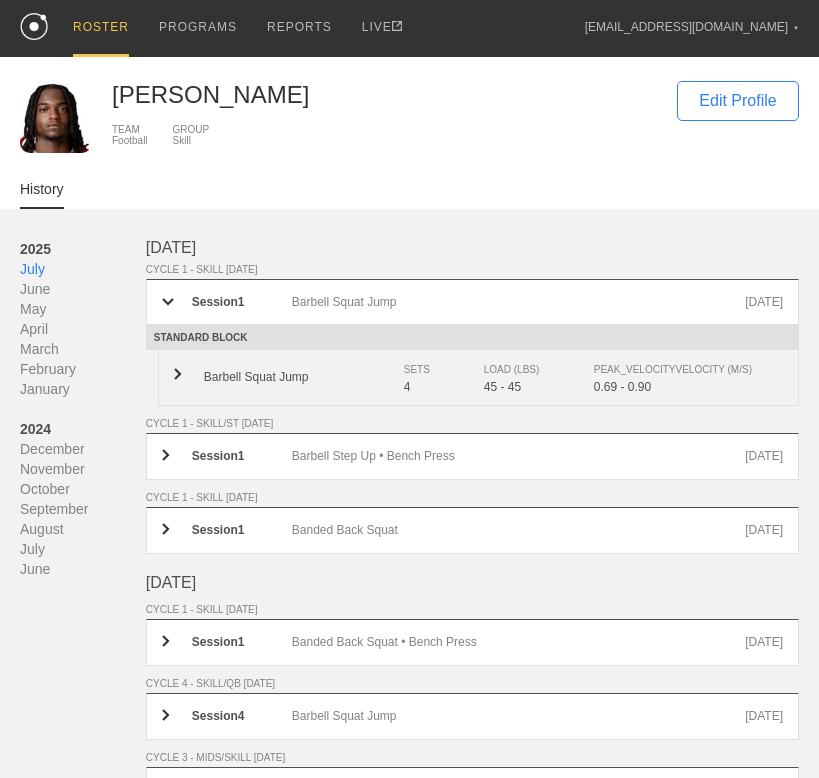 click on "Barbell Squat Jump" at bounding box center [304, 377] 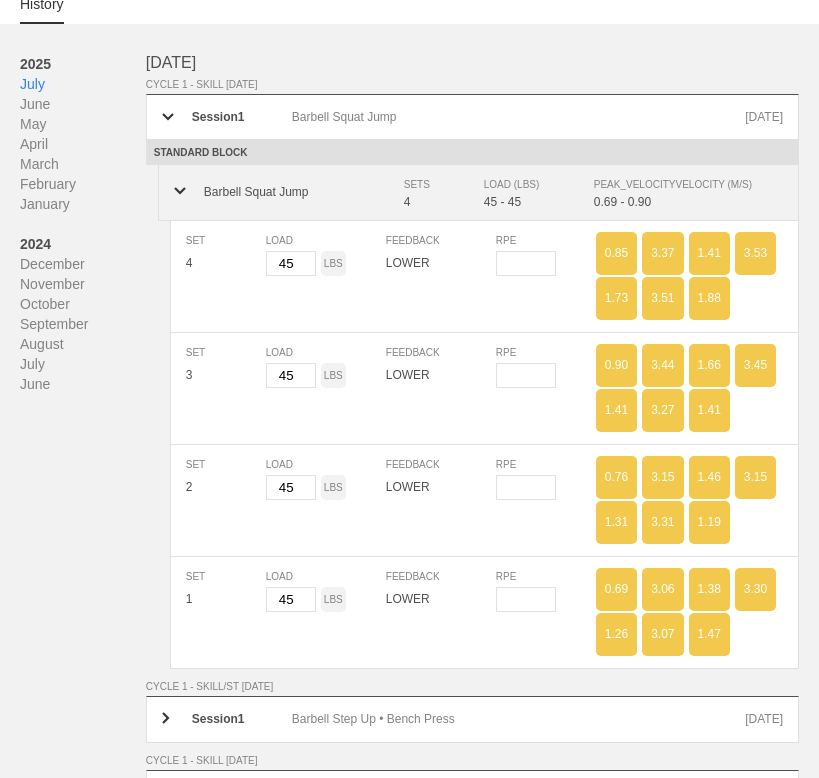 scroll, scrollTop: 182, scrollLeft: 0, axis: vertical 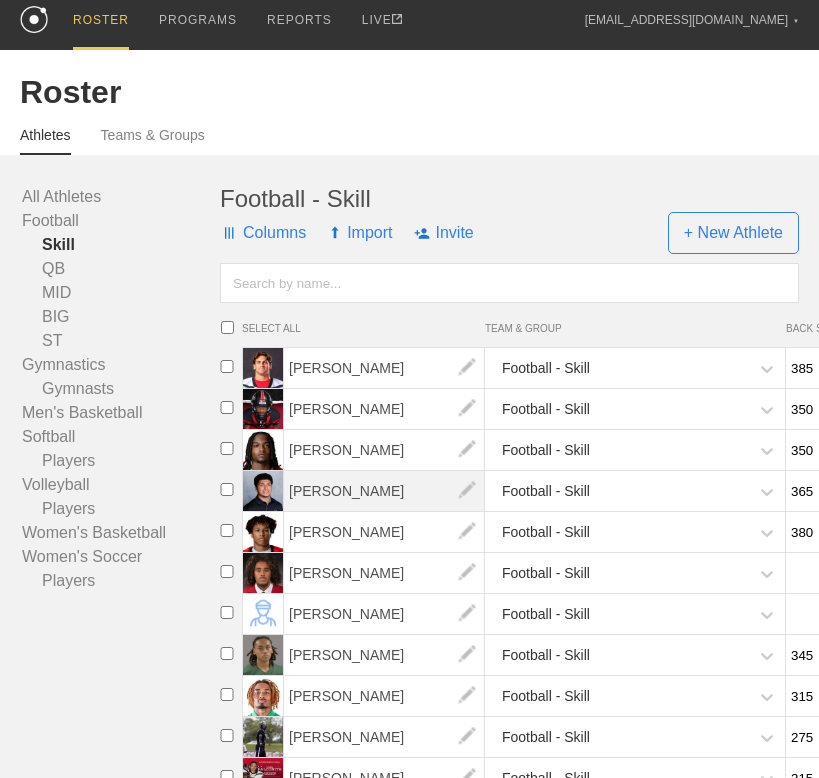 click on "[PERSON_NAME]" at bounding box center (384, 491) 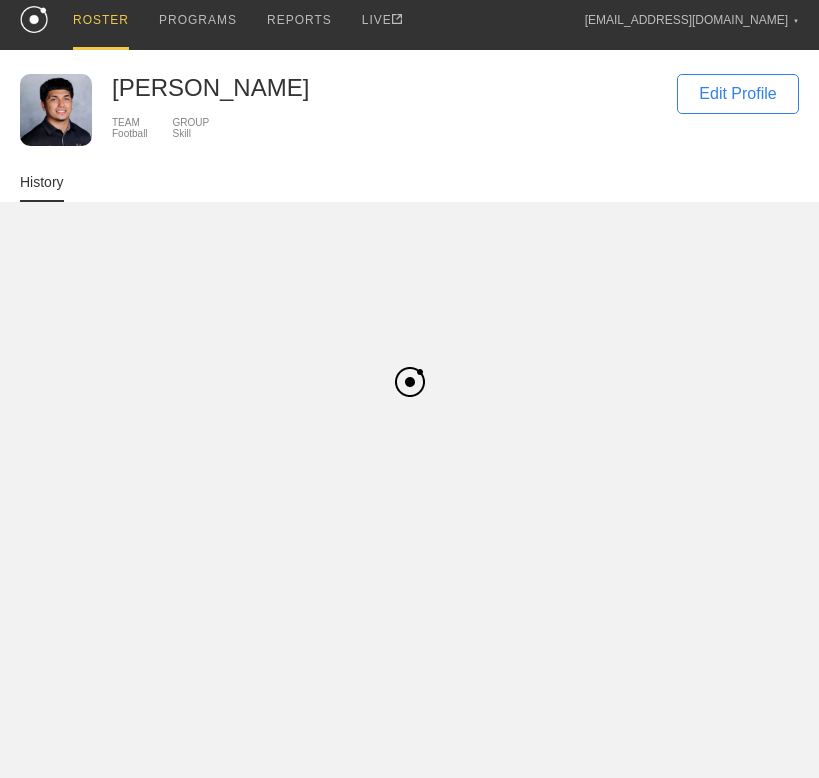 scroll, scrollTop: 0, scrollLeft: 0, axis: both 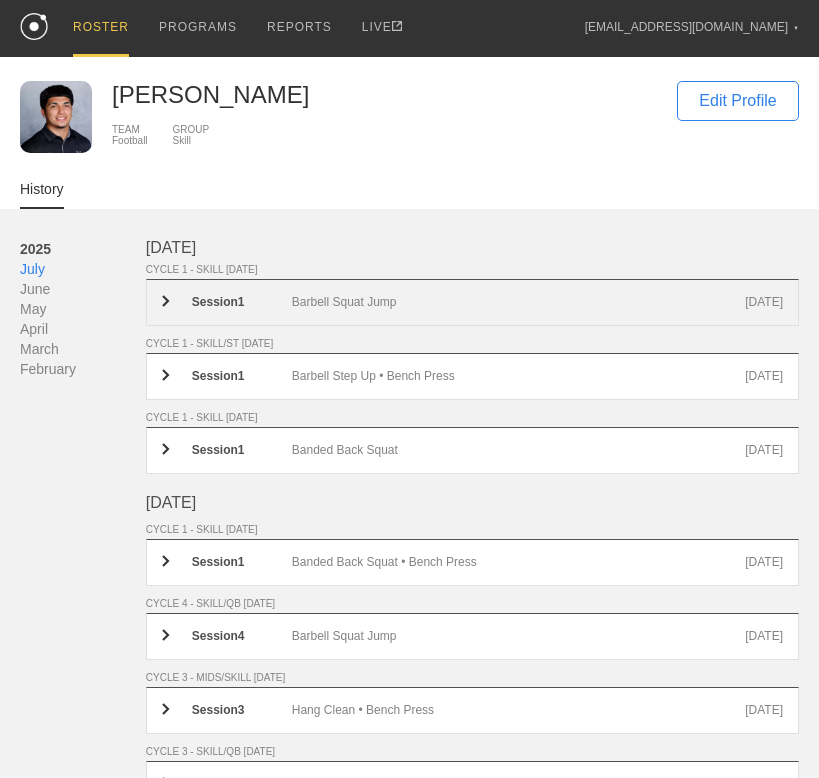 click on "Barbell Squat Jump" at bounding box center (518, 302) 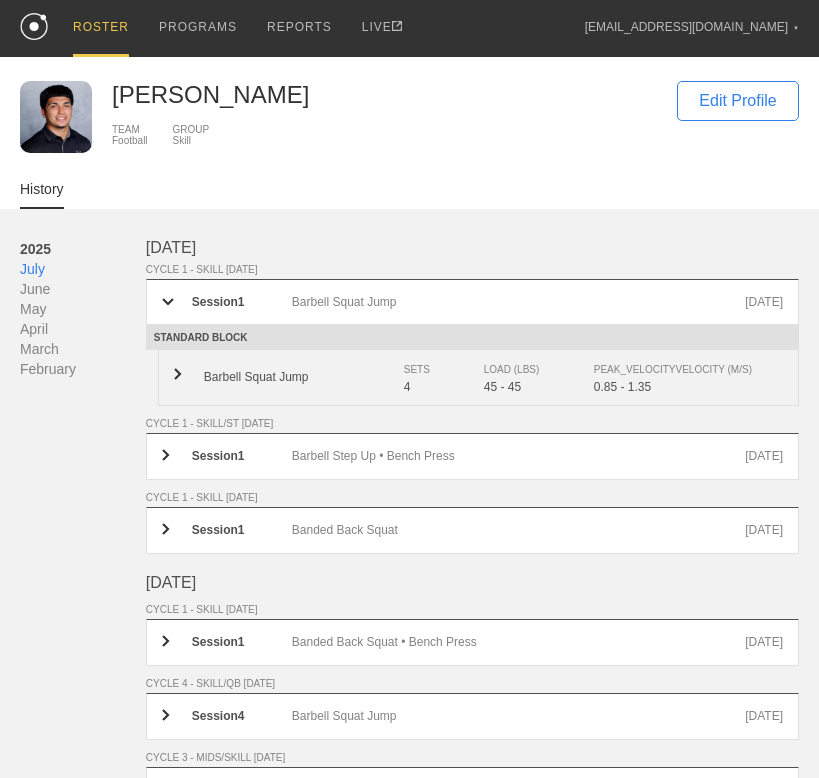 click on "Barbell Squat Jump SETS 4 LOAD (LBS) 45 - 45 PEAK_VELOCITY  VELOCITY (M/S) 0.85 - 1.35" at bounding box center [478, 378] 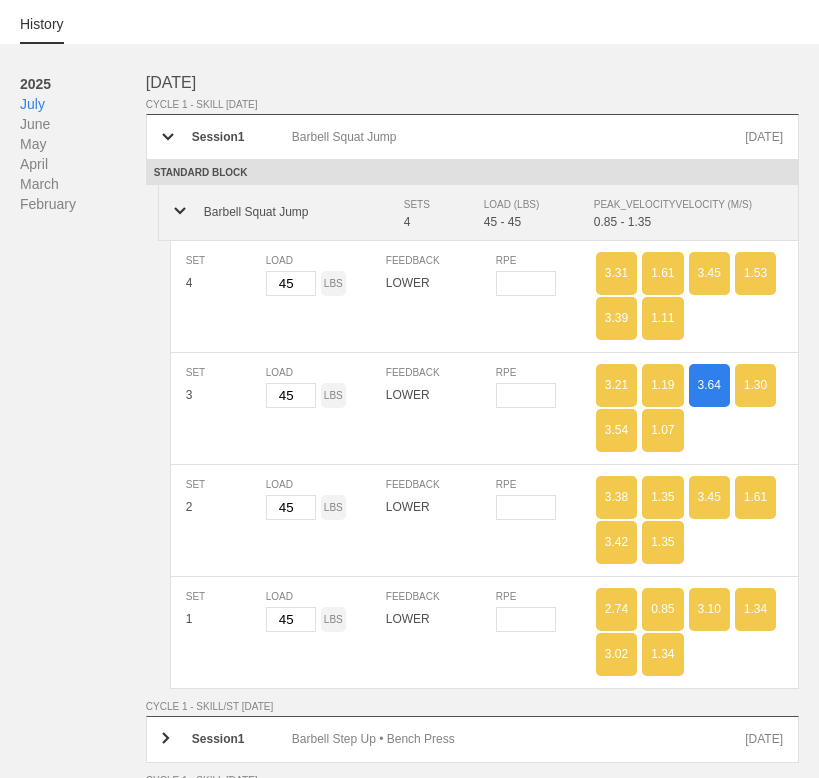 scroll, scrollTop: 172, scrollLeft: 0, axis: vertical 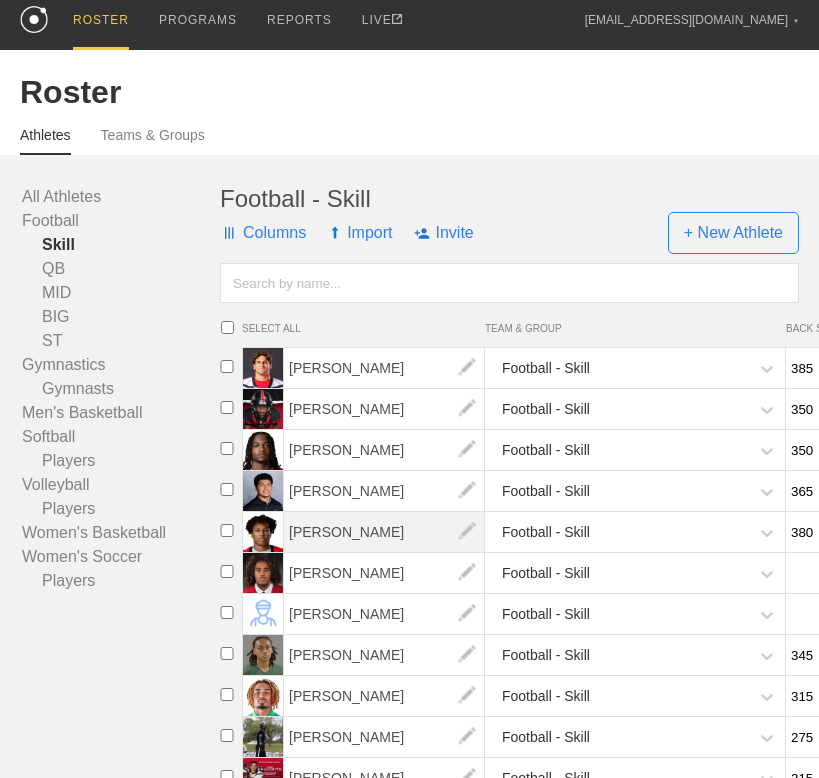 click on "[PERSON_NAME]" at bounding box center [384, 532] 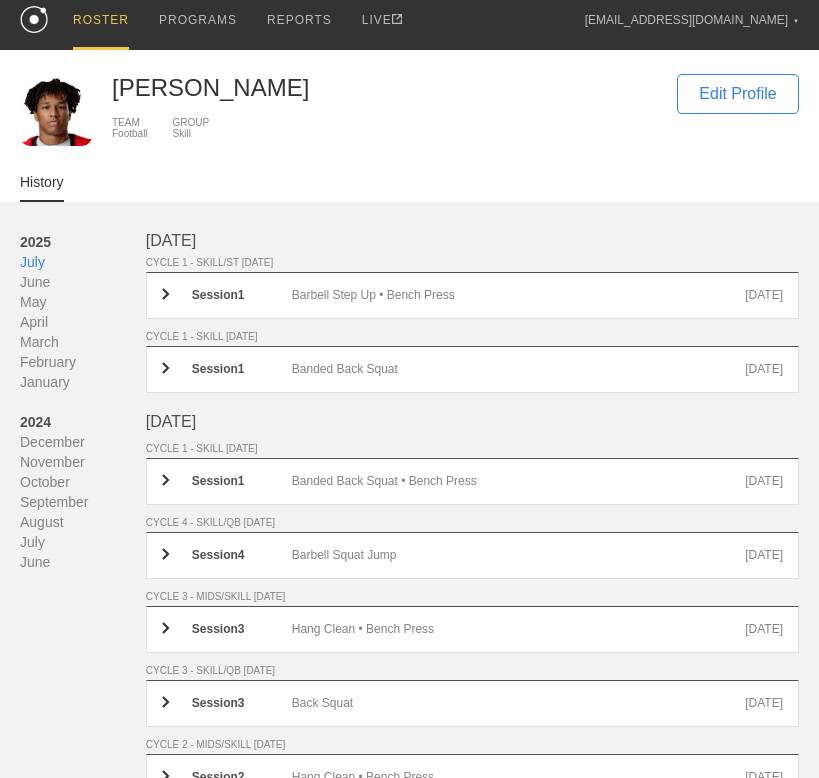 scroll, scrollTop: 0, scrollLeft: 0, axis: both 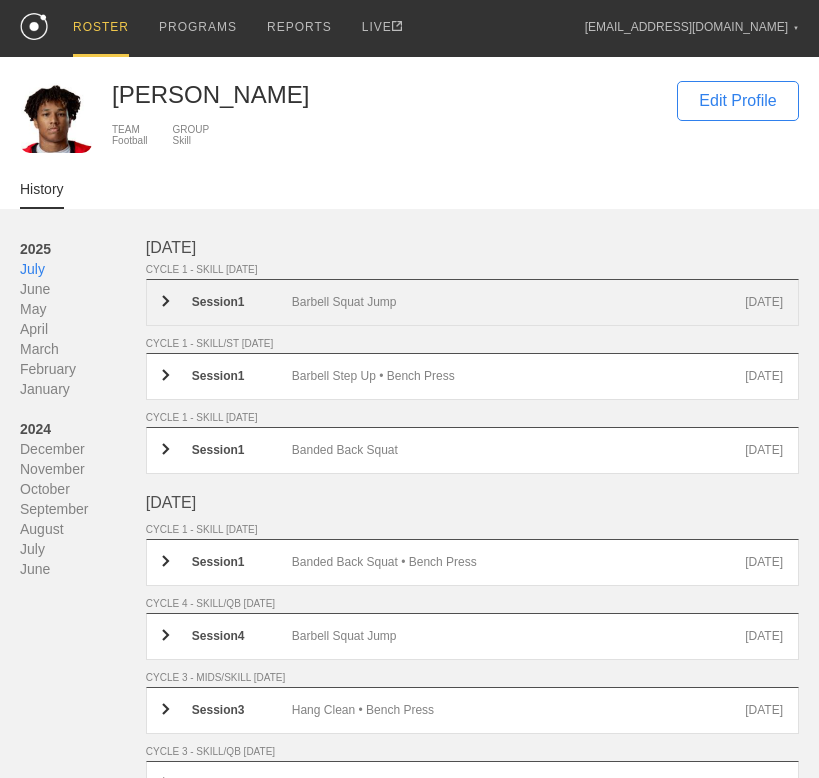 click on "Barbell Squat Jump" at bounding box center [518, 302] 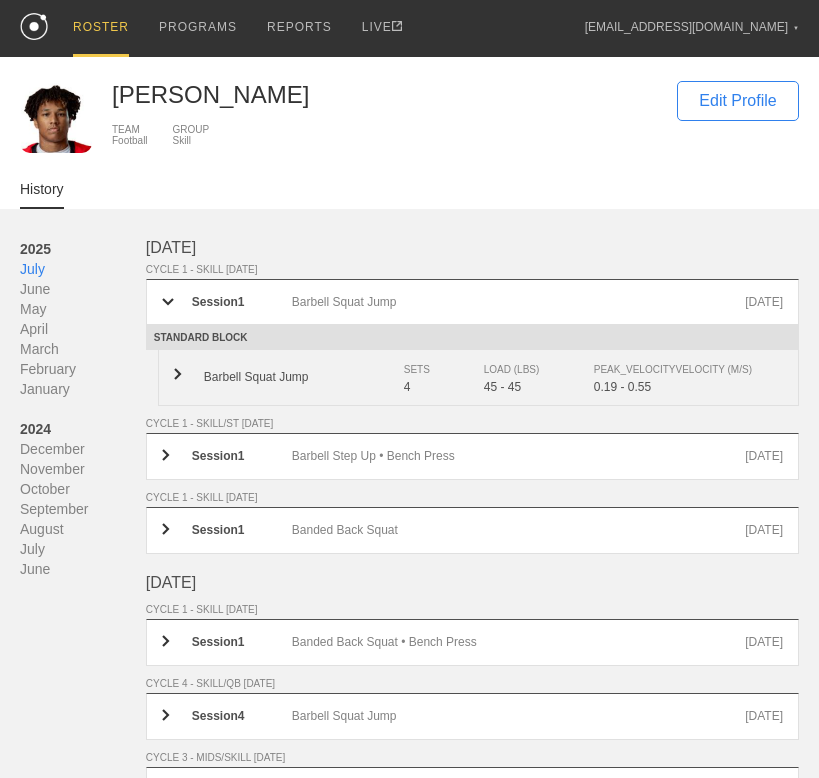 click on "Barbell Squat Jump" at bounding box center [304, 377] 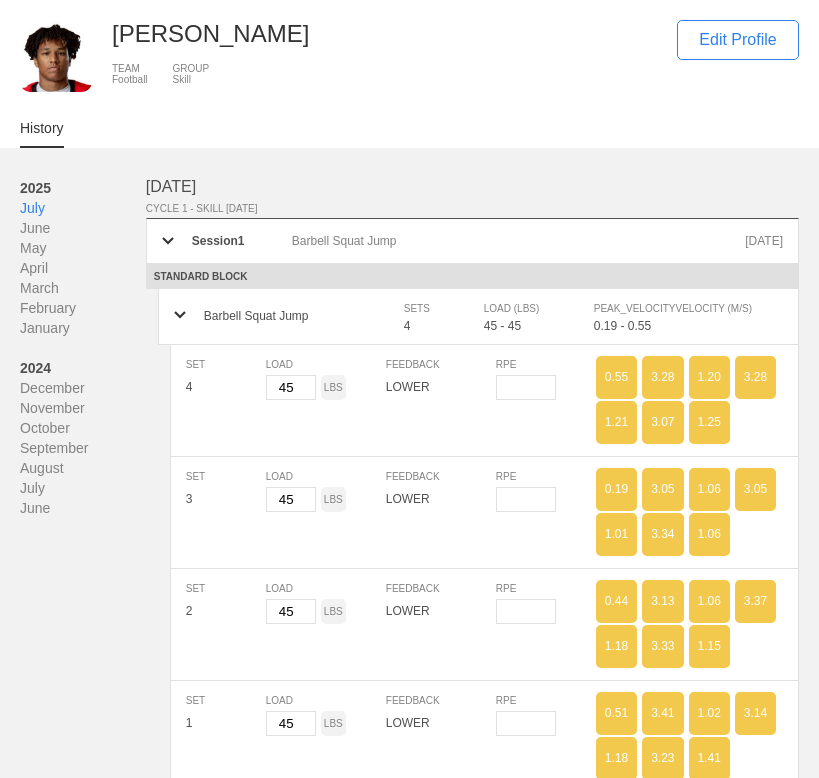 scroll, scrollTop: 154, scrollLeft: 0, axis: vertical 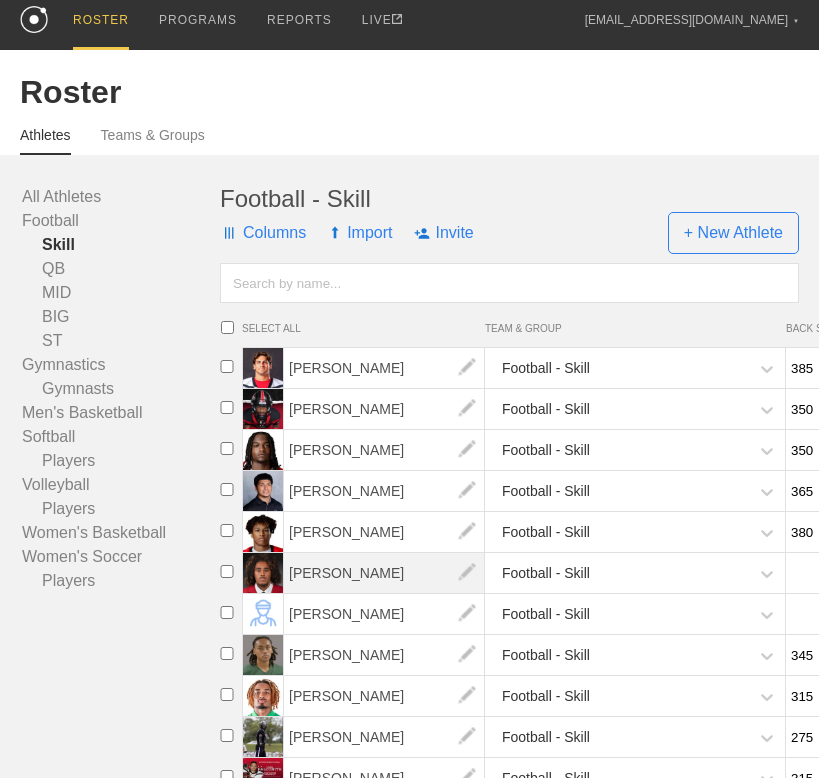 click on "[PERSON_NAME]" at bounding box center (384, 573) 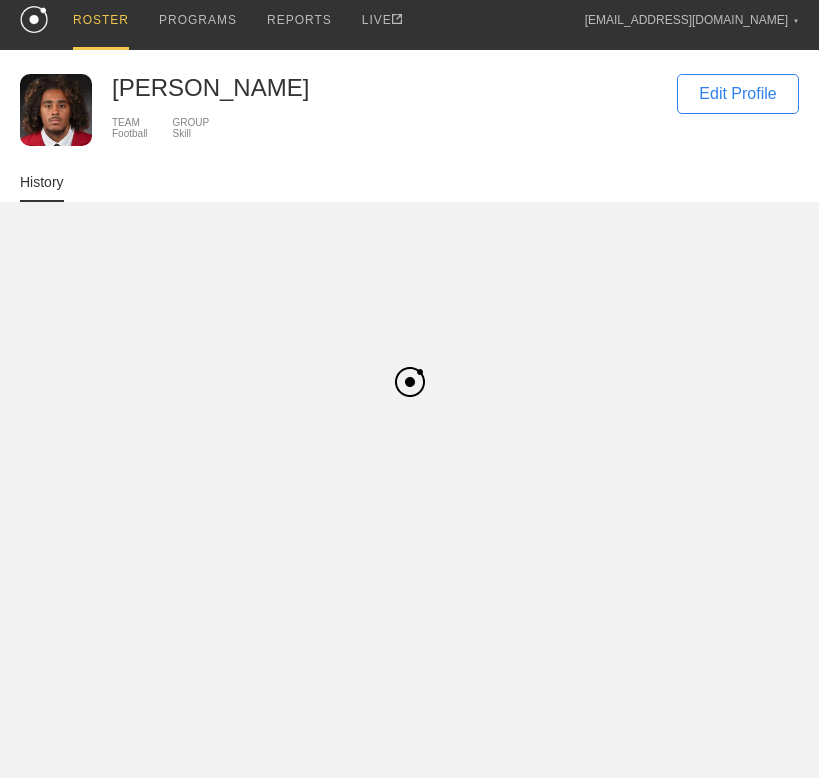 scroll, scrollTop: 0, scrollLeft: 0, axis: both 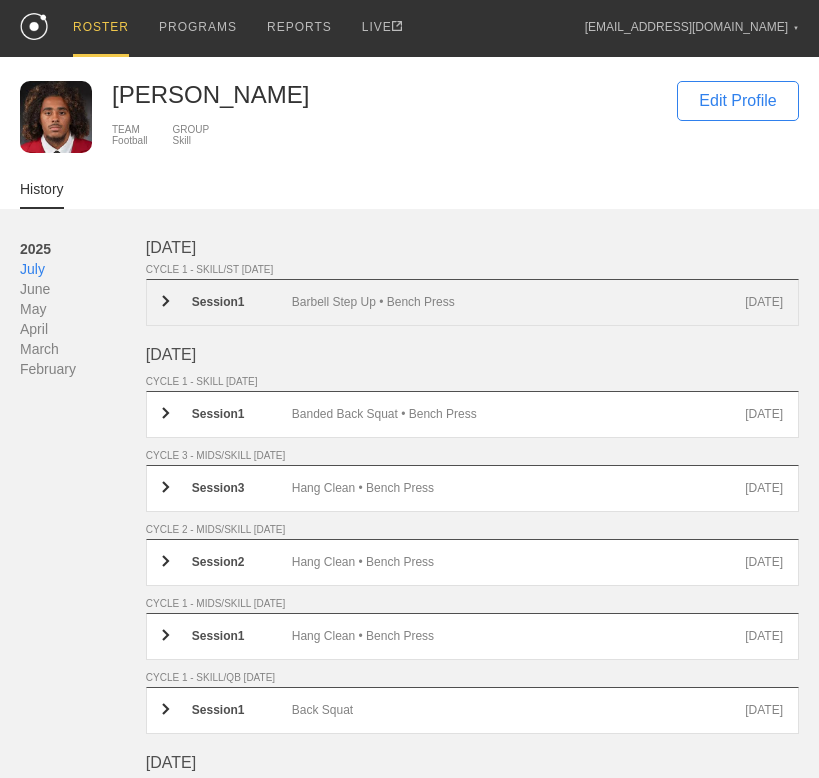 click on "Session  1 Barbell Step Up • Bench Press Jul 16th" at bounding box center (472, 302) 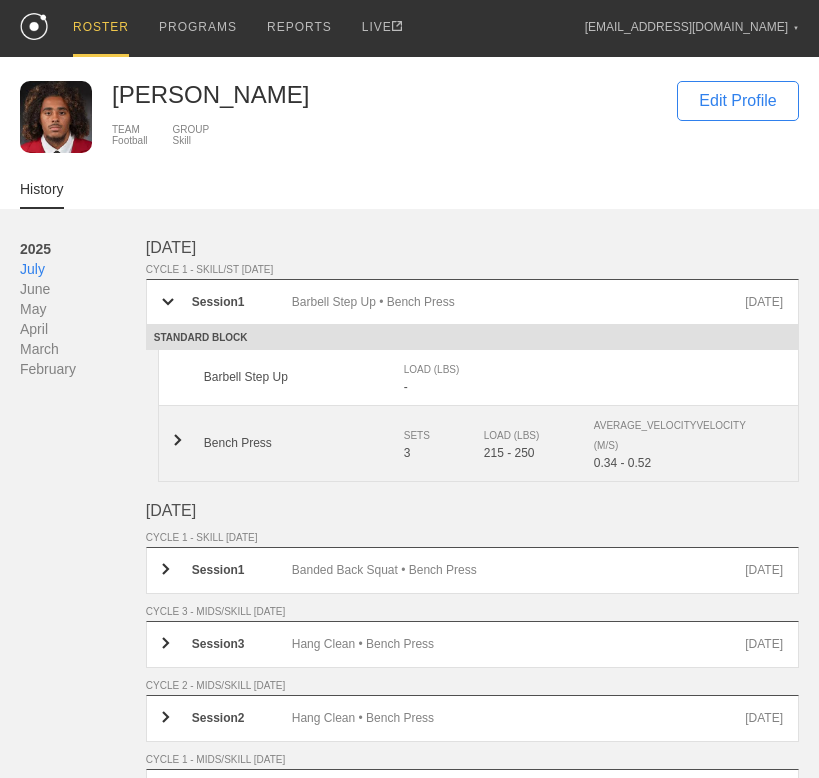click on "Bench Press" at bounding box center (304, 443) 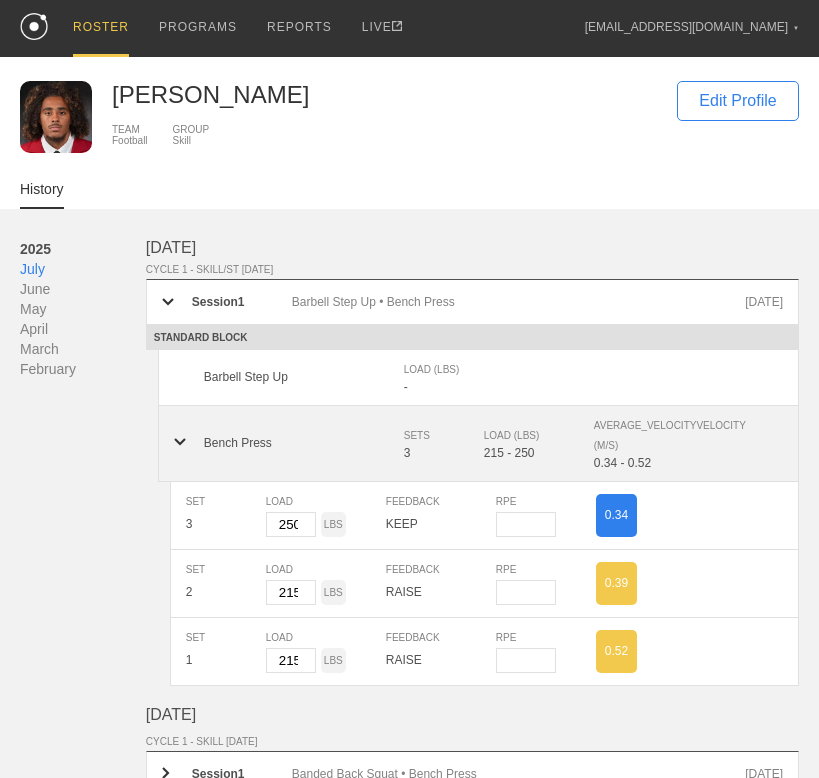 click on "Bench Press SETS 3 LOAD (LBS) 215 - 250 AVERAGE_VELOCITY  VELOCITY (M/S) 0.34 - 0.52" at bounding box center (478, 444) 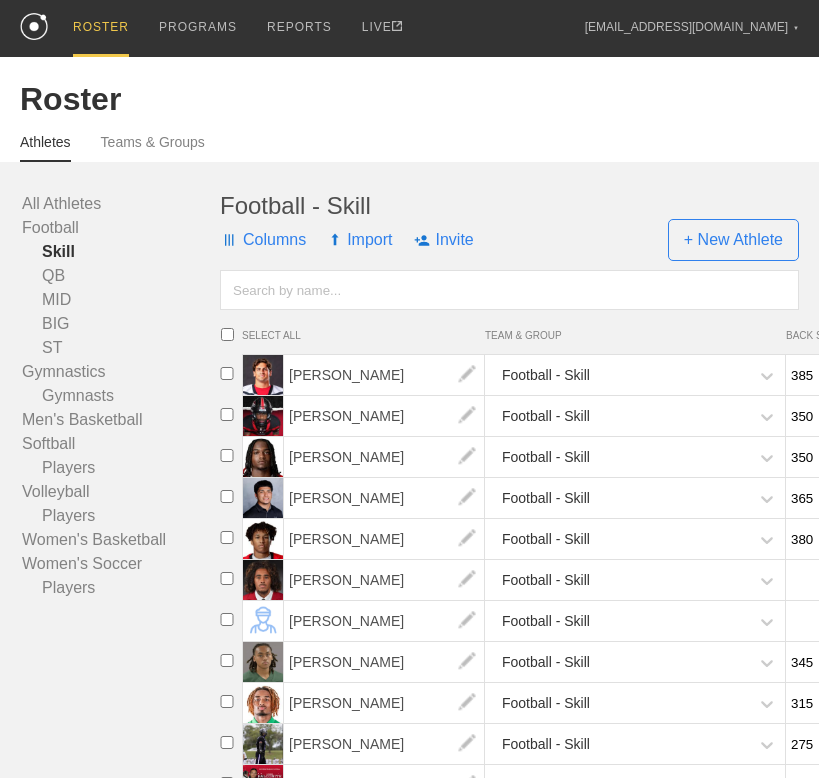 scroll, scrollTop: 7, scrollLeft: 0, axis: vertical 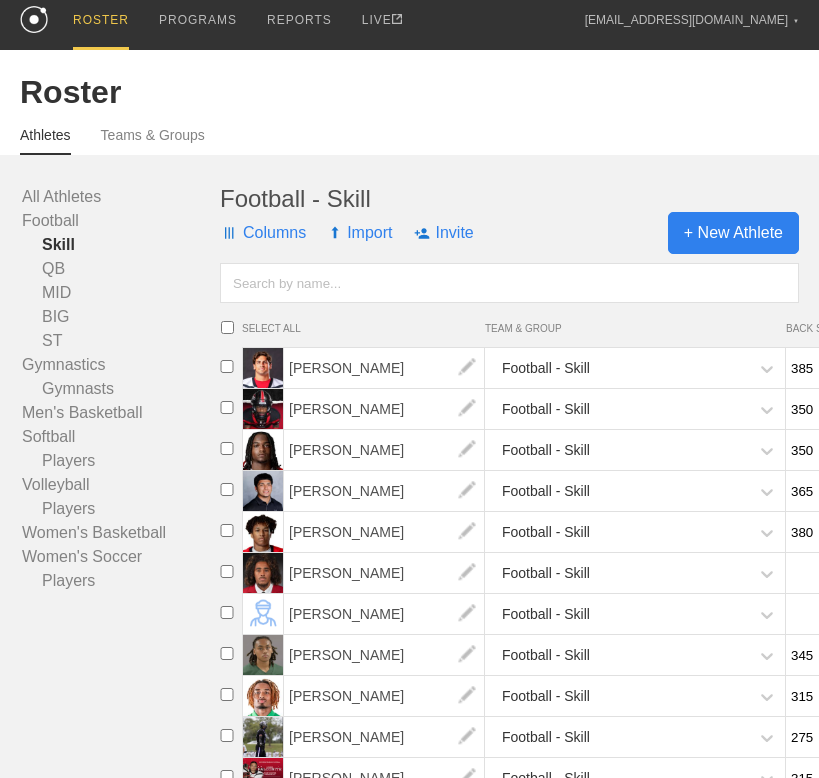 click on "+ New Athlete" at bounding box center (733, 233) 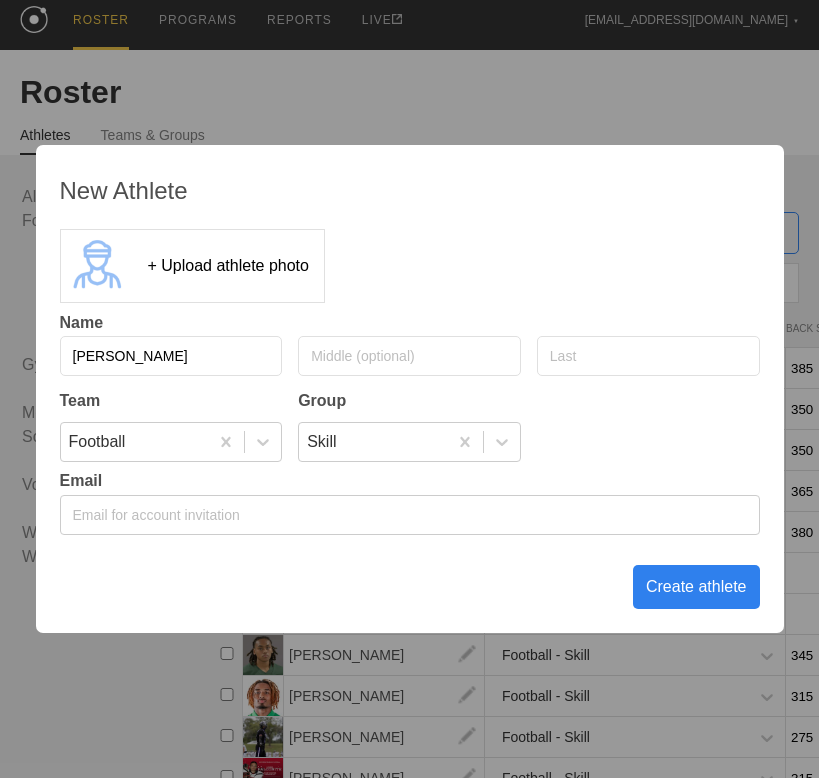 type on "Brandon" 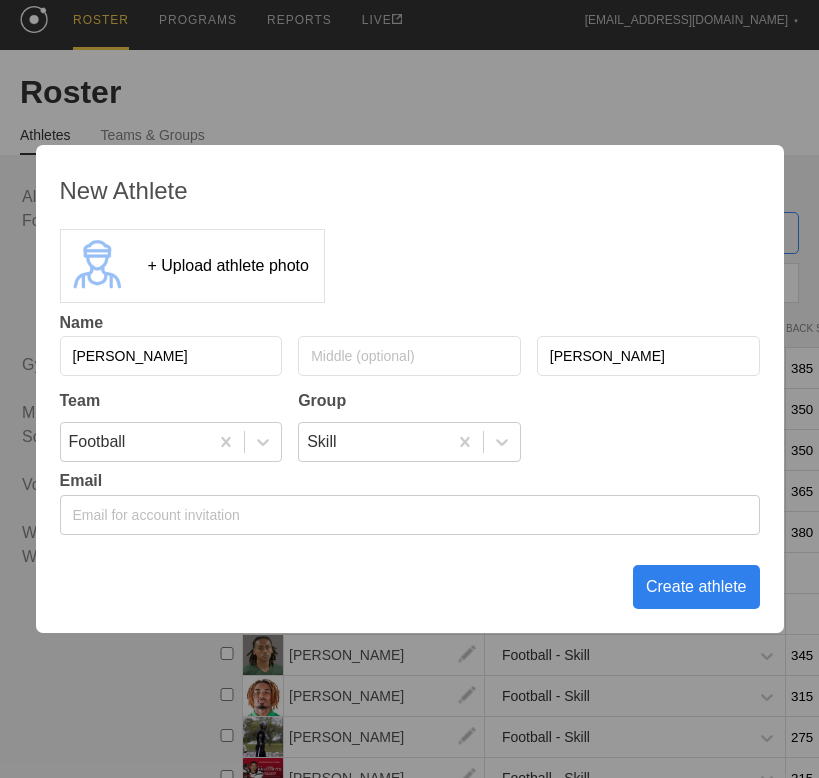 type on "Wilson" 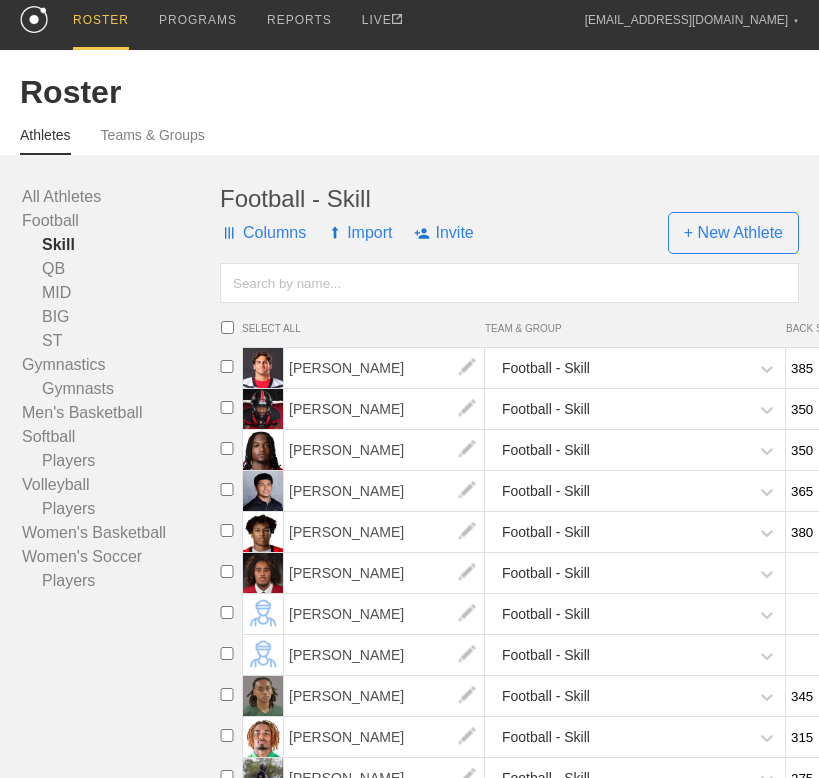 click at bounding box center (227, 612) 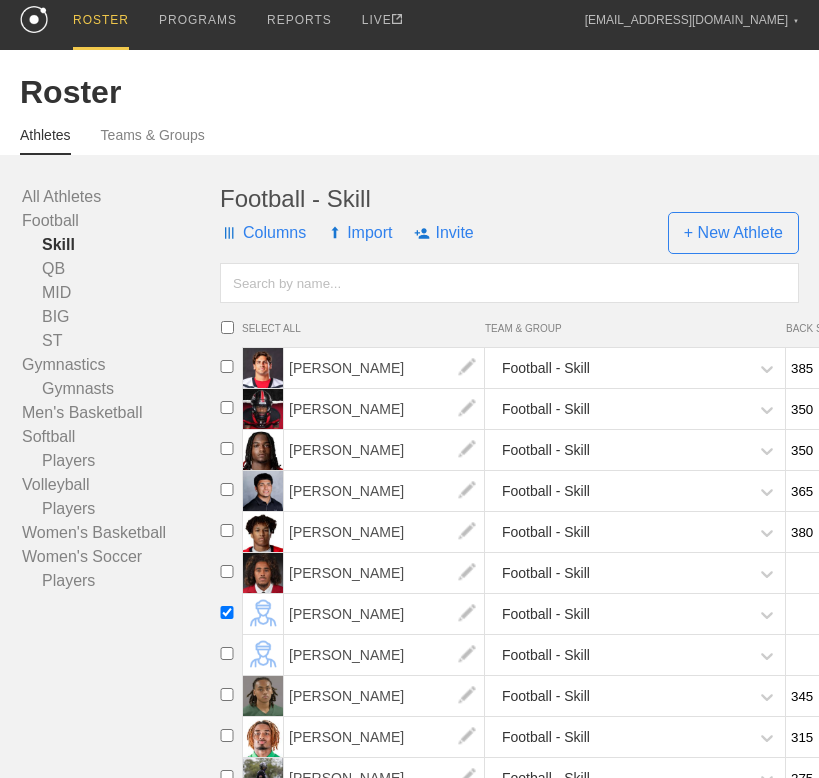 checkbox on "true" 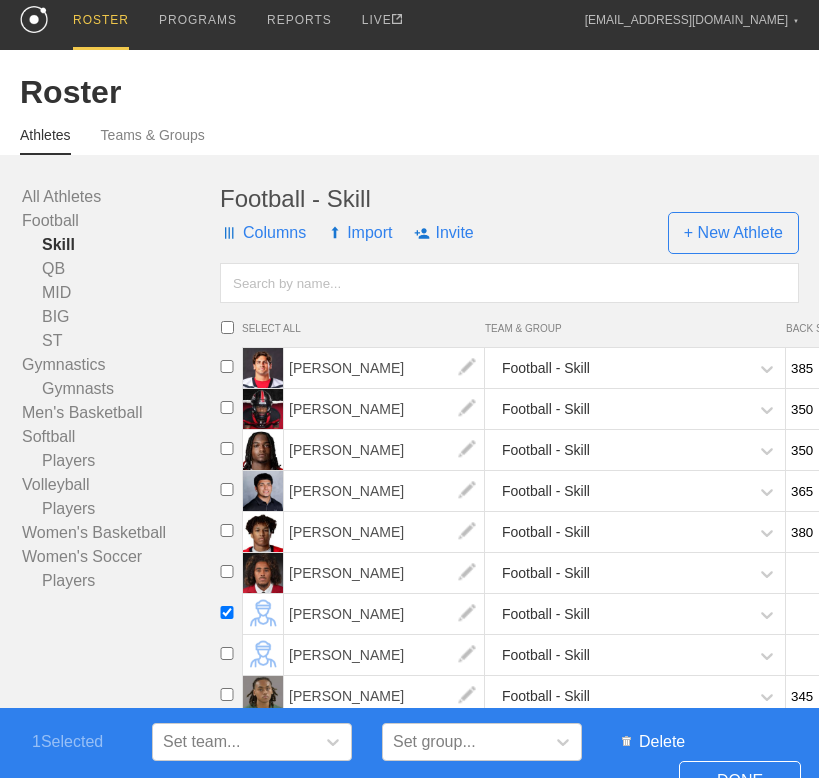 click on "Delete" at bounding box center [653, 742] 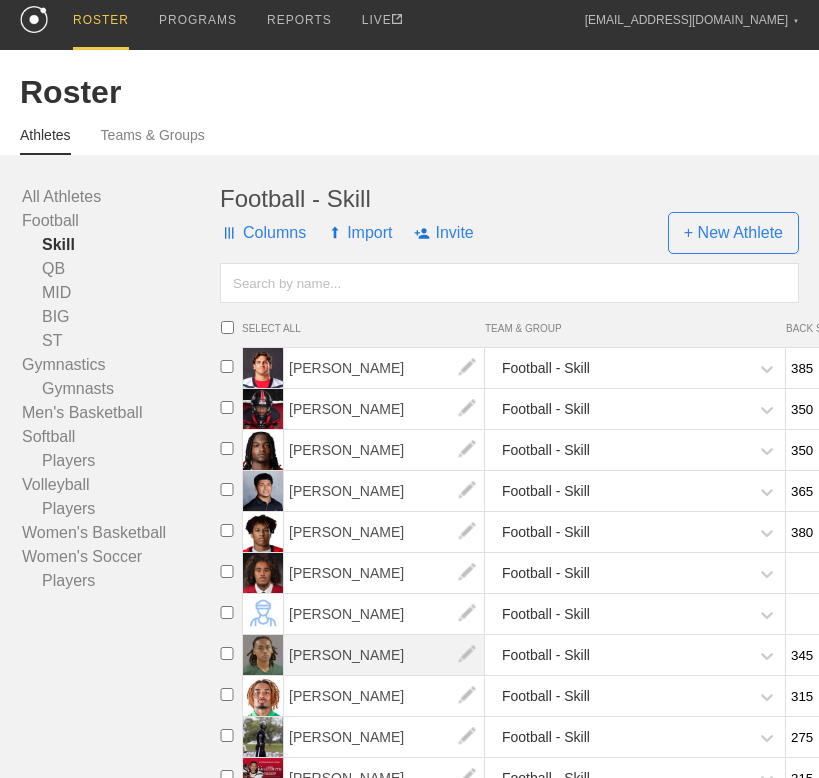 click on "[PERSON_NAME]" at bounding box center [384, 655] 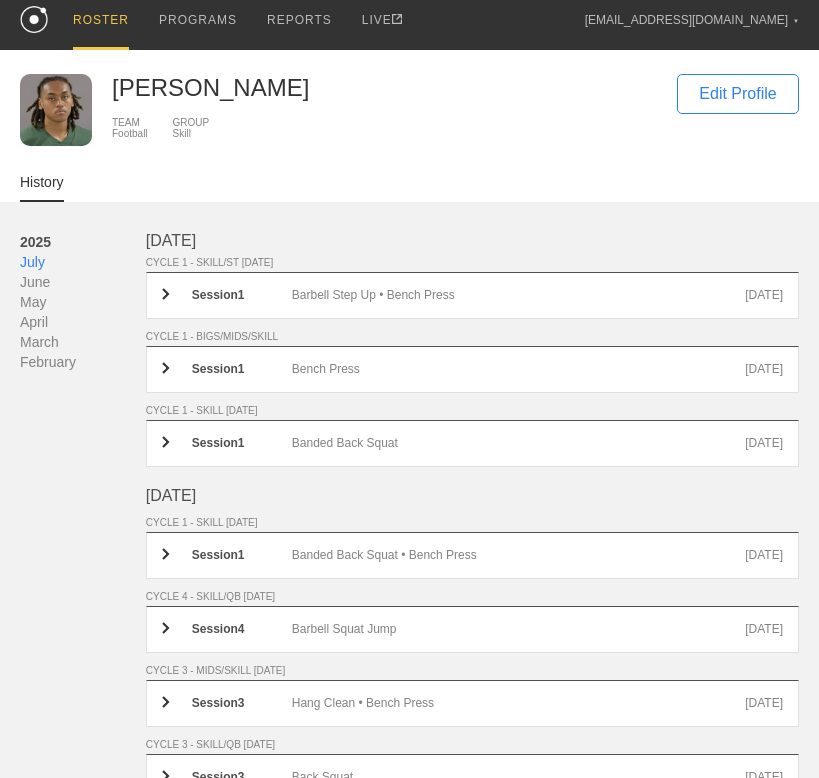 scroll, scrollTop: 0, scrollLeft: 0, axis: both 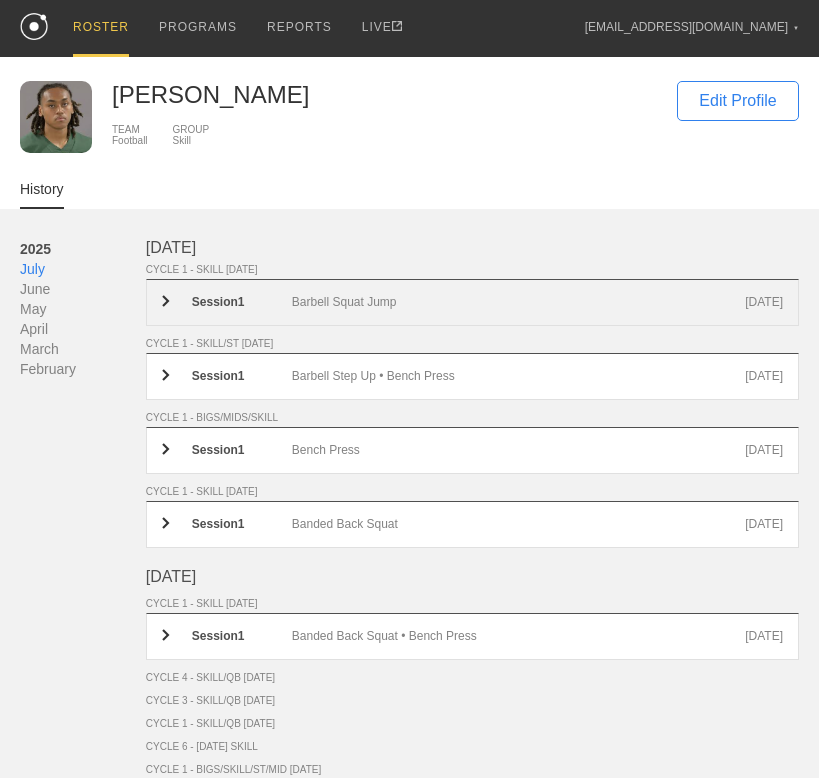click on "Barbell Squat Jump" at bounding box center (518, 302) 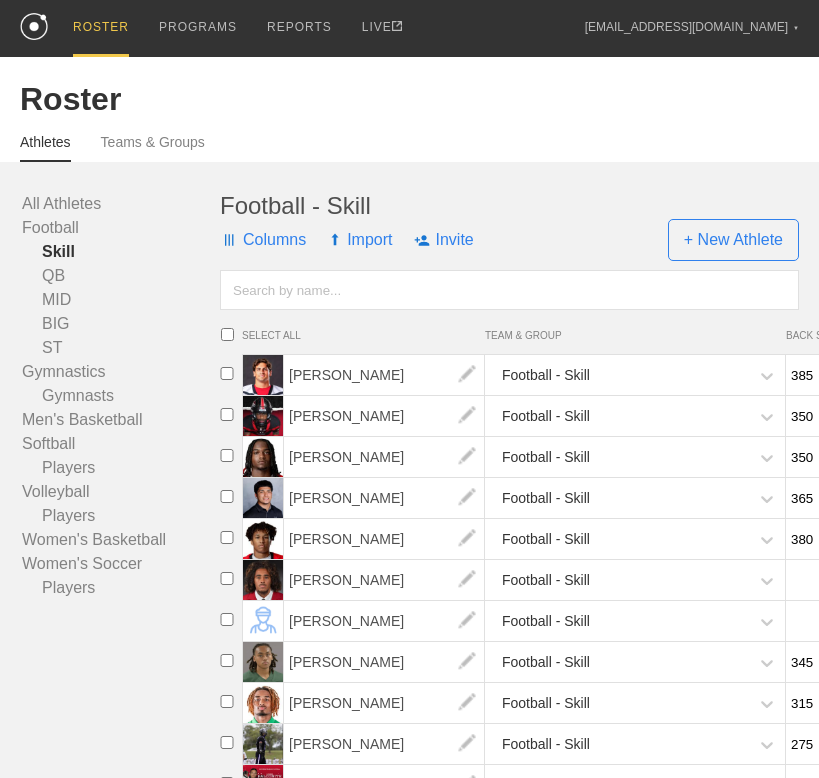 scroll, scrollTop: 7, scrollLeft: 0, axis: vertical 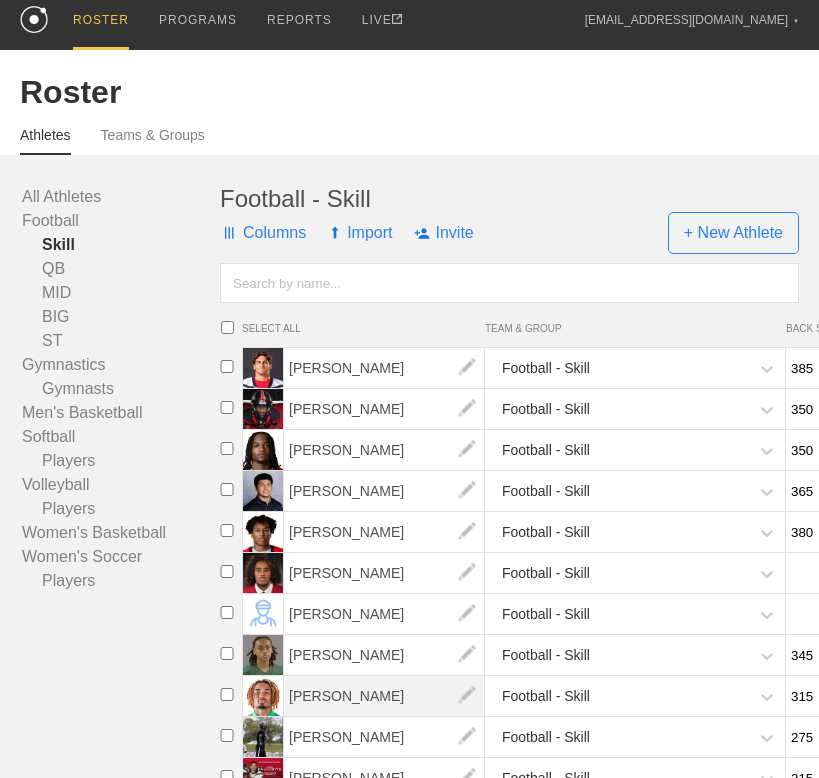 click on "[PERSON_NAME]" at bounding box center [384, 696] 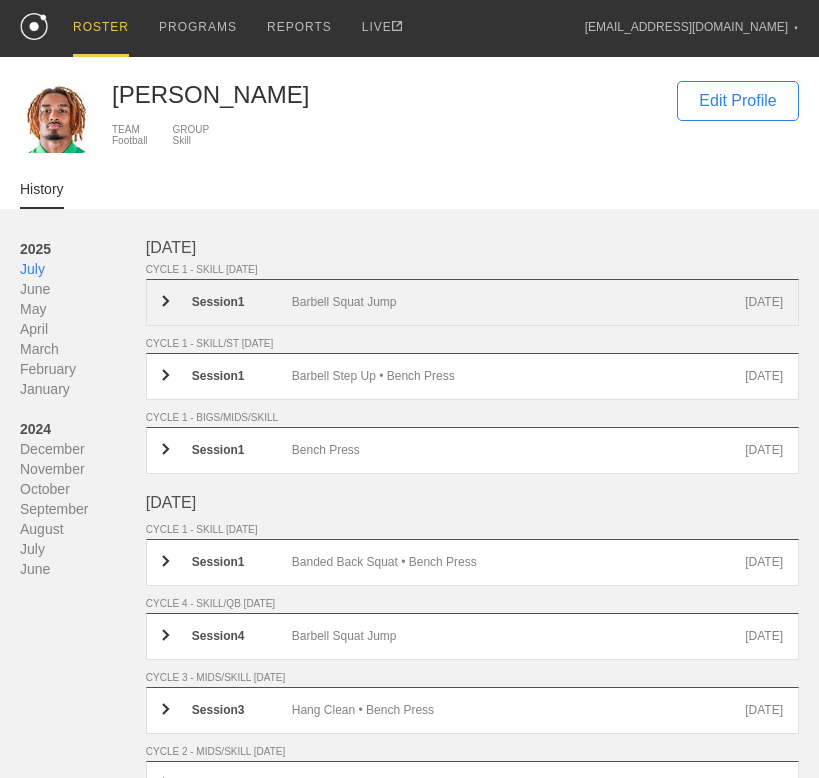 click on "Barbell Squat Jump" at bounding box center (518, 302) 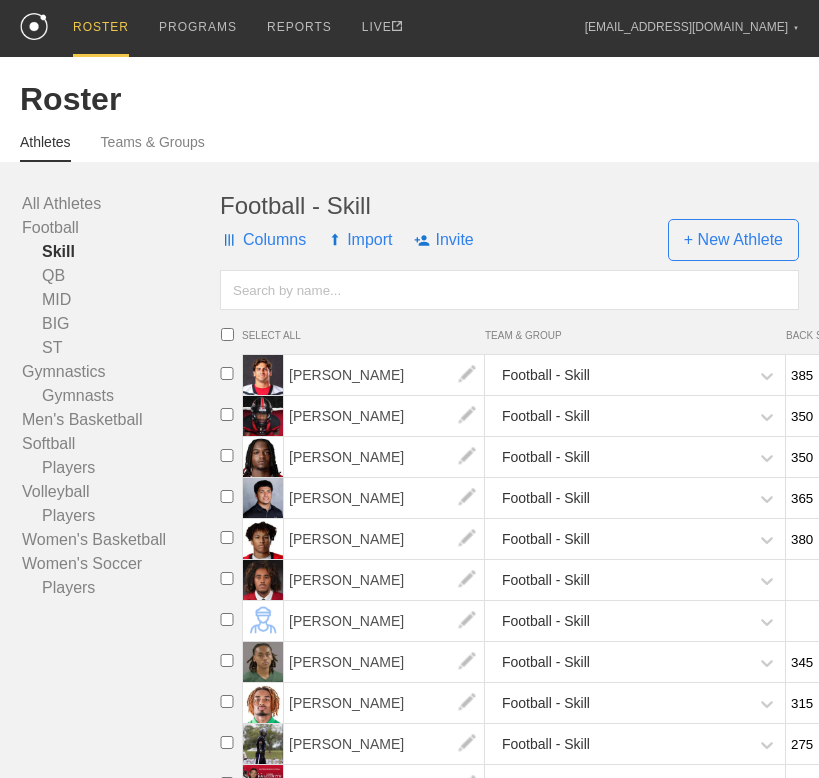 scroll, scrollTop: 7, scrollLeft: 0, axis: vertical 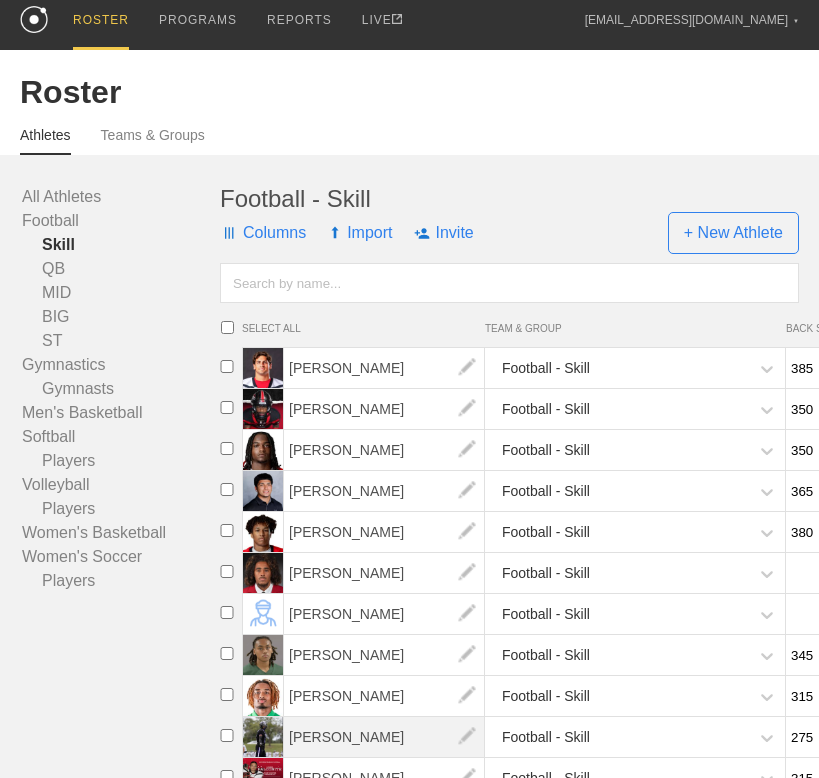 click on "[PERSON_NAME]" at bounding box center (384, 737) 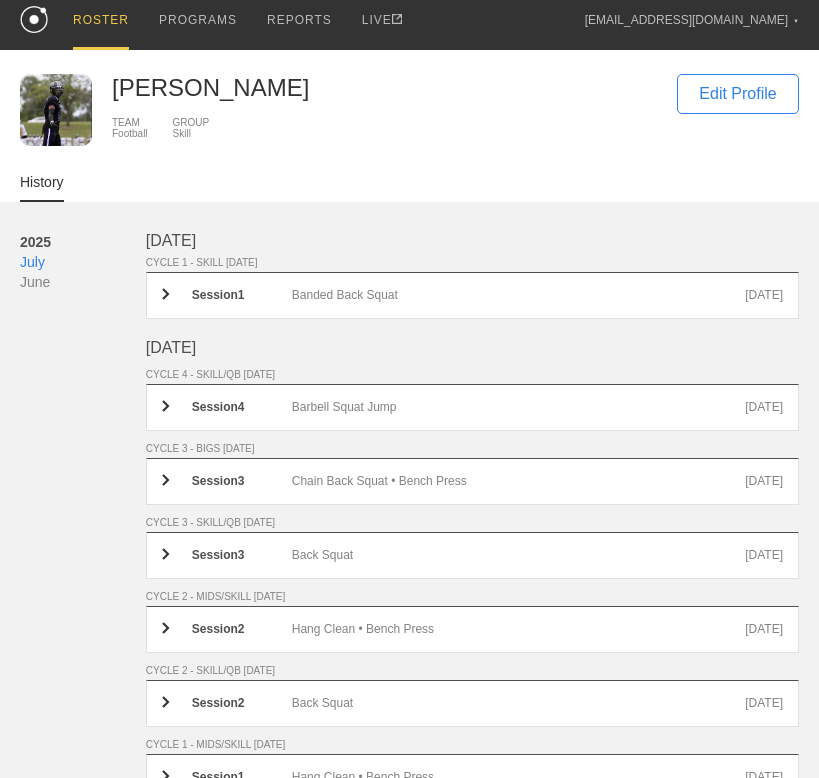 scroll, scrollTop: 0, scrollLeft: 0, axis: both 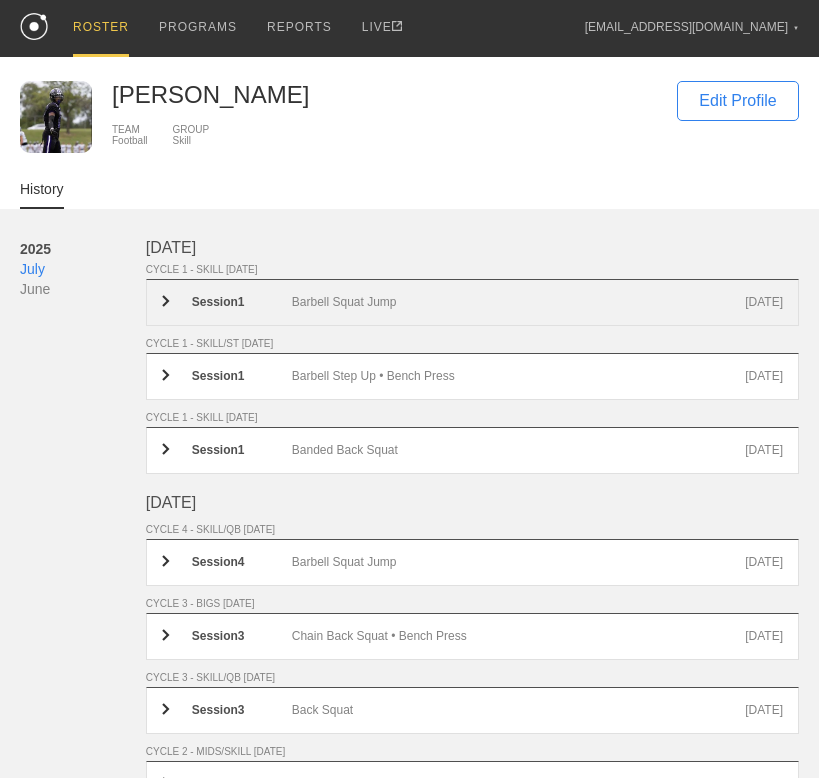 click on "Session  1 Barbell Squat Jump Jul 18th" at bounding box center [472, 302] 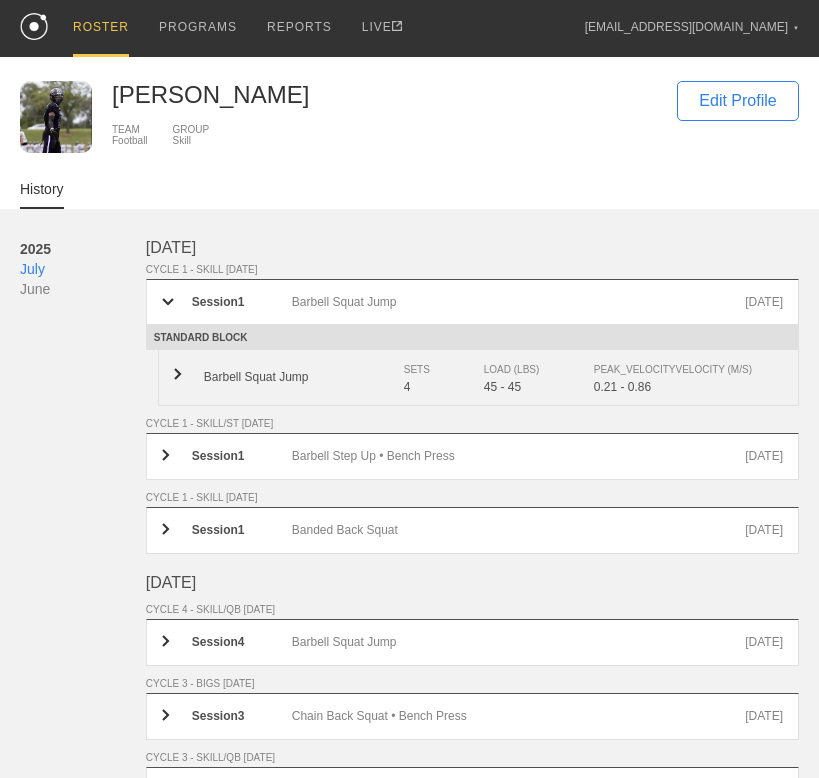 click on "Barbell Squat Jump SETS 4 LOAD (LBS) 45 - 45 PEAK_VELOCITY  VELOCITY (M/S) 0.21 - 0.86" at bounding box center [478, 378] 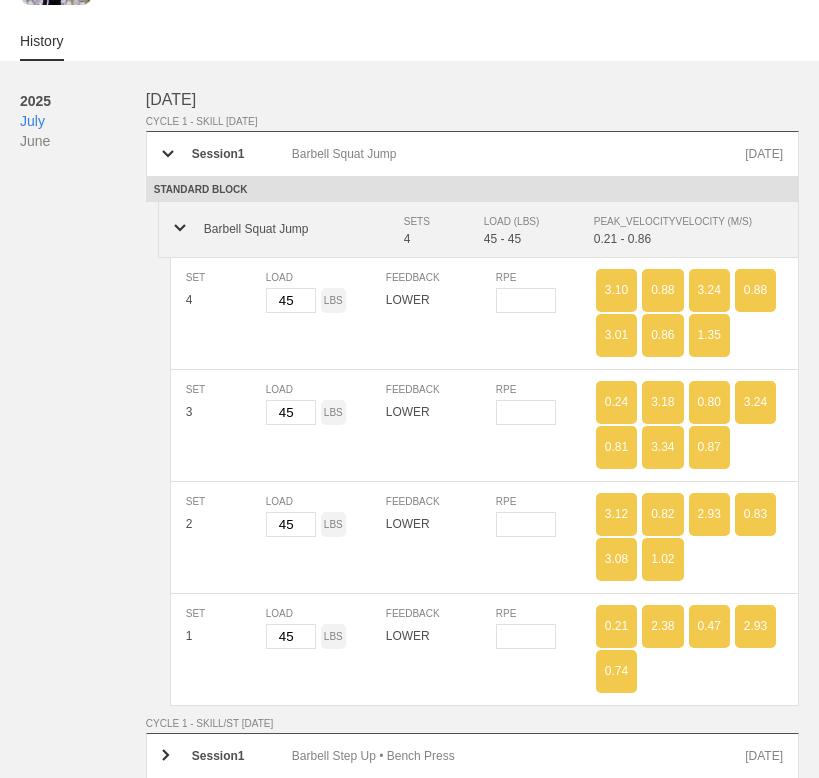 scroll, scrollTop: 149, scrollLeft: 0, axis: vertical 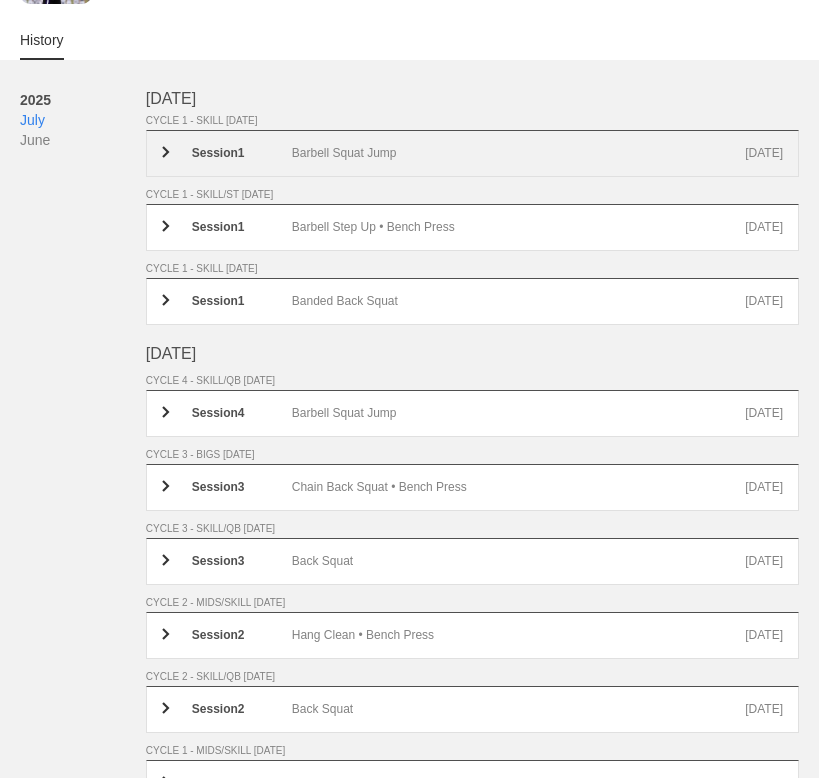 click on "Session  1 Barbell Squat Jump Jul 18th" at bounding box center [472, 153] 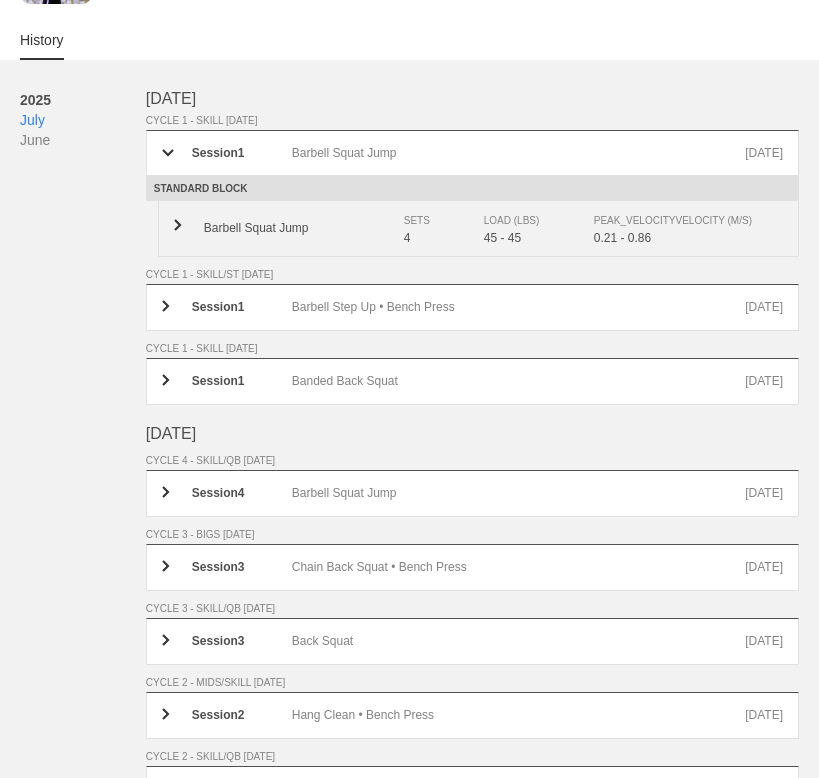 click on "Barbell Squat Jump SETS 4 LOAD (LBS) 45 - 45 PEAK_VELOCITY  VELOCITY (M/S) 0.21 - 0.86" at bounding box center [478, 229] 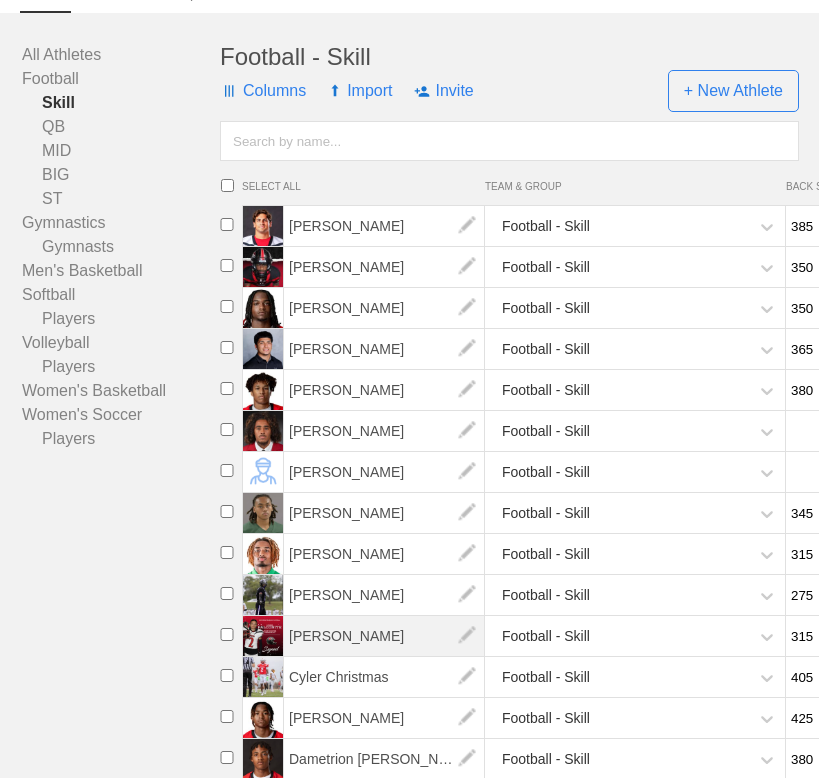 click on "[PERSON_NAME]" at bounding box center [384, 636] 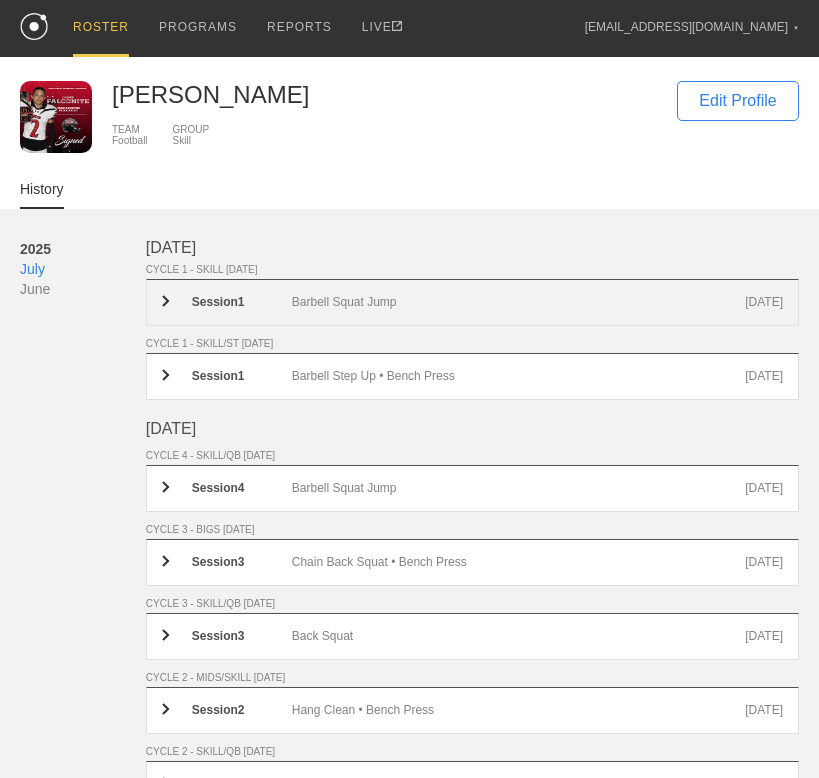 click on "Barbell Squat Jump" at bounding box center (518, 302) 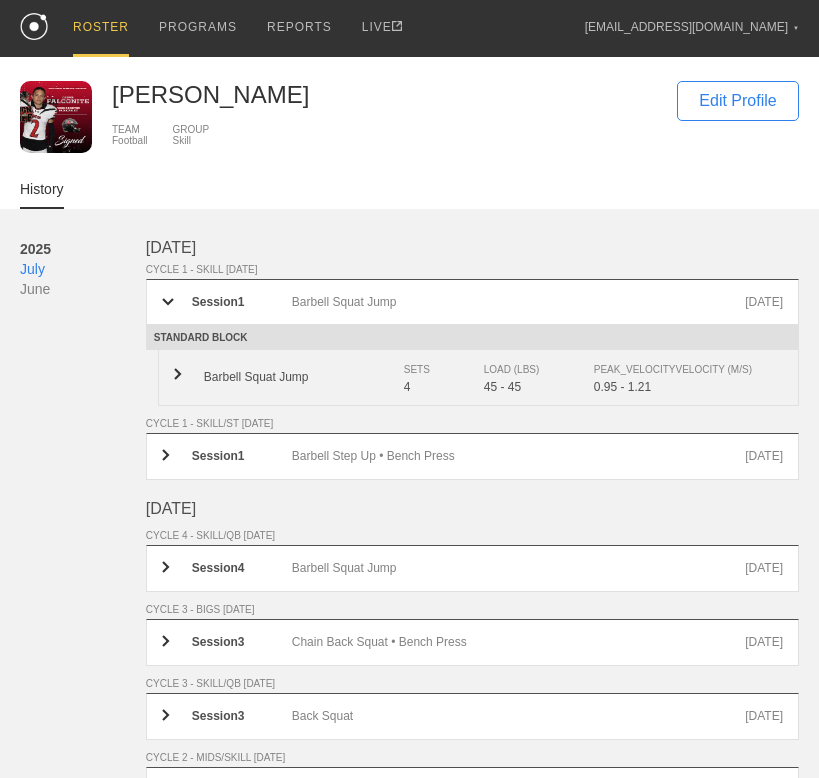 click on "Barbell Squat Jump" at bounding box center (304, 377) 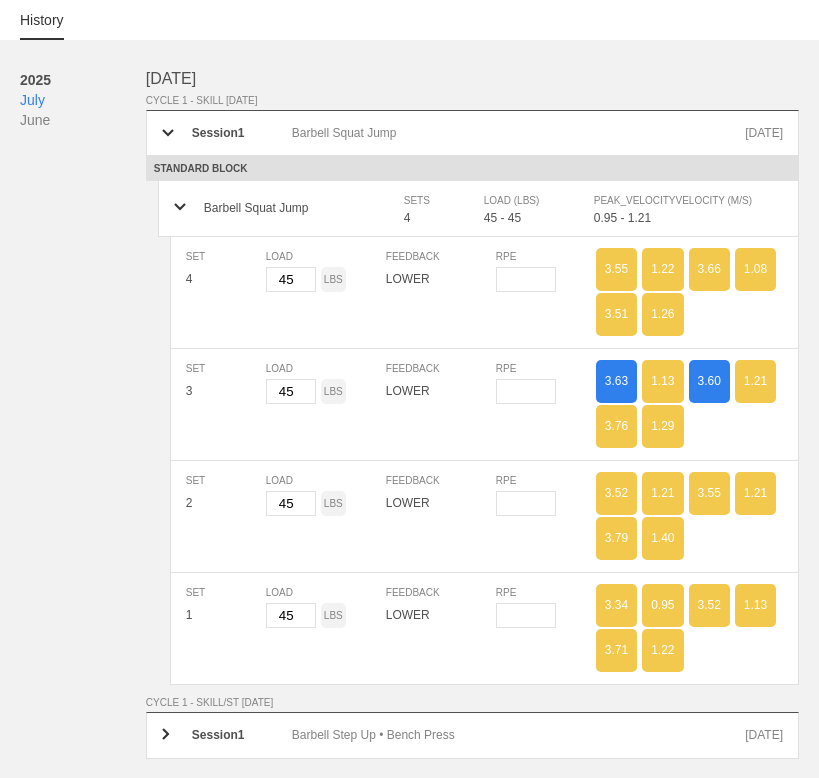 scroll, scrollTop: 187, scrollLeft: 0, axis: vertical 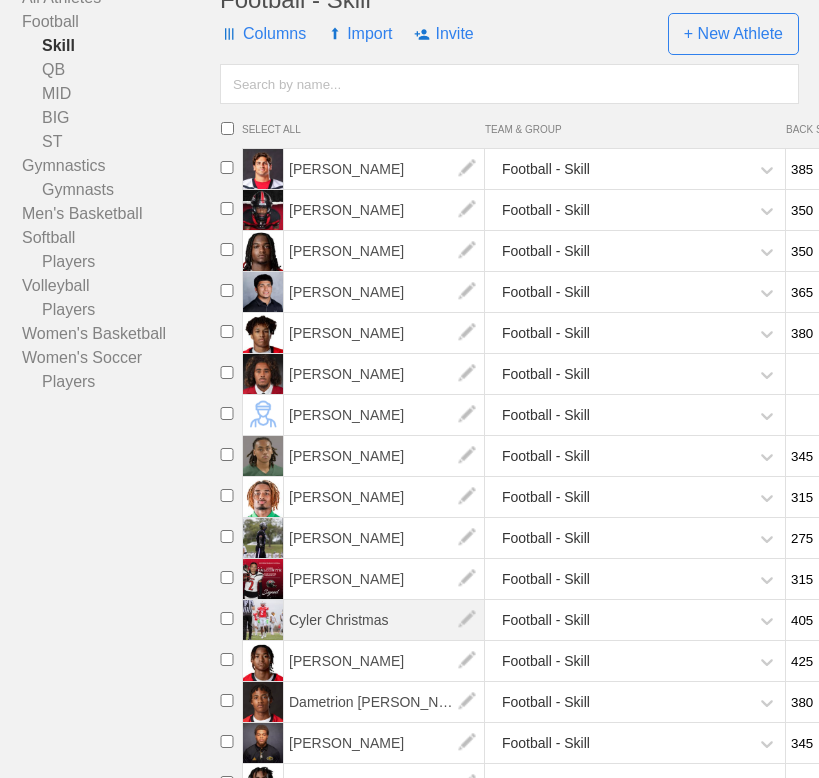 click on "Cyler Christmas" at bounding box center (384, 620) 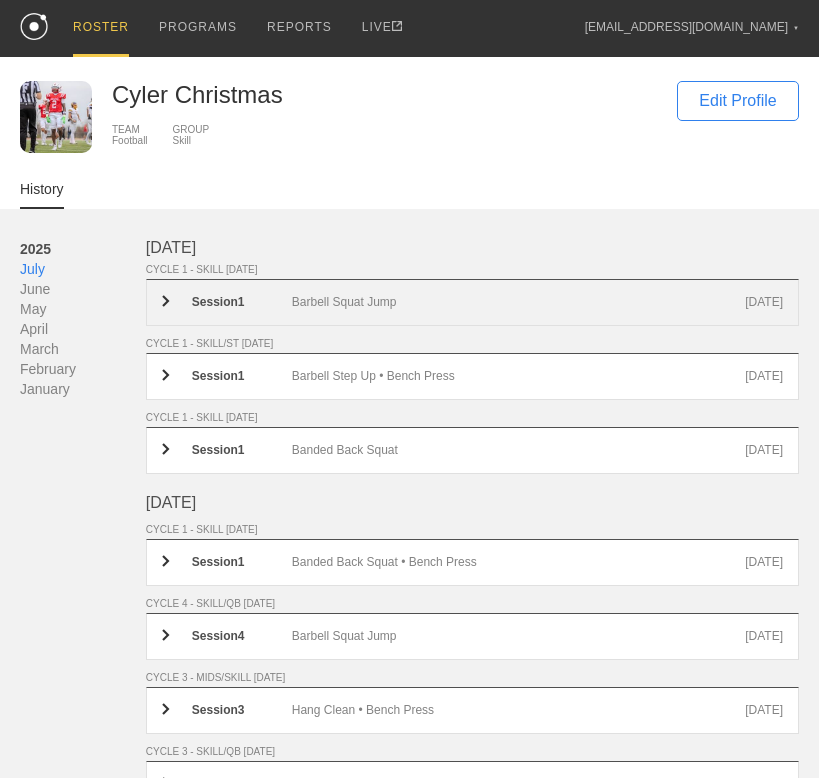 click on "Session  1 Barbell Squat Jump Jul 18th" at bounding box center [472, 302] 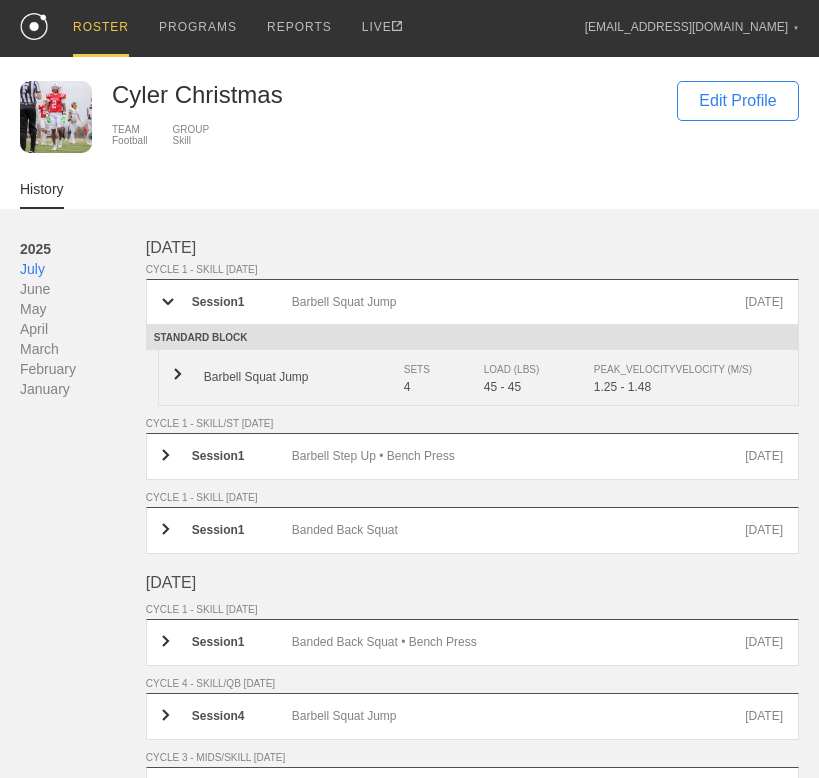 click on "Barbell Squat Jump" at bounding box center (304, 377) 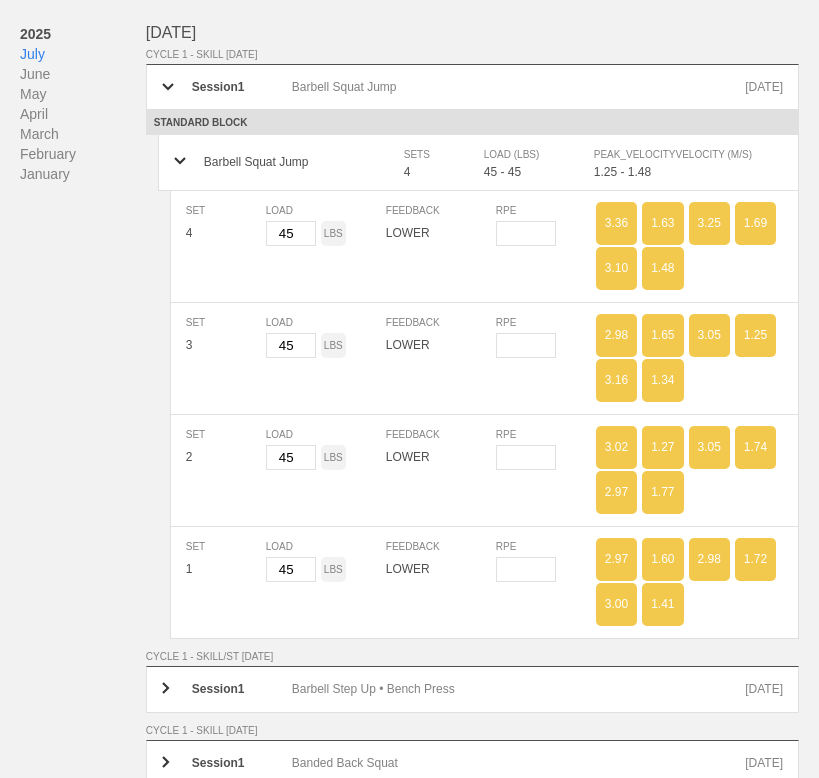scroll, scrollTop: 216, scrollLeft: 0, axis: vertical 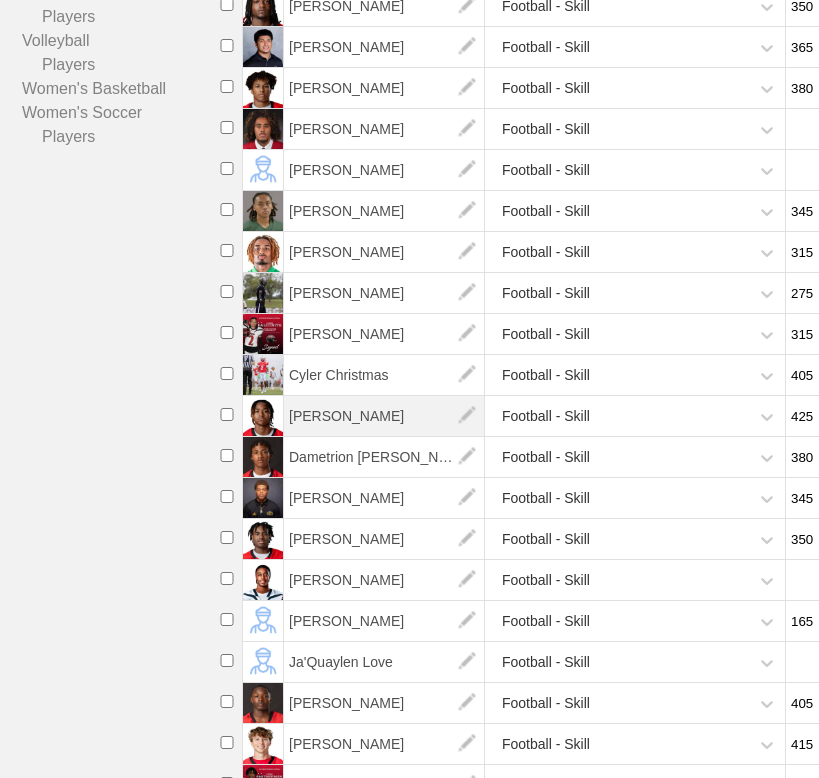 click on "[PERSON_NAME]" at bounding box center (384, 416) 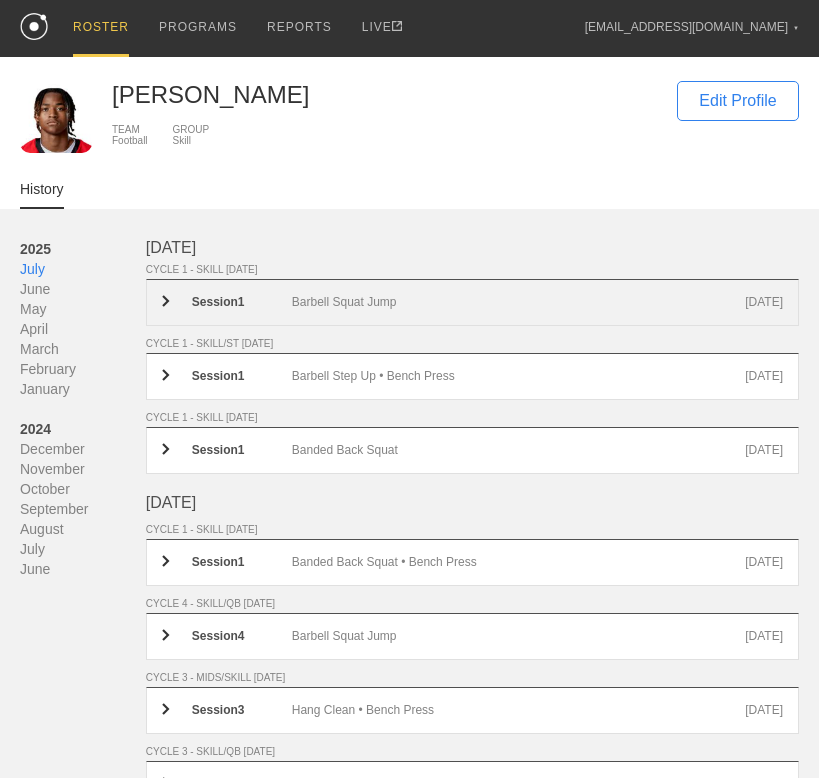 click on "Barbell Squat Jump" at bounding box center [518, 302] 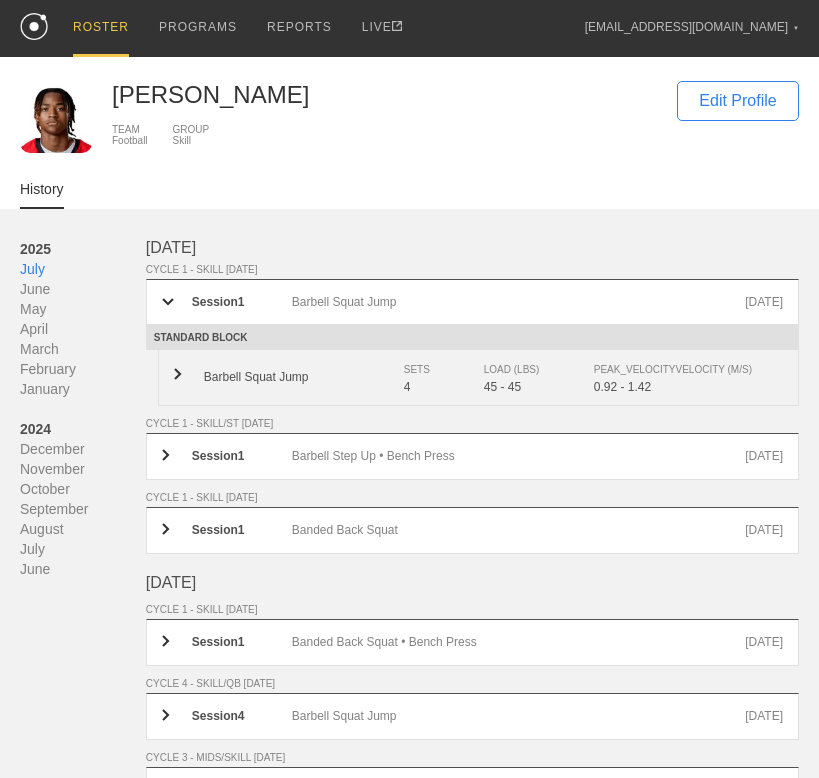 click on "Barbell Squat Jump" at bounding box center [304, 377] 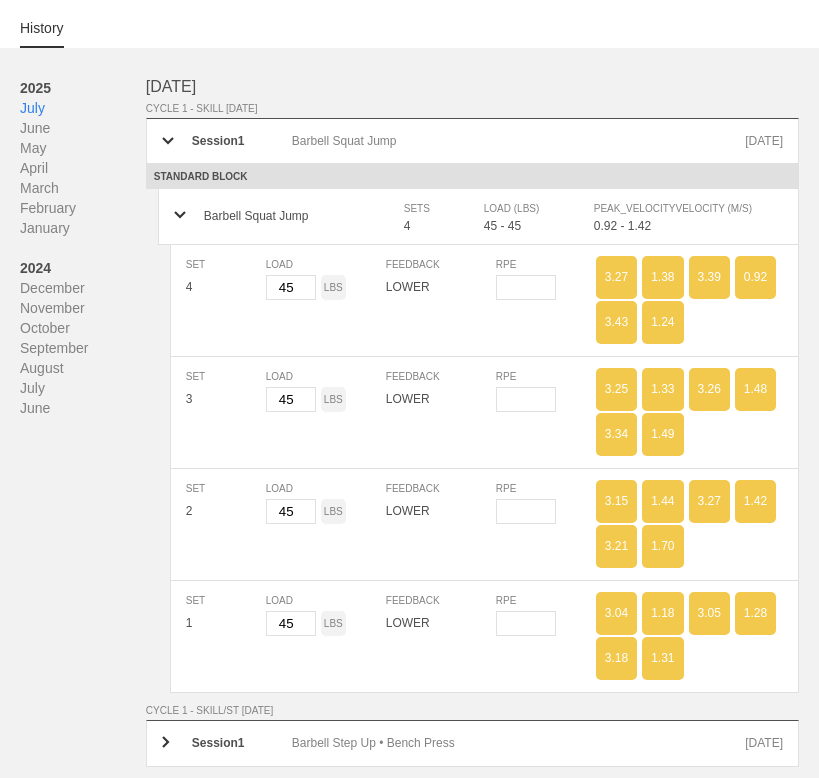 scroll, scrollTop: 239, scrollLeft: 0, axis: vertical 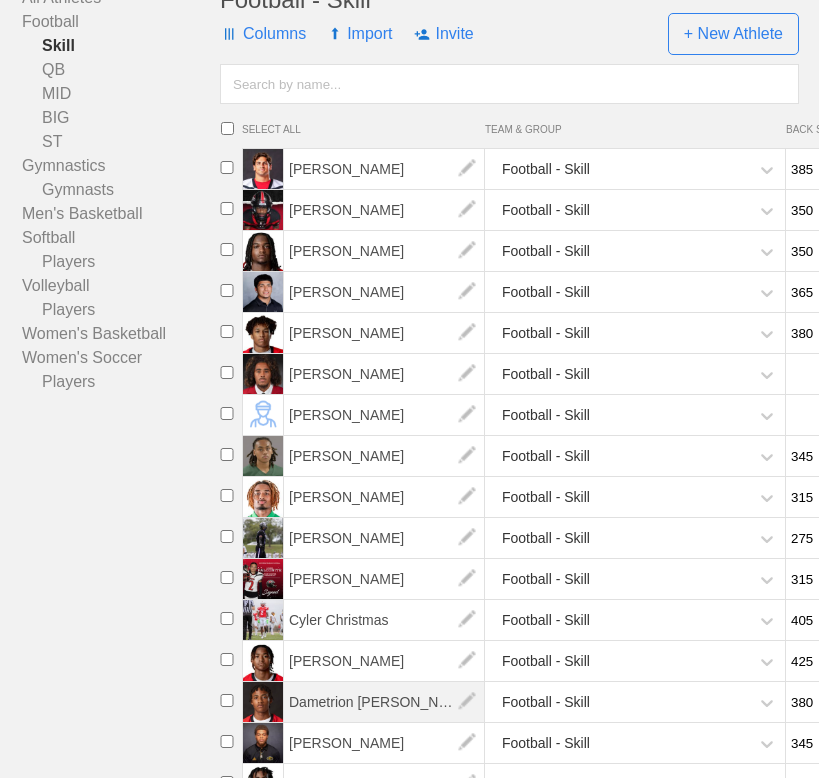 click on "Dametrion [PERSON_NAME]" at bounding box center (384, 702) 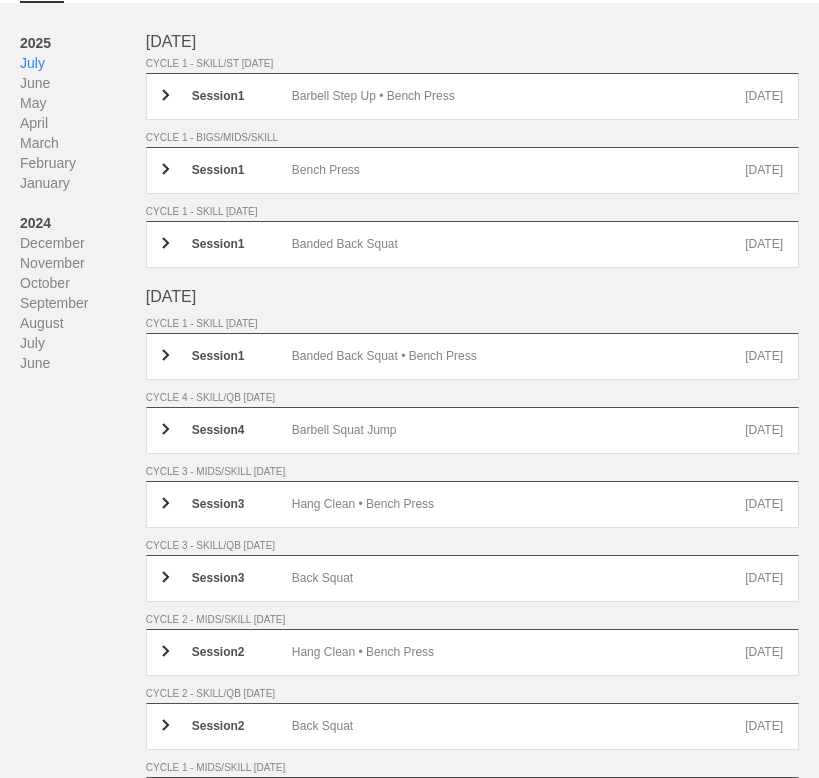 scroll, scrollTop: 0, scrollLeft: 0, axis: both 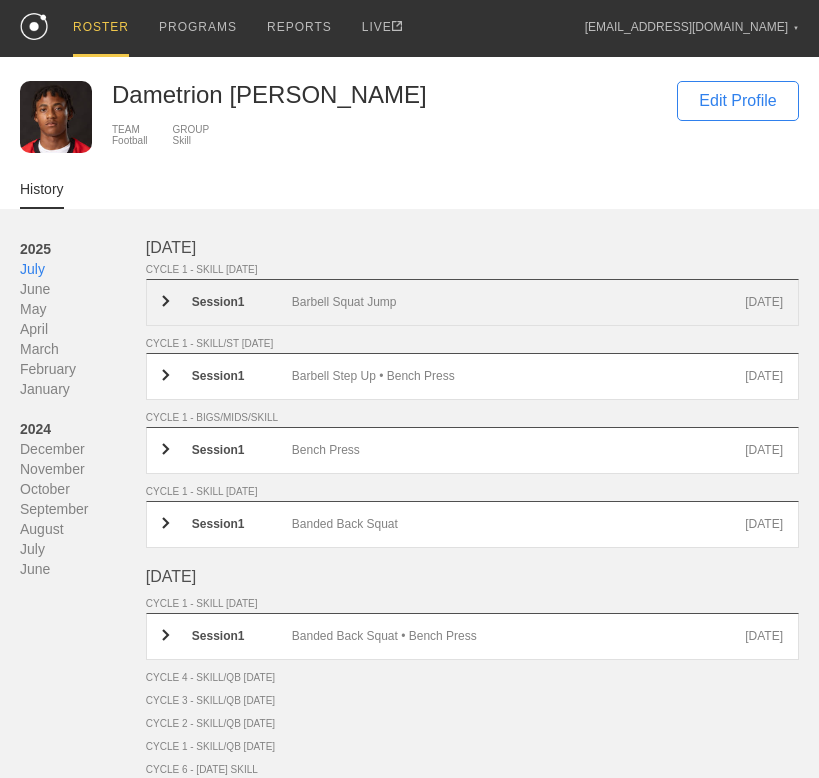 click on "Barbell Squat Jump" at bounding box center [518, 302] 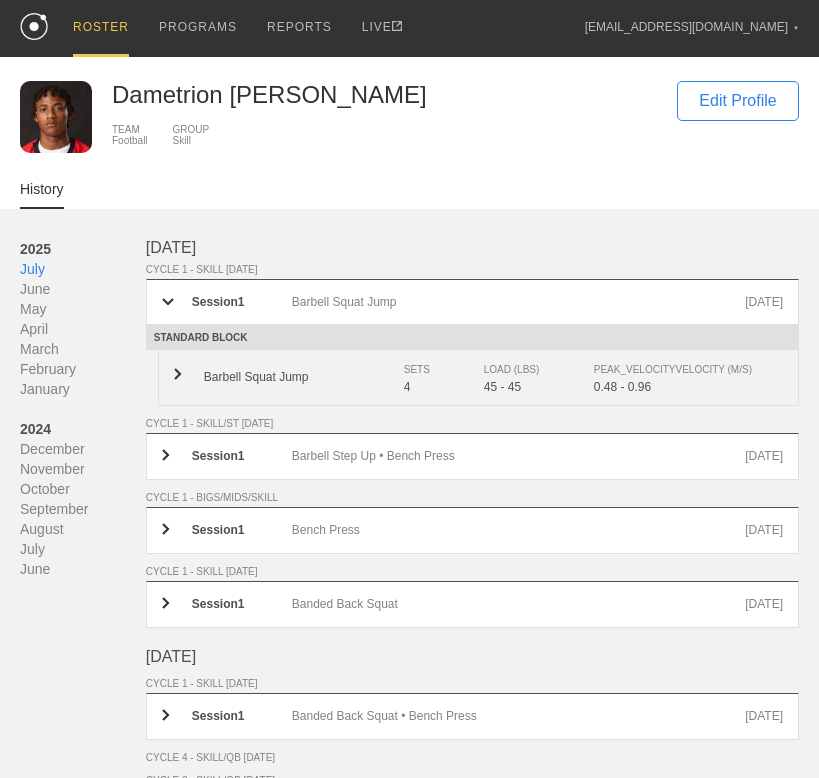 click on "Barbell Squat Jump SETS 4 LOAD (LBS) 45 - 45 PEAK_VELOCITY  VELOCITY (M/S) 0.48 - 0.96" at bounding box center [478, 378] 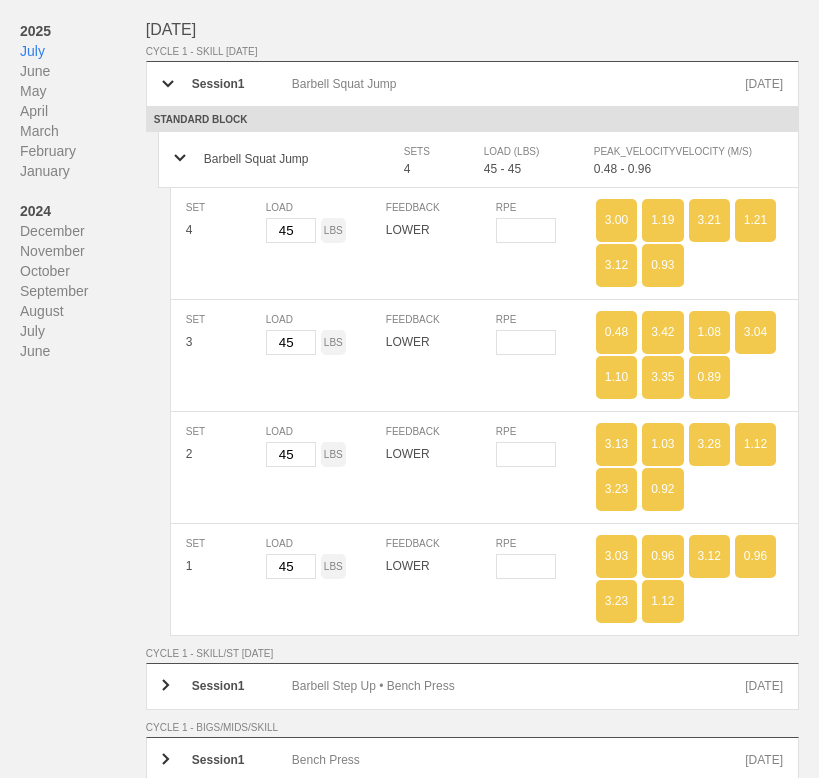scroll, scrollTop: 218, scrollLeft: 0, axis: vertical 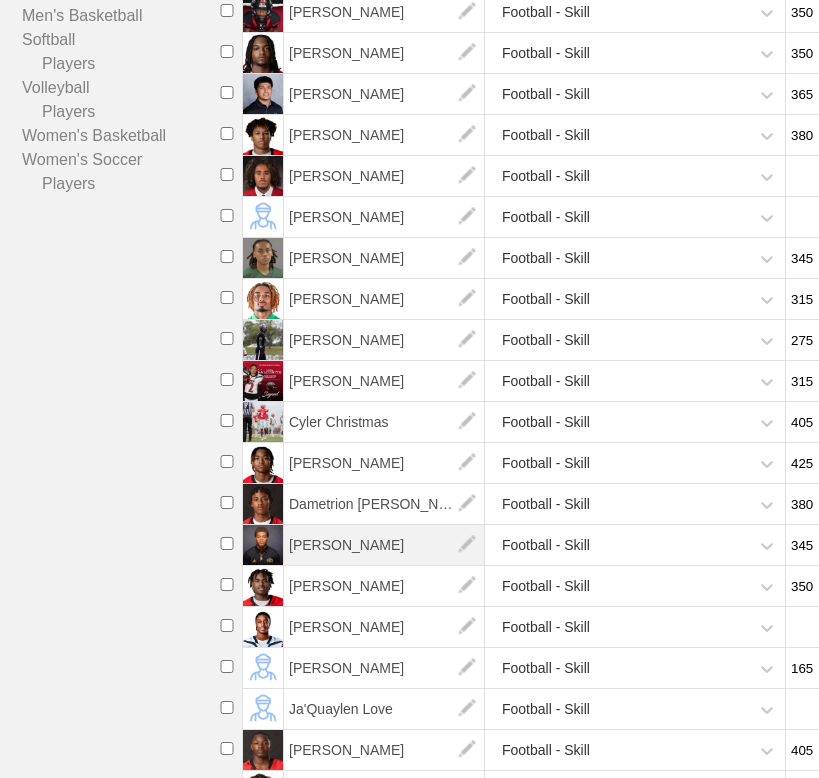 click on "[PERSON_NAME]" at bounding box center (384, 545) 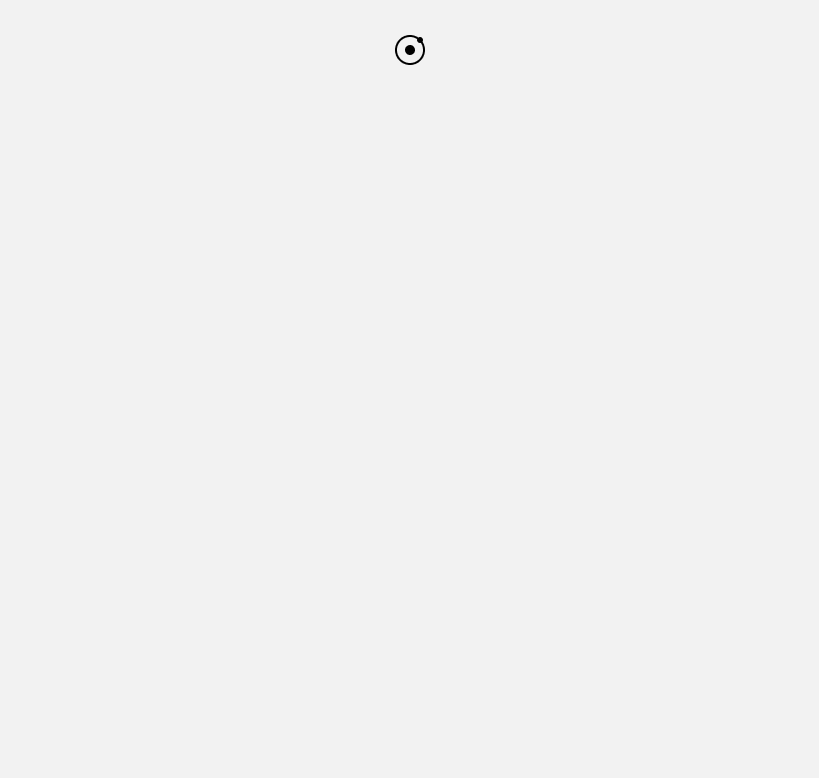 scroll, scrollTop: 0, scrollLeft: 0, axis: both 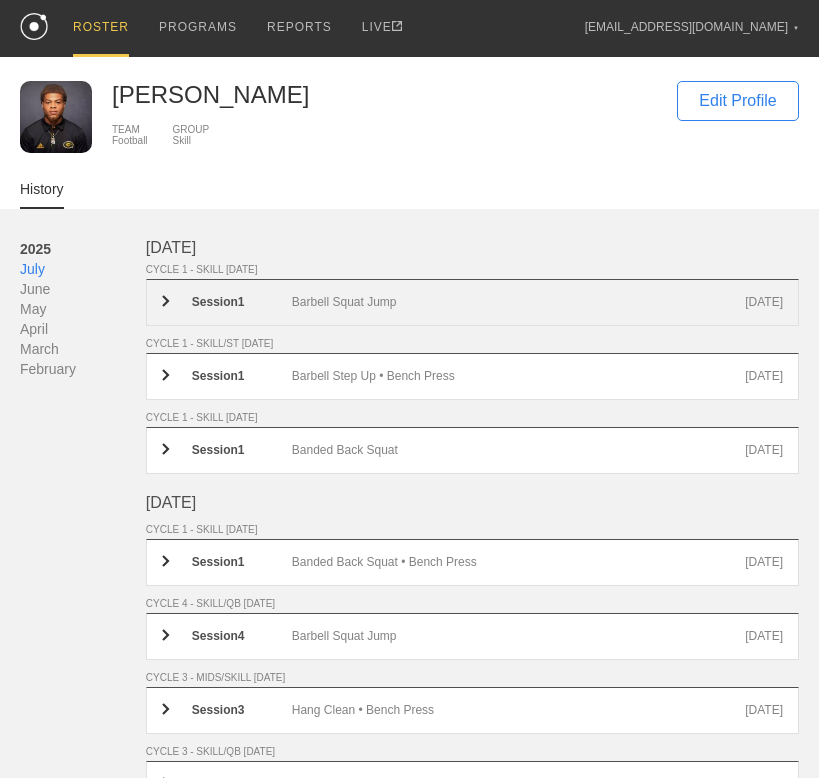 click on "Barbell Squat Jump" at bounding box center [518, 302] 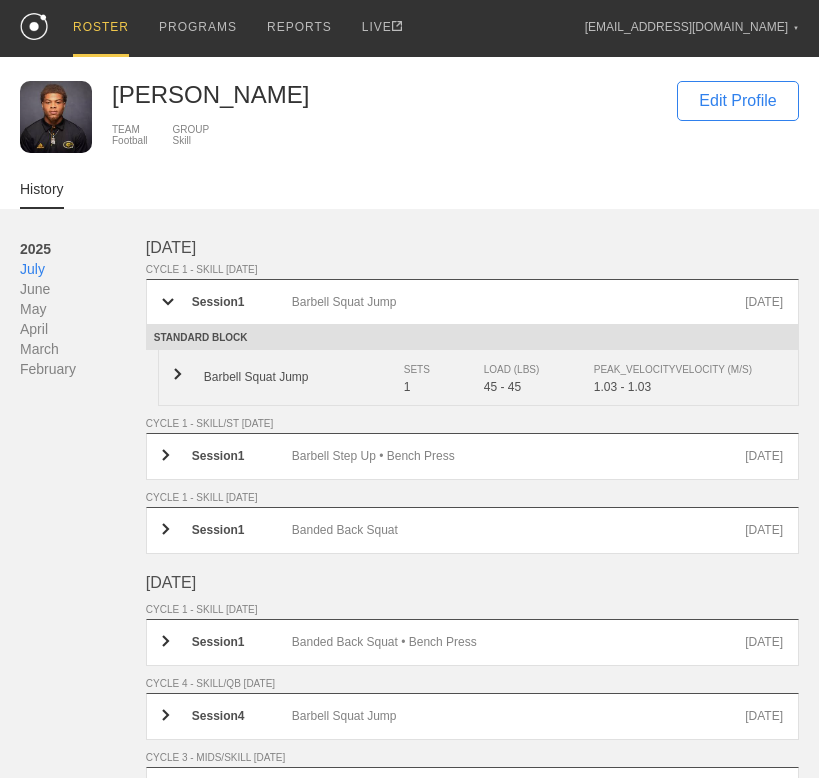 click on "Barbell Squat Jump SETS 1 LOAD (LBS) 45 - 45 PEAK_VELOCITY  VELOCITY (M/S) 1.03 - 1.03" at bounding box center (478, 378) 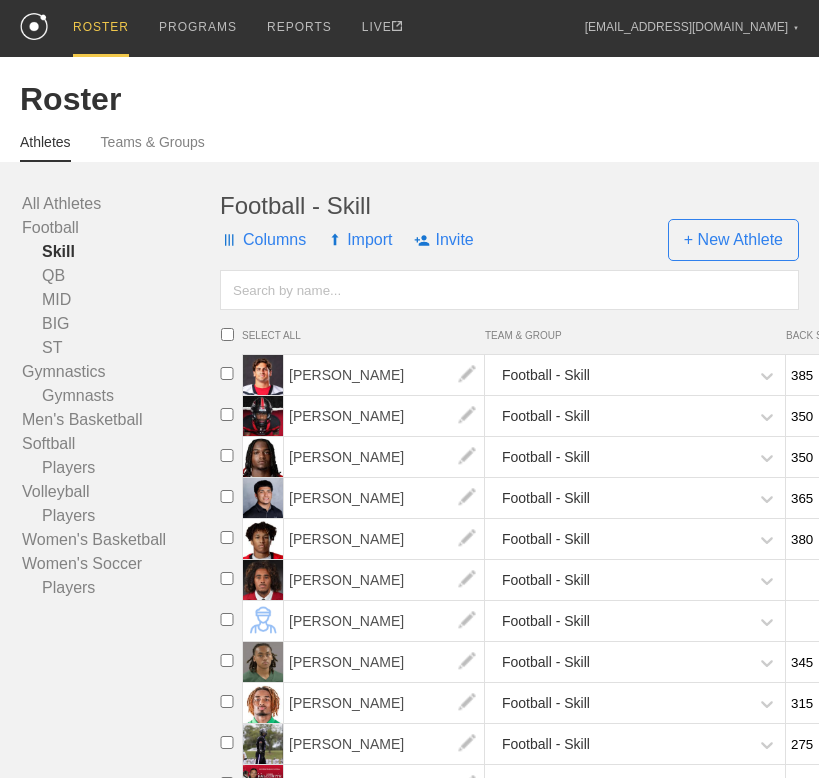 scroll, scrollTop: 206, scrollLeft: 0, axis: vertical 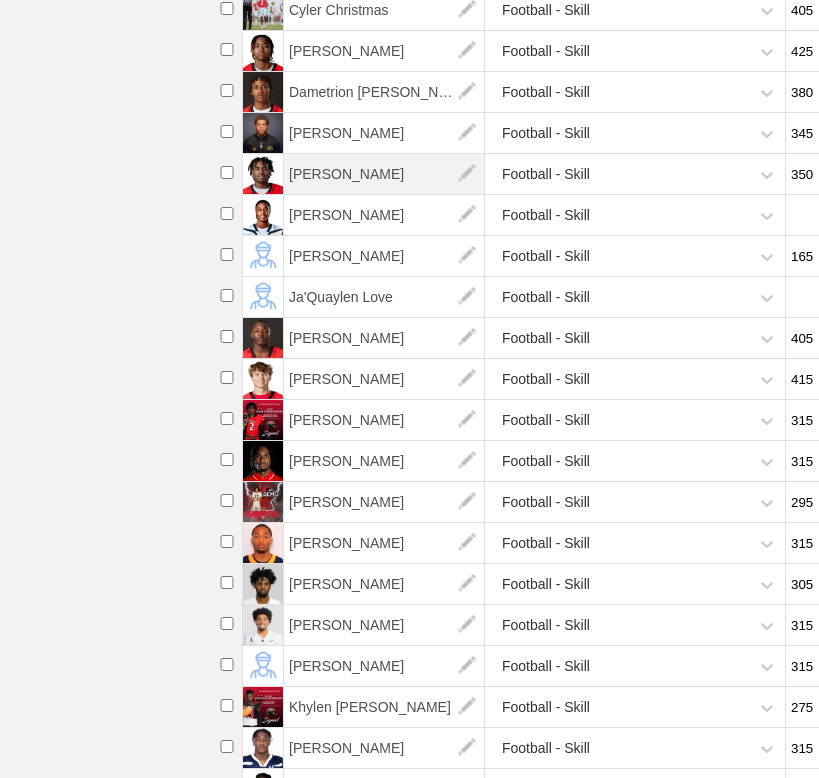 click on "[PERSON_NAME]" at bounding box center [384, 174] 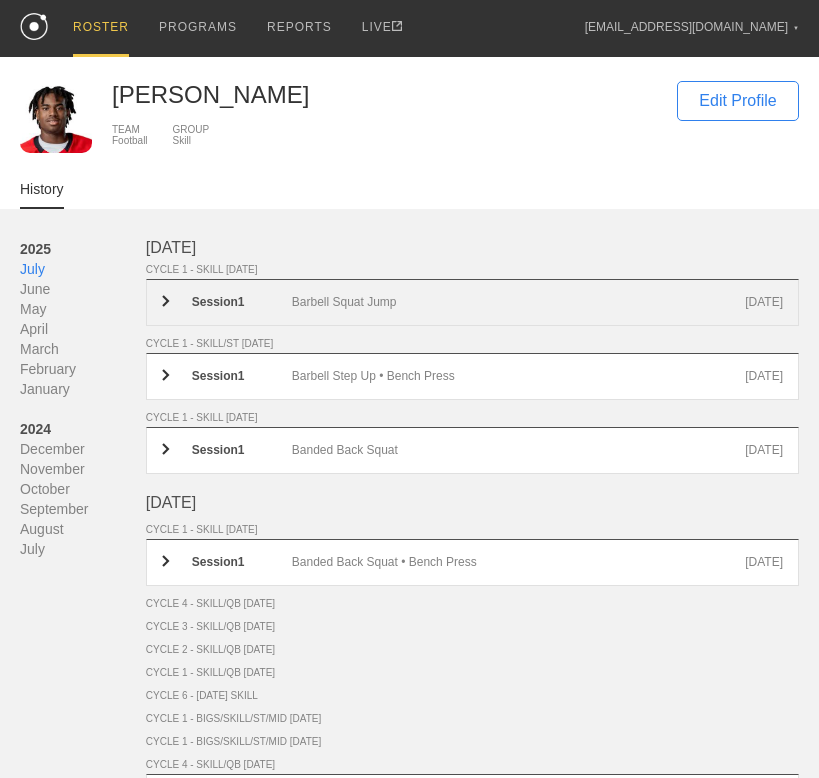 click on "Barbell Squat Jump" at bounding box center (518, 302) 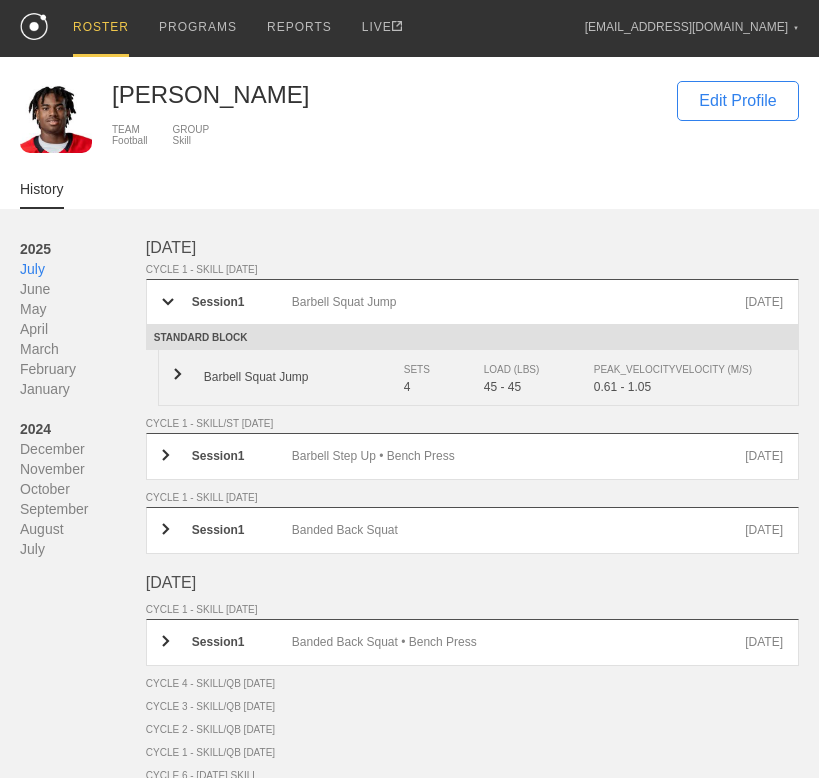 click on "Barbell Squat Jump SETS 4 LOAD (LBS) 45 - 45 PEAK_VELOCITY  VELOCITY (M/S) 0.61 - 1.05" at bounding box center [478, 378] 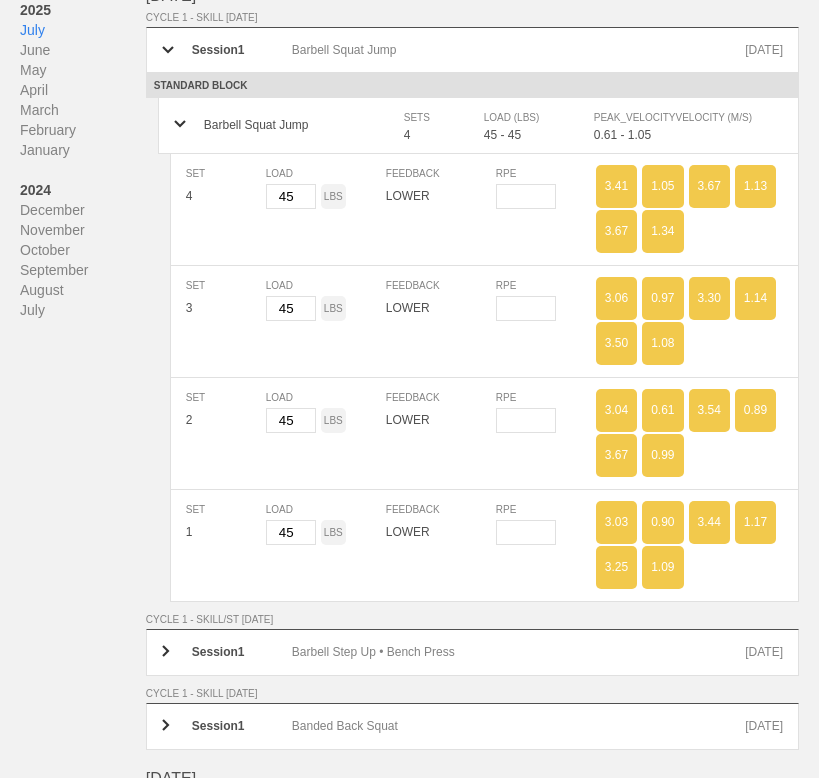 scroll, scrollTop: 255, scrollLeft: 0, axis: vertical 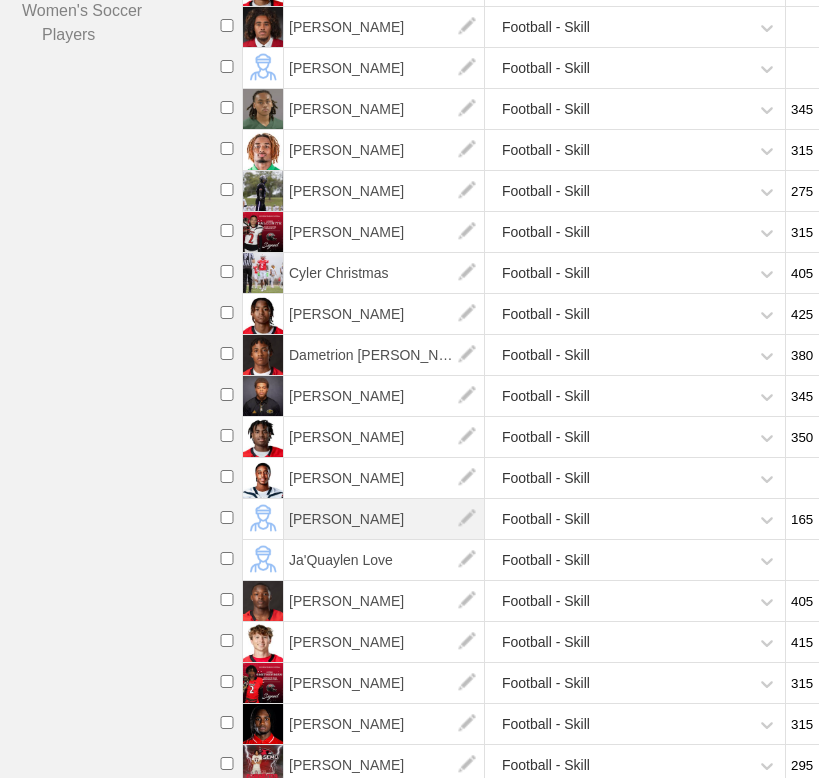 click on "[PERSON_NAME]" at bounding box center (384, 519) 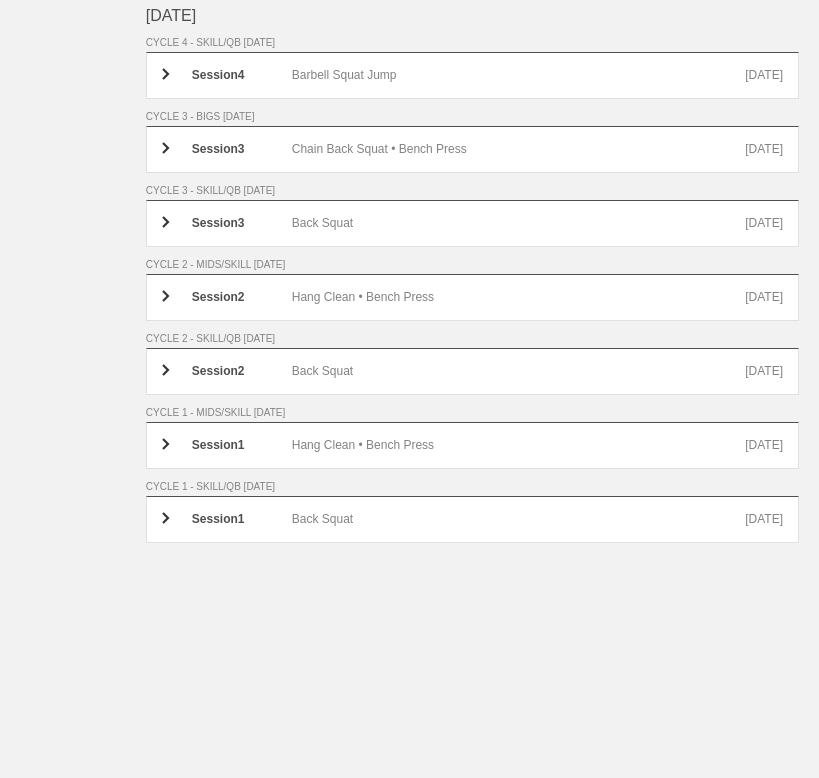 scroll, scrollTop: 0, scrollLeft: 0, axis: both 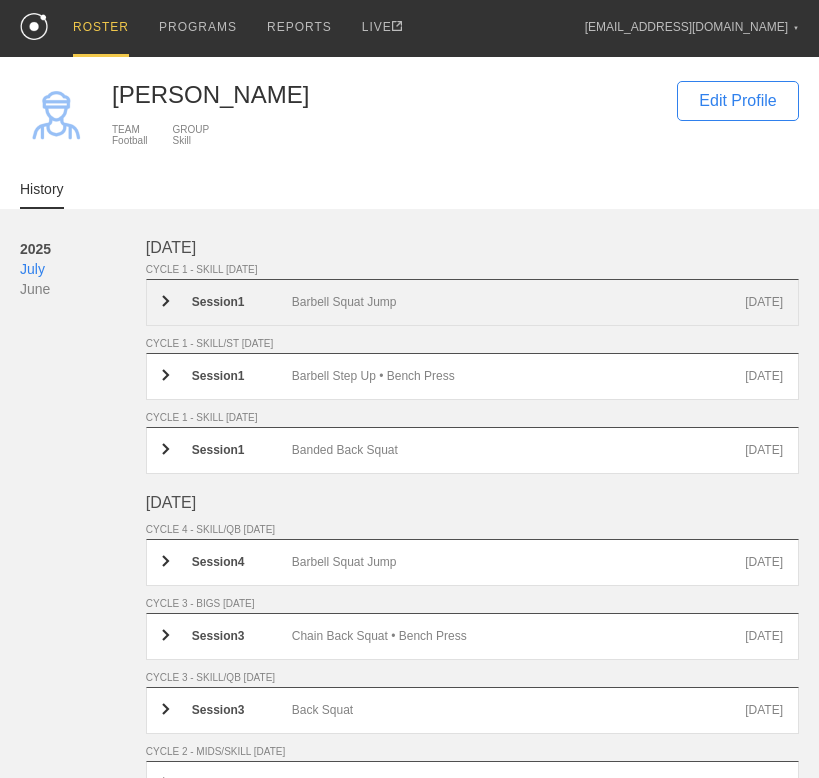 click on "Session  1 Barbell Squat Jump Jul 18th" at bounding box center [472, 302] 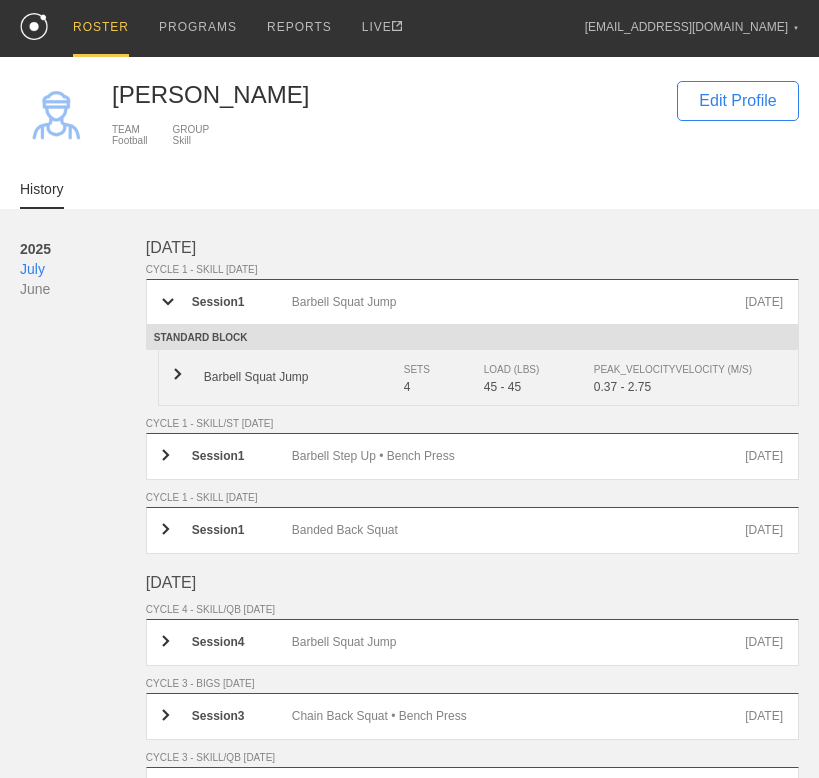 click on "Barbell Squat Jump" at bounding box center (304, 377) 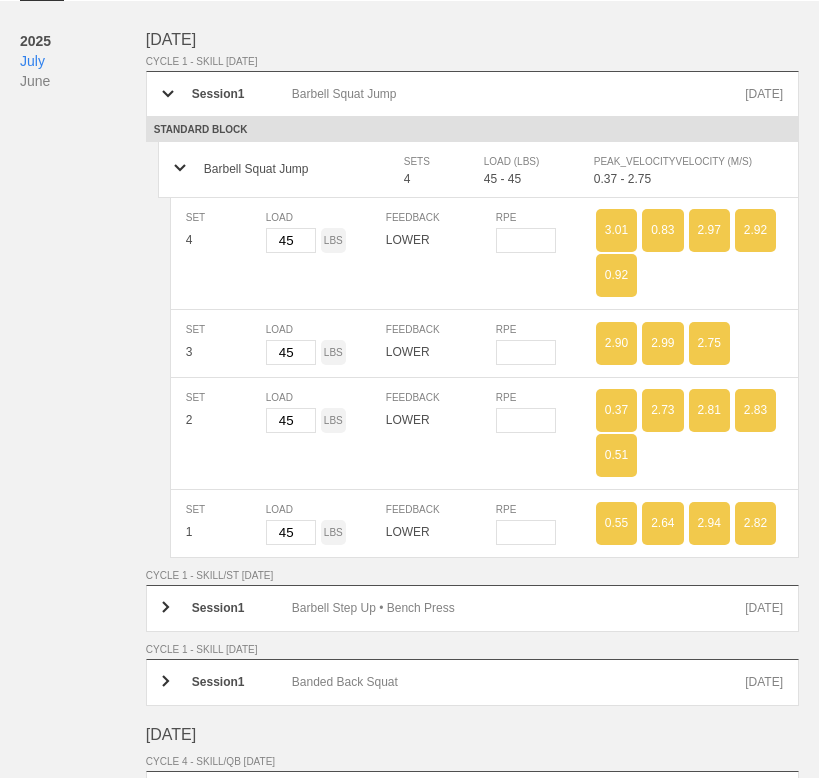 scroll, scrollTop: 217, scrollLeft: 0, axis: vertical 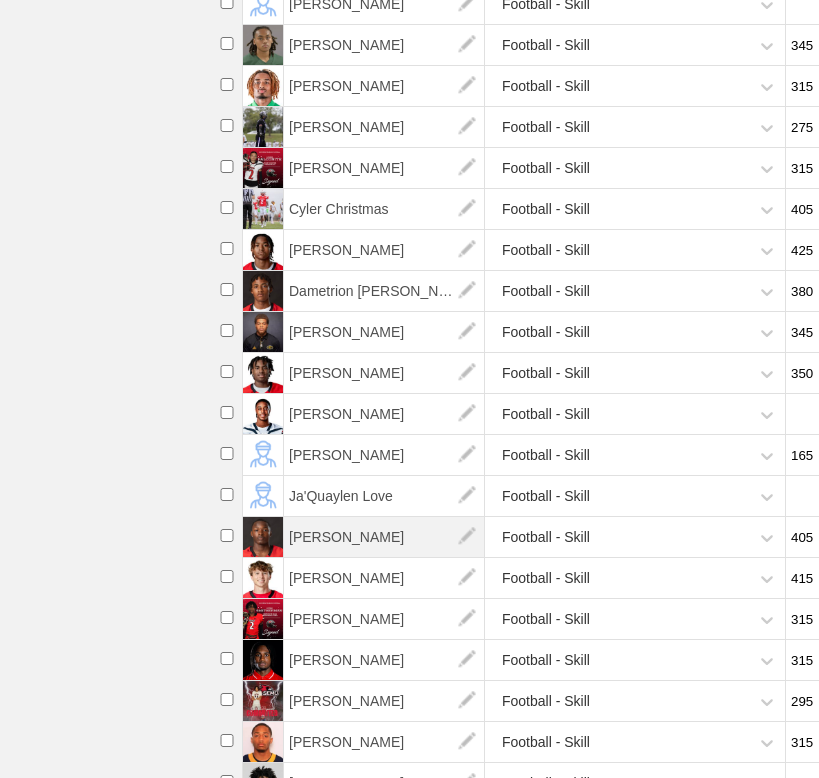 click on "[PERSON_NAME]" at bounding box center [384, 537] 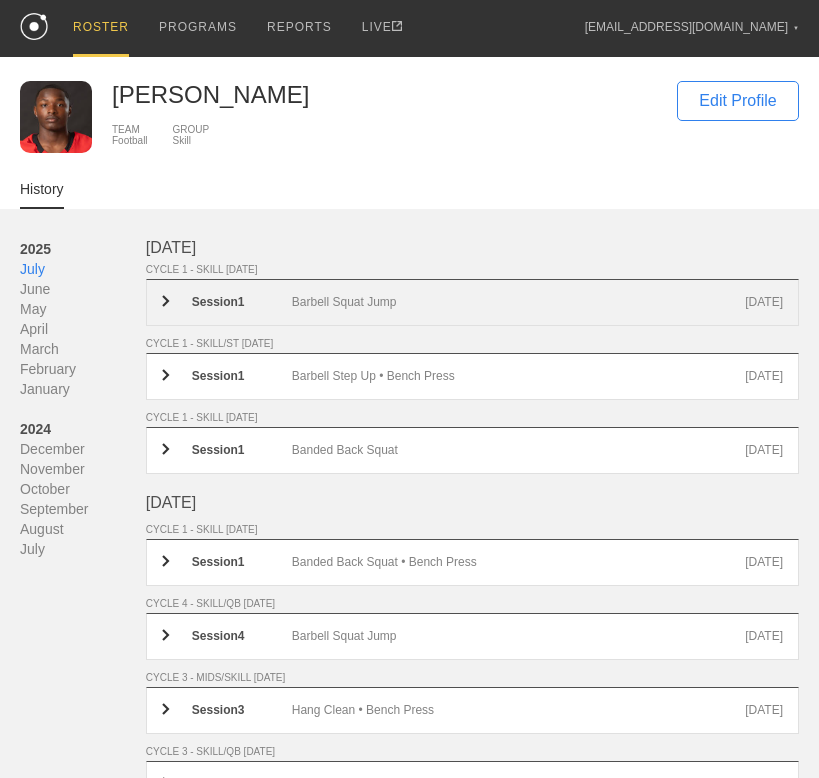 click on "Barbell Squat Jump" at bounding box center (518, 302) 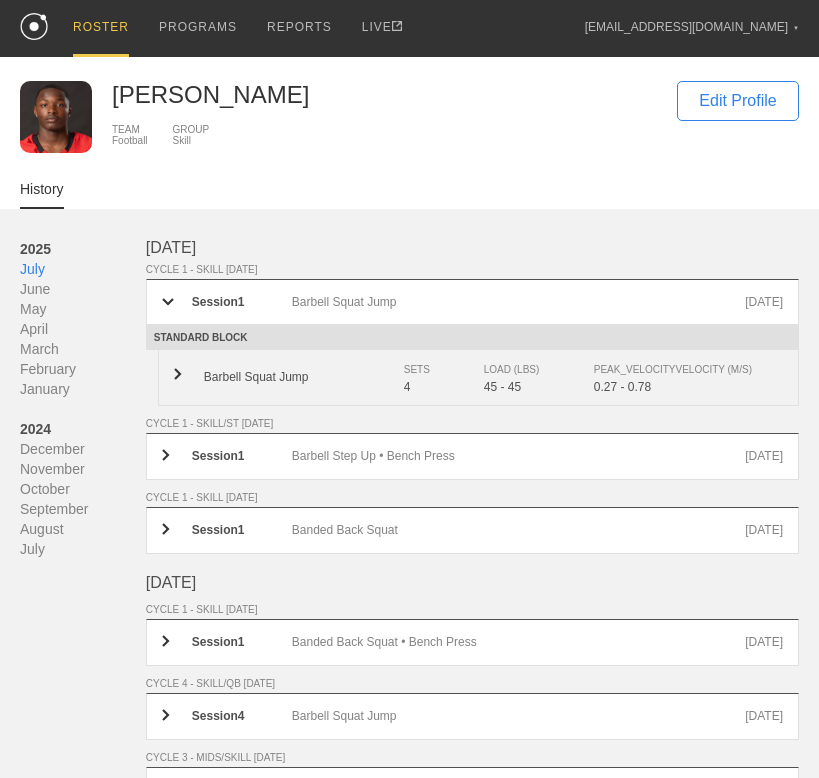 click on "Barbell Squat Jump" at bounding box center [304, 377] 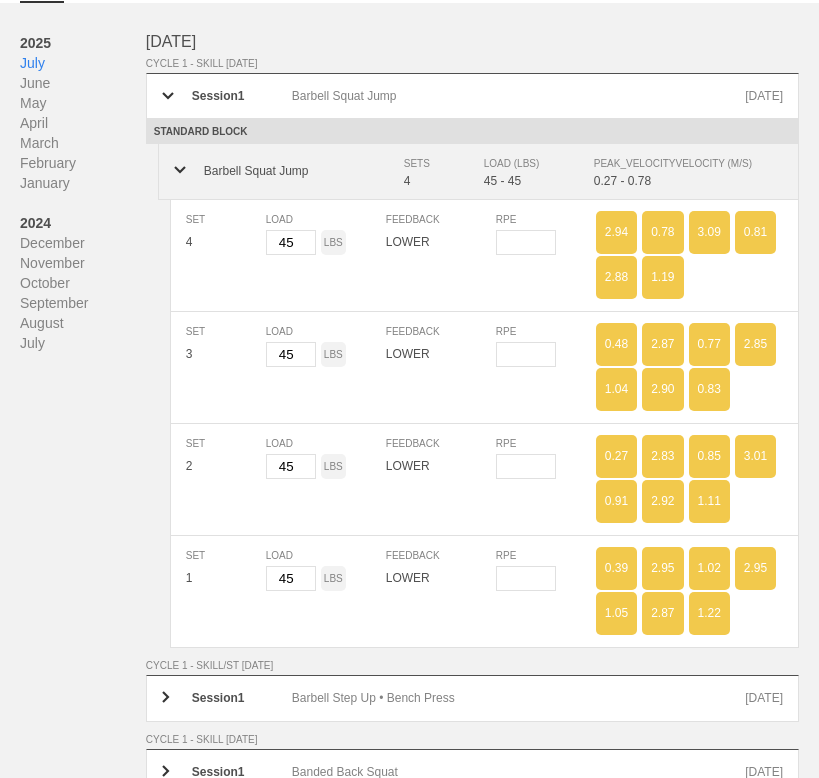 scroll, scrollTop: 211, scrollLeft: 0, axis: vertical 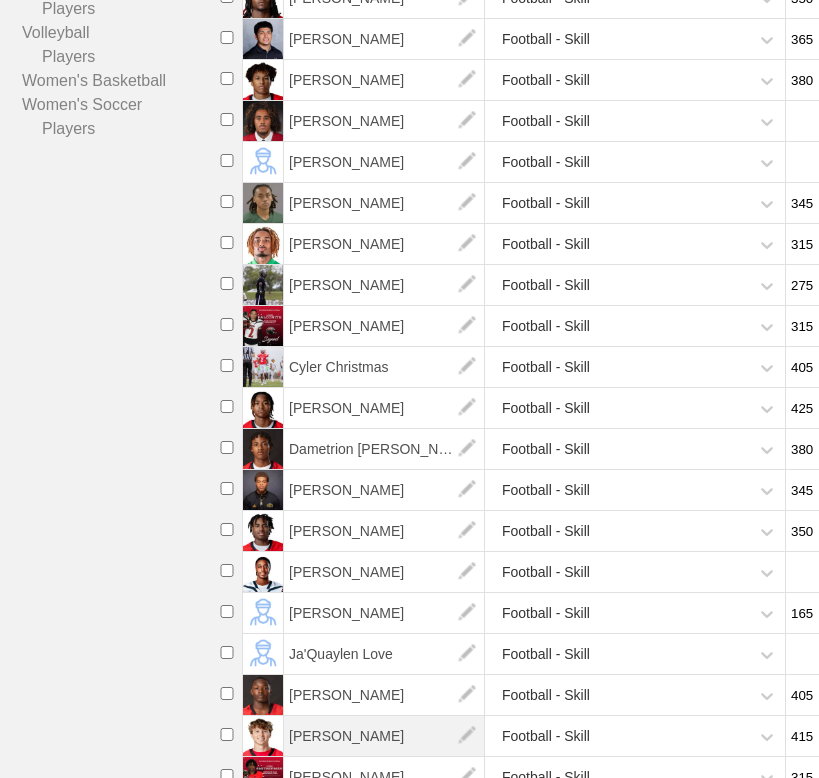 click on "[PERSON_NAME]" at bounding box center [384, 736] 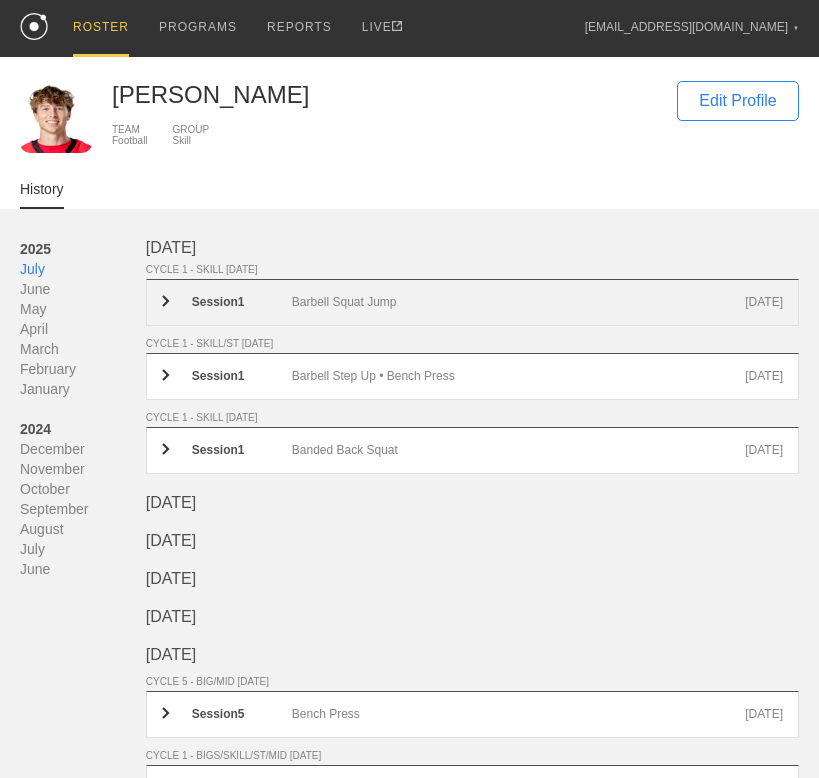 click on "Session  1 Barbell Squat Jump Jul 18th" at bounding box center [472, 302] 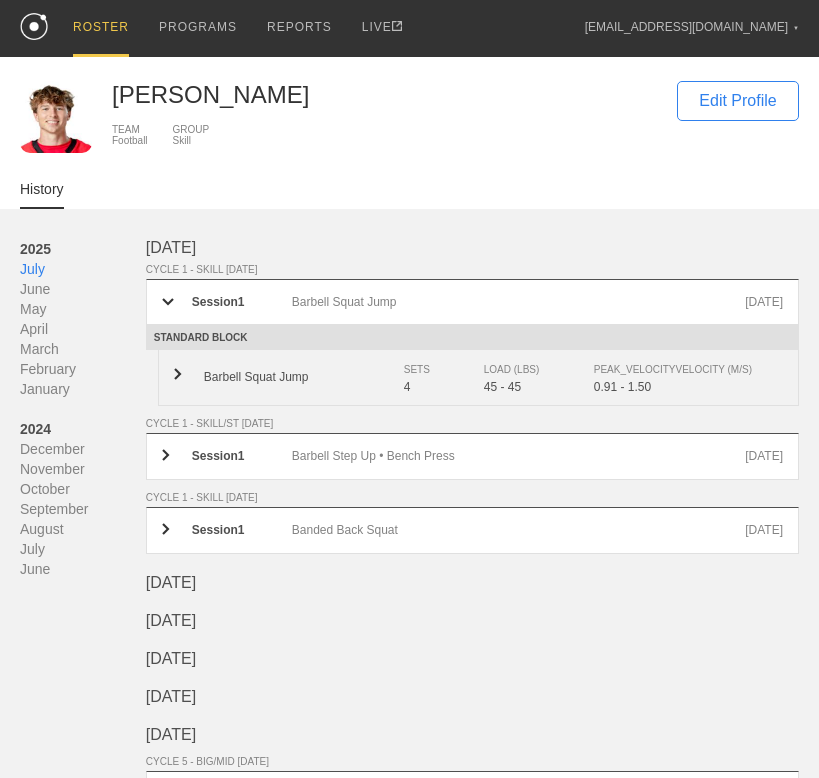 click on "Barbell Squat Jump" at bounding box center [304, 377] 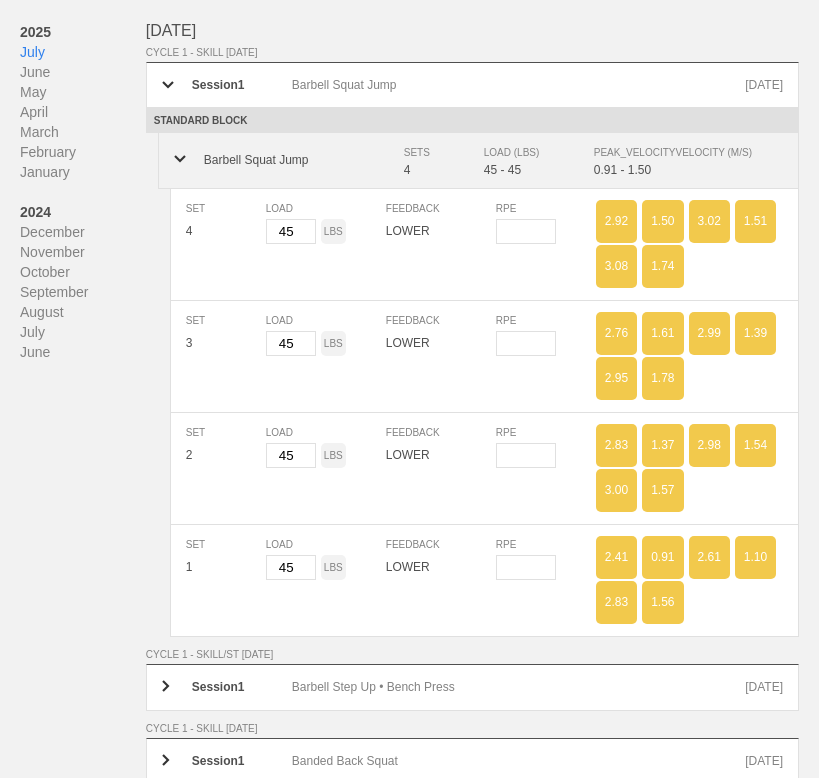 scroll, scrollTop: 240, scrollLeft: 0, axis: vertical 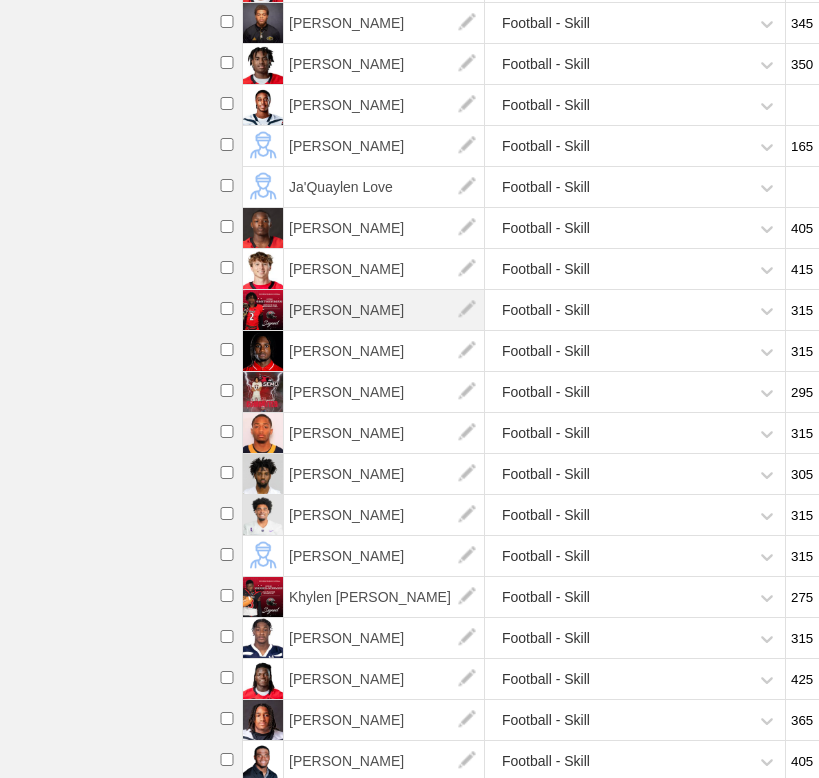 click on "[PERSON_NAME]" at bounding box center [384, 310] 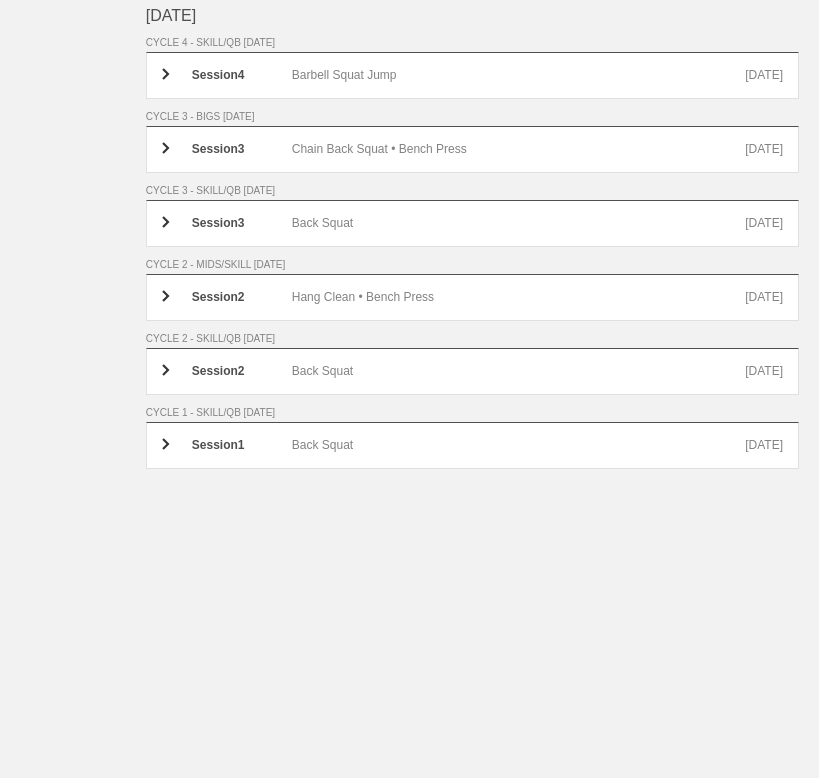scroll, scrollTop: 0, scrollLeft: 0, axis: both 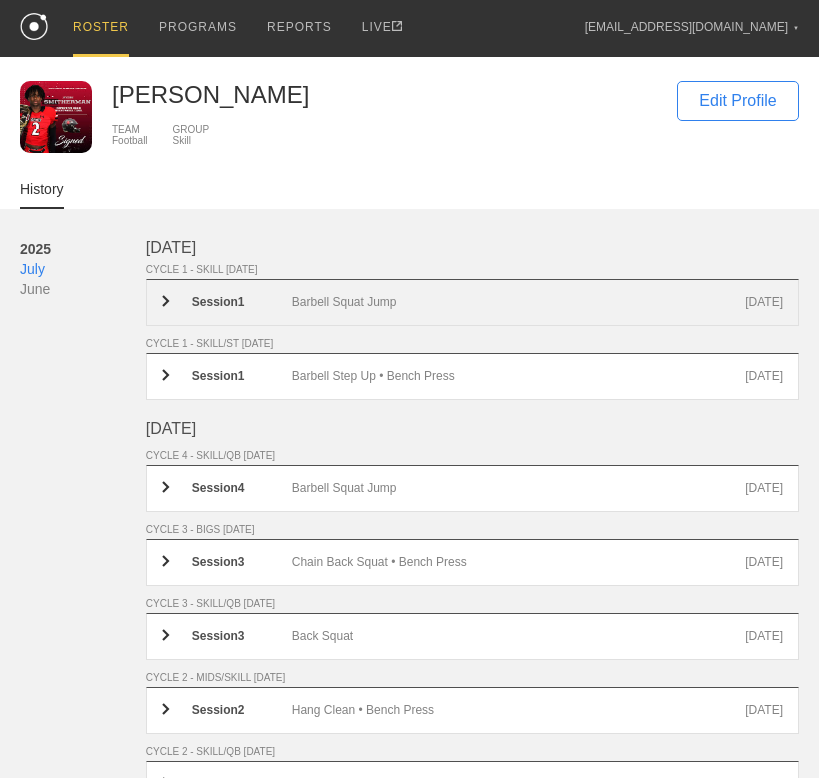 click on "Session  1 Barbell Squat Jump Jul 18th" at bounding box center [472, 302] 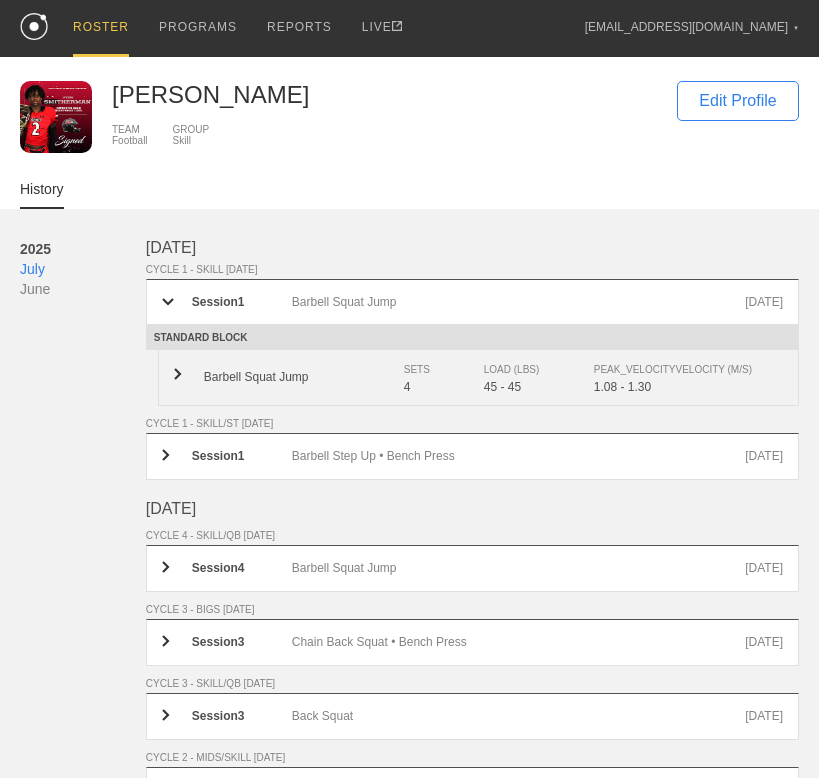 click on "45 - 45" at bounding box center (539, 387) 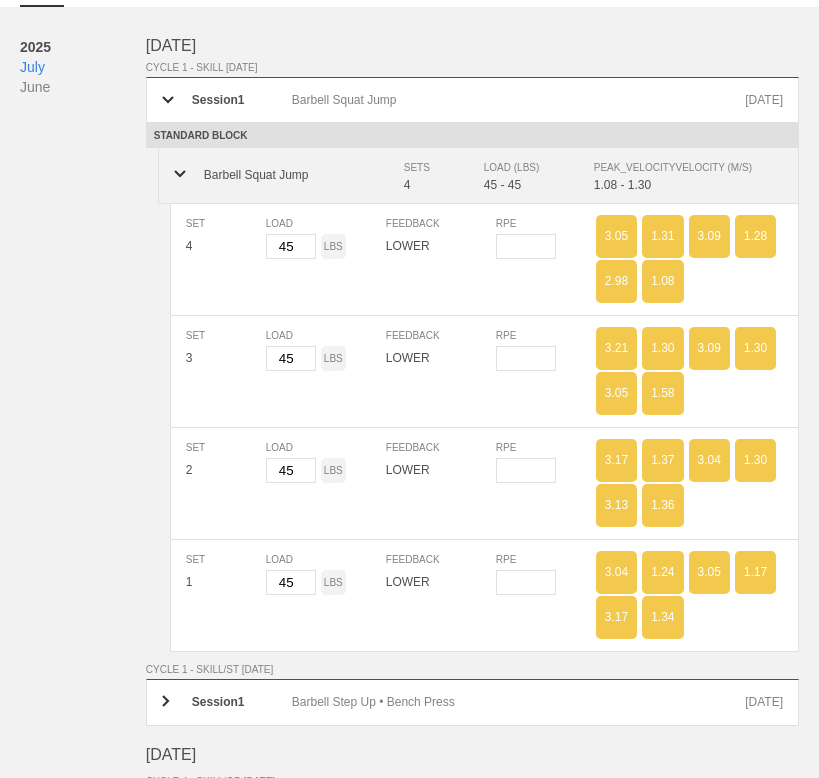 scroll, scrollTop: 201, scrollLeft: 0, axis: vertical 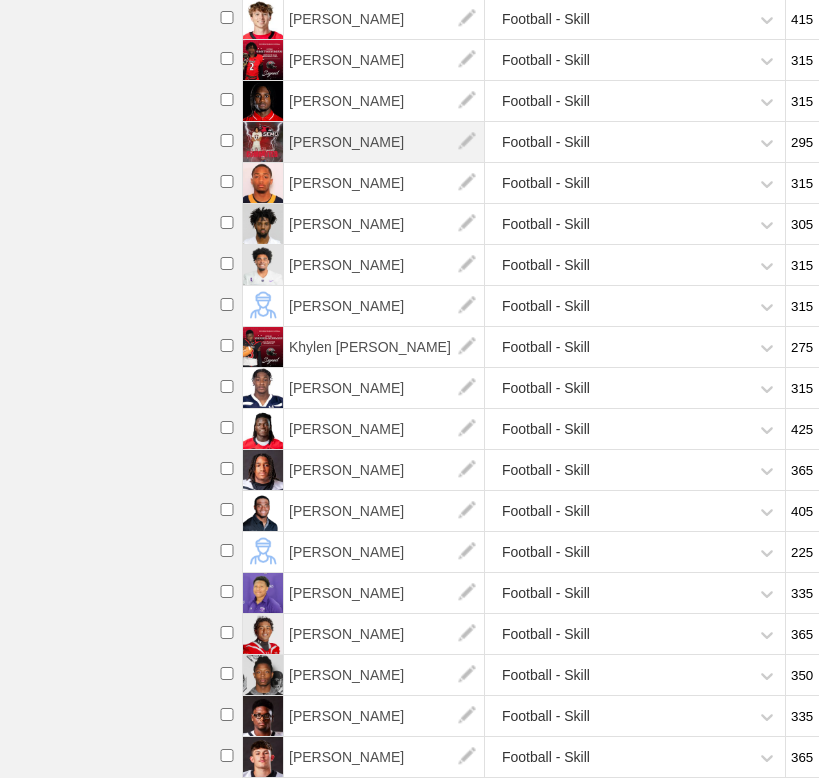 click on "[PERSON_NAME]" at bounding box center (384, 142) 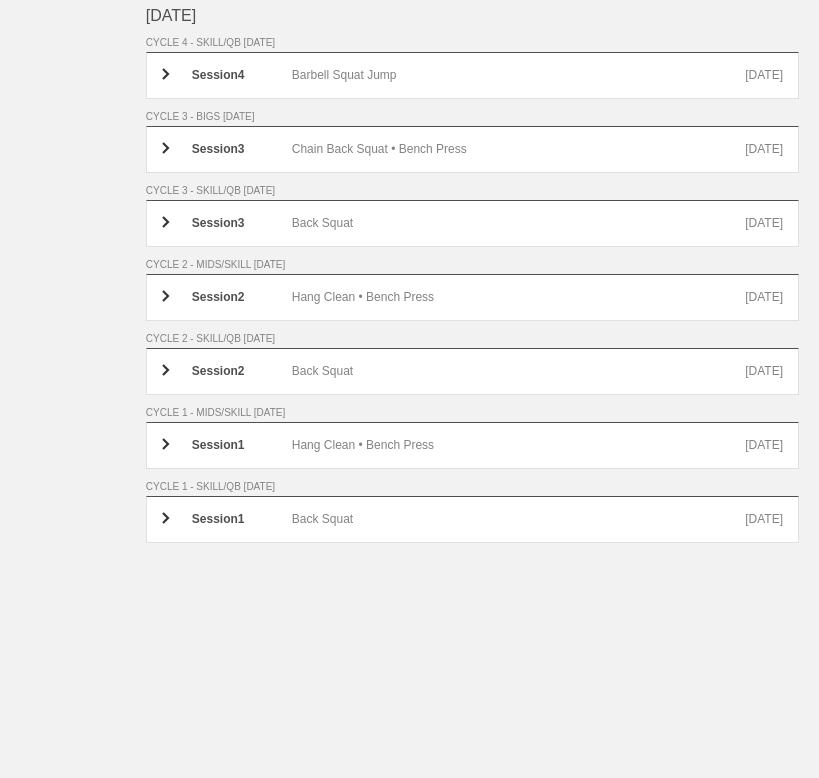 scroll, scrollTop: 0, scrollLeft: 0, axis: both 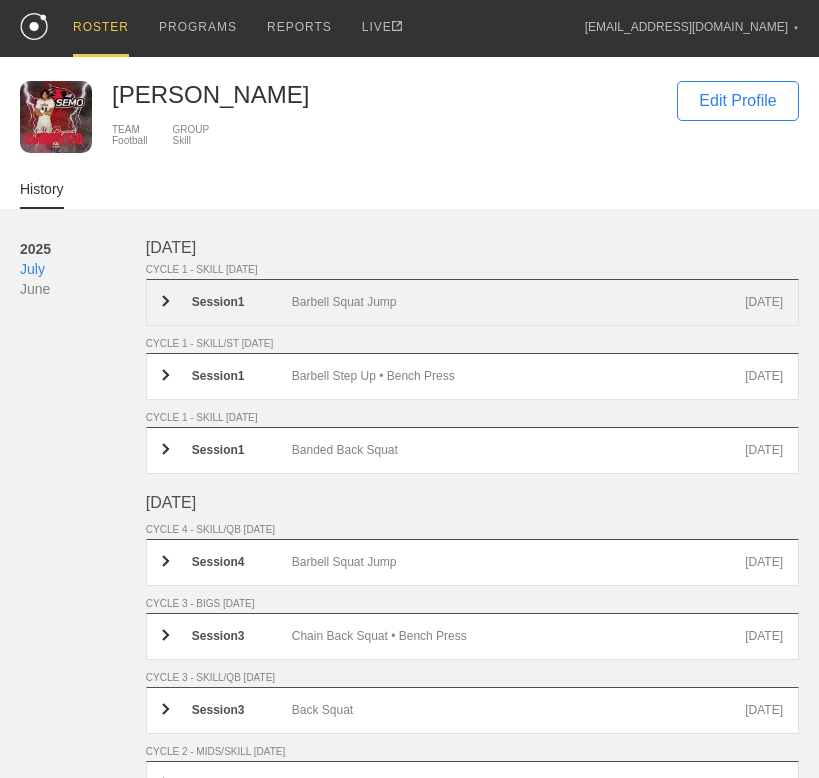 click on "Session  1 Barbell Squat Jump Jul 18th" at bounding box center [472, 302] 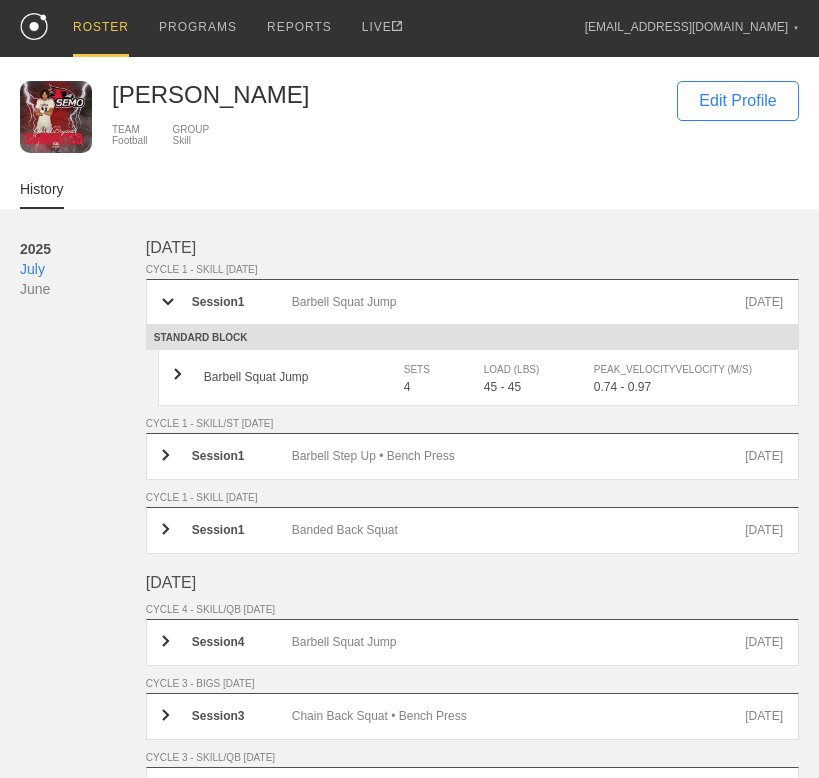click on "July 2025 CYCLE 1 - SKILL FRIDAY Session  1 Barbell Squat Jump Jul 18th STANDARD BLOCK Barbell Squat Jump SETS 4 LOAD (LBS) 45 - 45 PEAK_VELOCITY  VELOCITY (M/S) 0.74 - 0.97 CYCLE 1 - SKILL/ST WEDNESDAY Session  1 Barbell Step Up • Bench Press Jul 16th CYCLE 1 - SKILL MONDAY Session  1 Banded Back Squat Jul 7th June 2025 CYCLE 4 - SKILL/QB MONDAY Session  4 Barbell Squat Jump Jun 23rd CYCLE 3 - BIGS FRIDAY Session  3 Chain Back Squat • Bench Press Jun 20th CYCLE 3 - SKILL/QB MONDAY Session  3 Back Squat Jun 16th CYCLE 2 - MIDS/SKILL FRIDAY Session  2 Hang Clean • Bench Press Jun 13th CYCLE 2 - SKILL/QB MONDAY Session  2 Back Squat Jun 9th CYCLE 1 - MIDS/SKILL FRIDAY Session  1 Hang Clean • Bench Press Jun 6th CYCLE 1 - SKILL/QB MONDAY Session  1 Back Squat Jun 2nd" at bounding box center (472, 674) 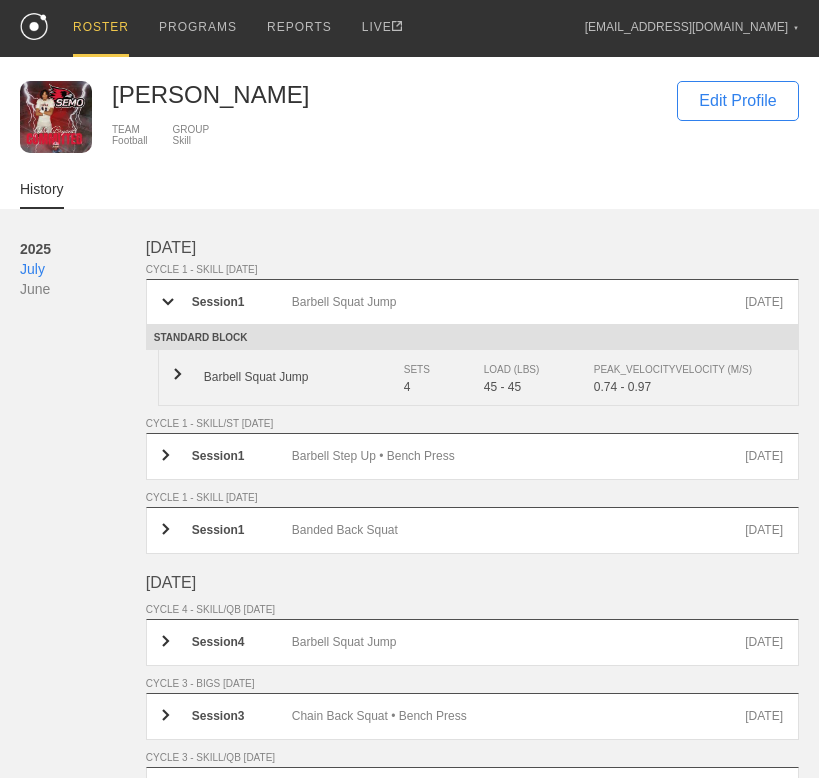 click on "Barbell Squat Jump" at bounding box center (304, 377) 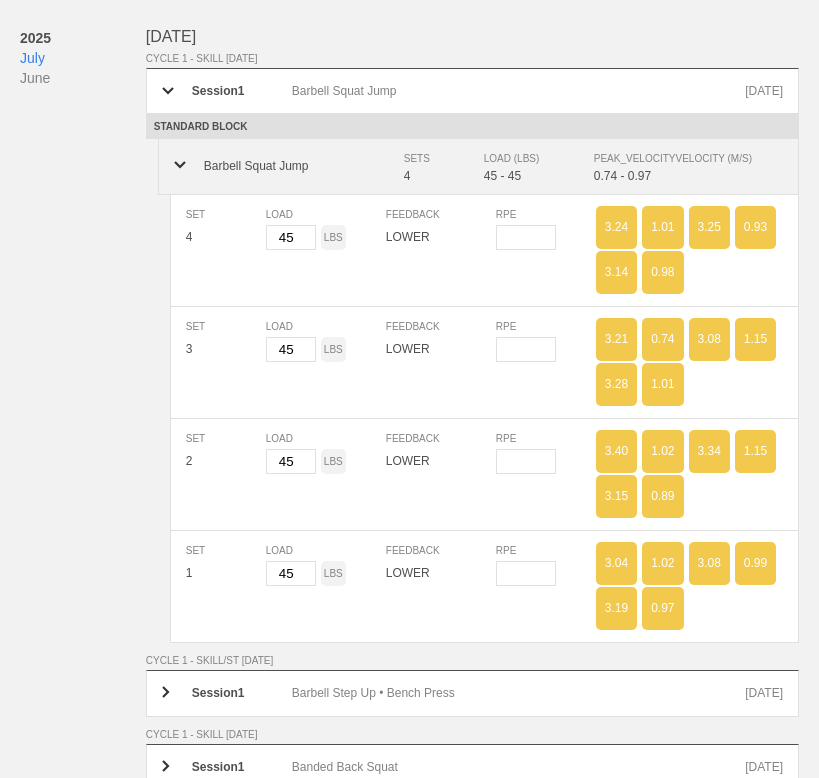 scroll, scrollTop: 241, scrollLeft: 0, axis: vertical 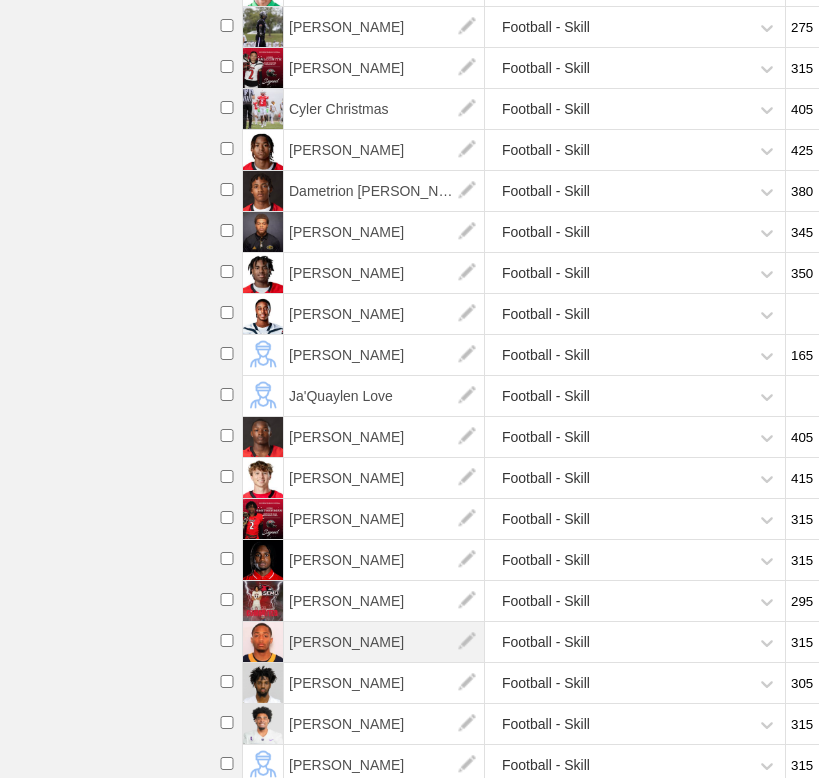 click on "[PERSON_NAME]" at bounding box center [384, 642] 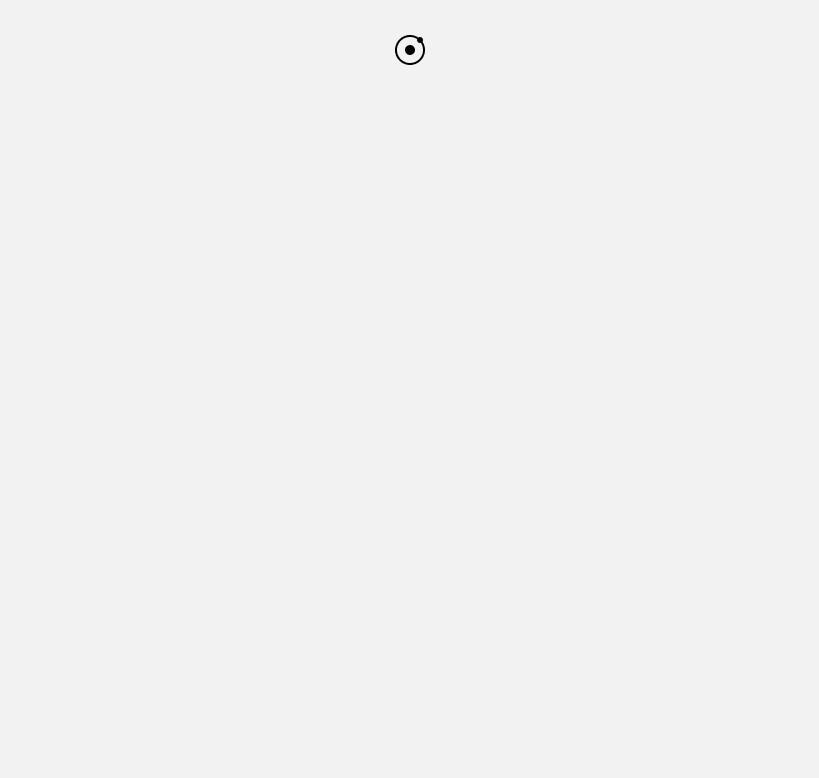 scroll, scrollTop: 0, scrollLeft: 0, axis: both 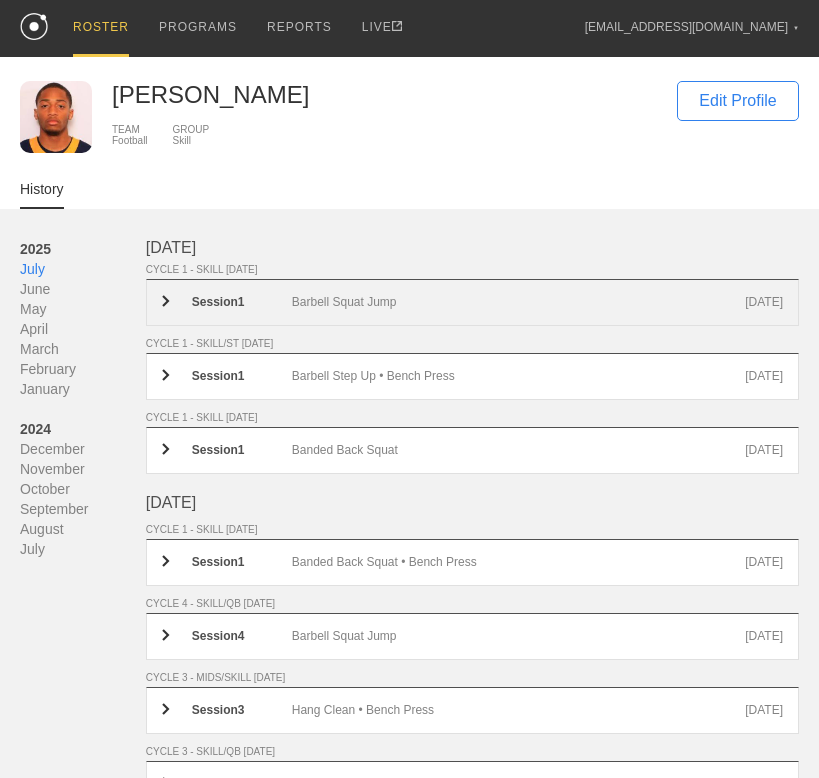 click on "Session  1" at bounding box center [242, 302] 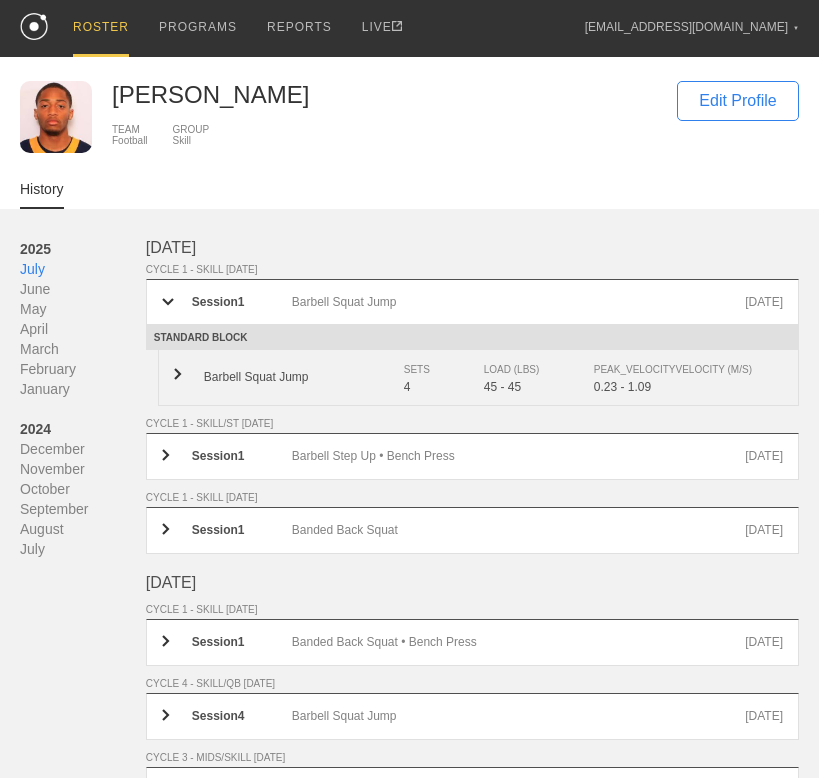 click on "Barbell Squat Jump" at bounding box center (304, 377) 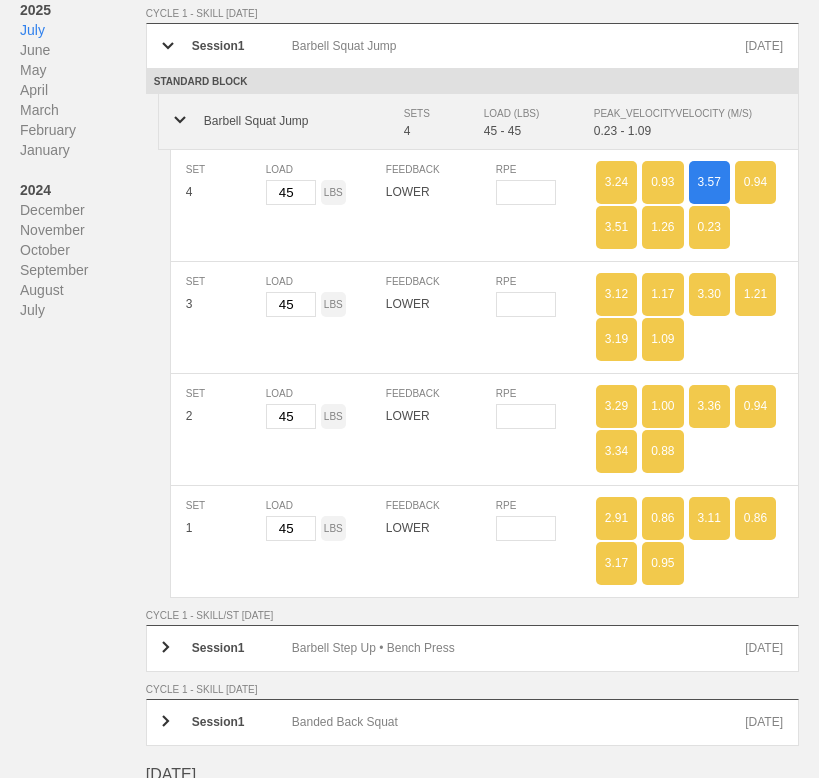 scroll, scrollTop: 263, scrollLeft: 0, axis: vertical 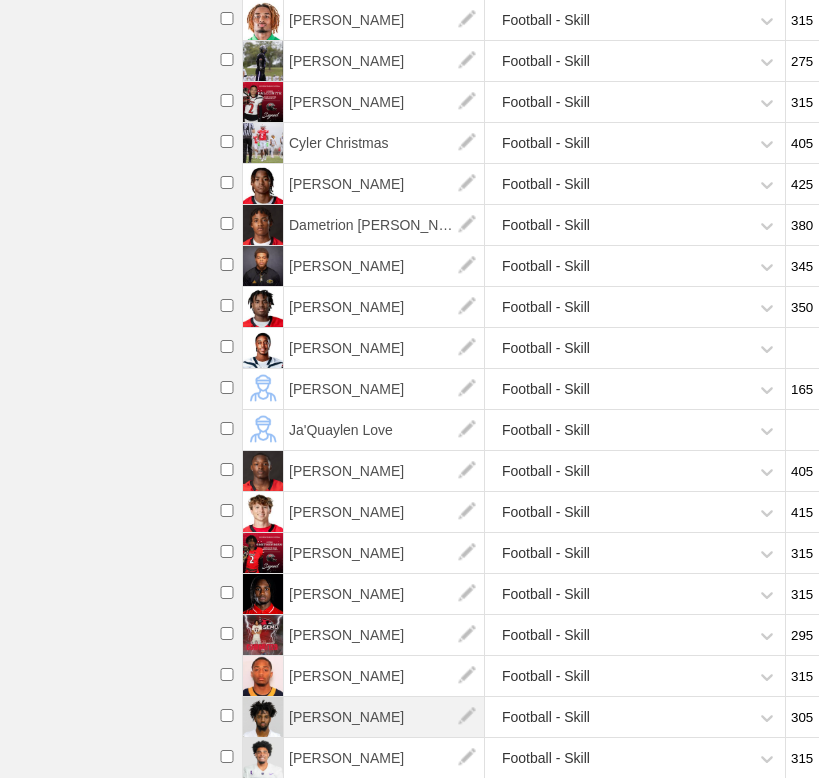click on "[PERSON_NAME]" at bounding box center (384, 717) 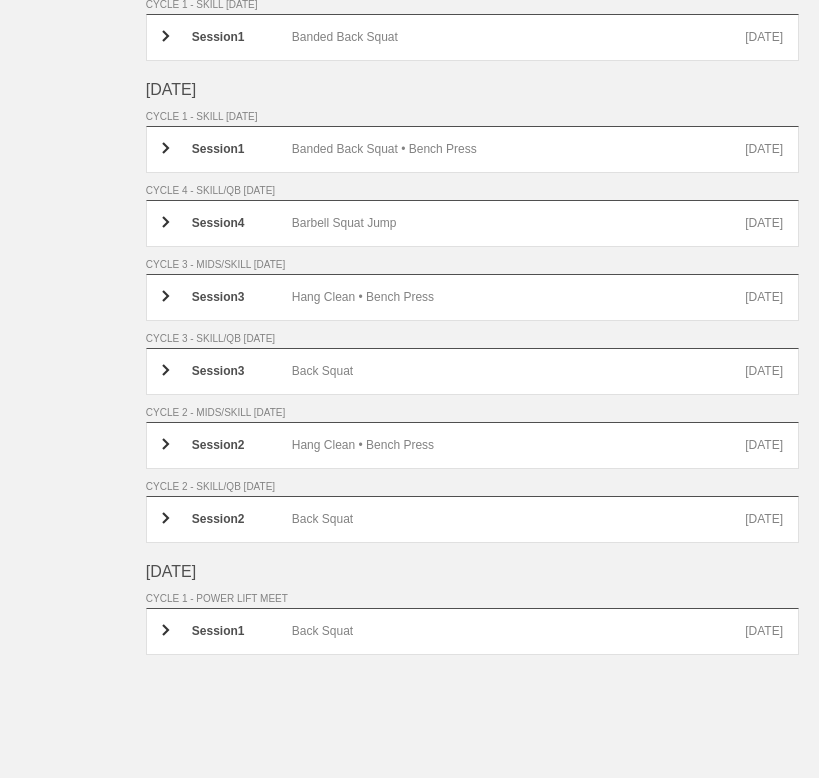 scroll, scrollTop: 0, scrollLeft: 0, axis: both 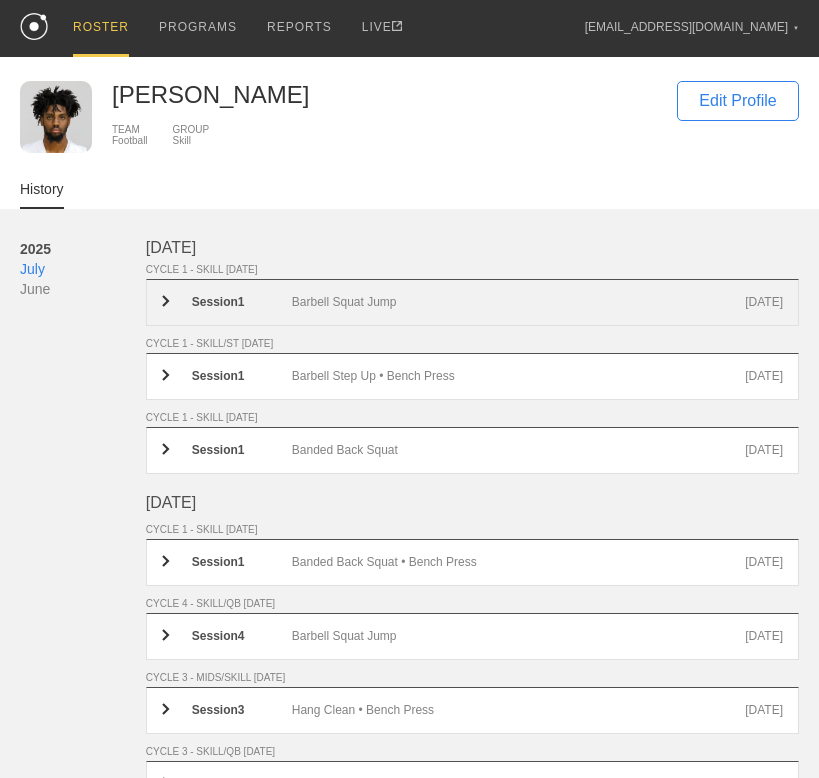 click on "Barbell Squat Jump" at bounding box center (518, 302) 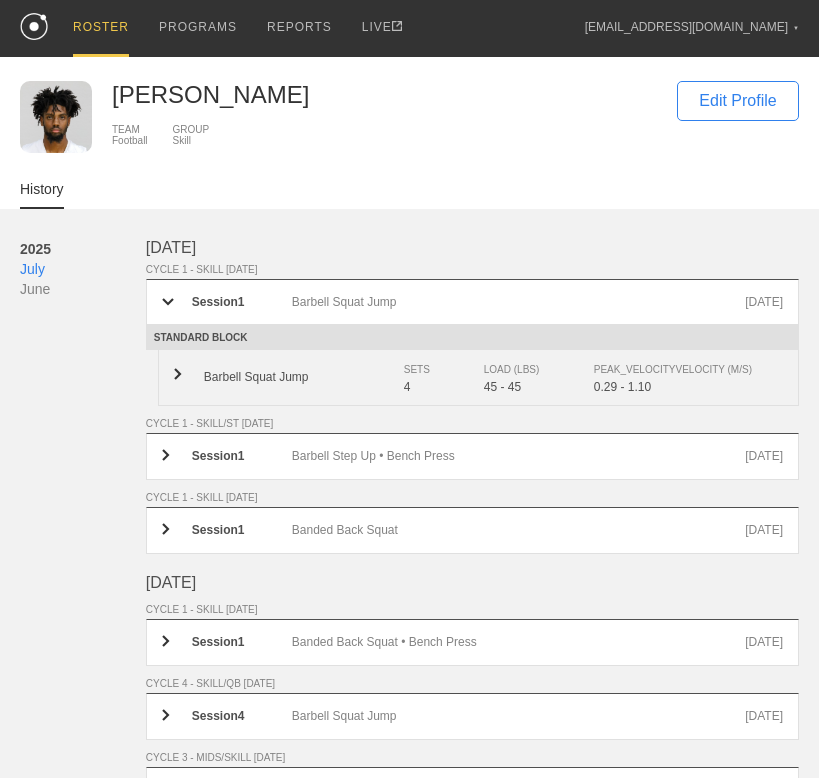 click on "Barbell Squat Jump" at bounding box center [304, 377] 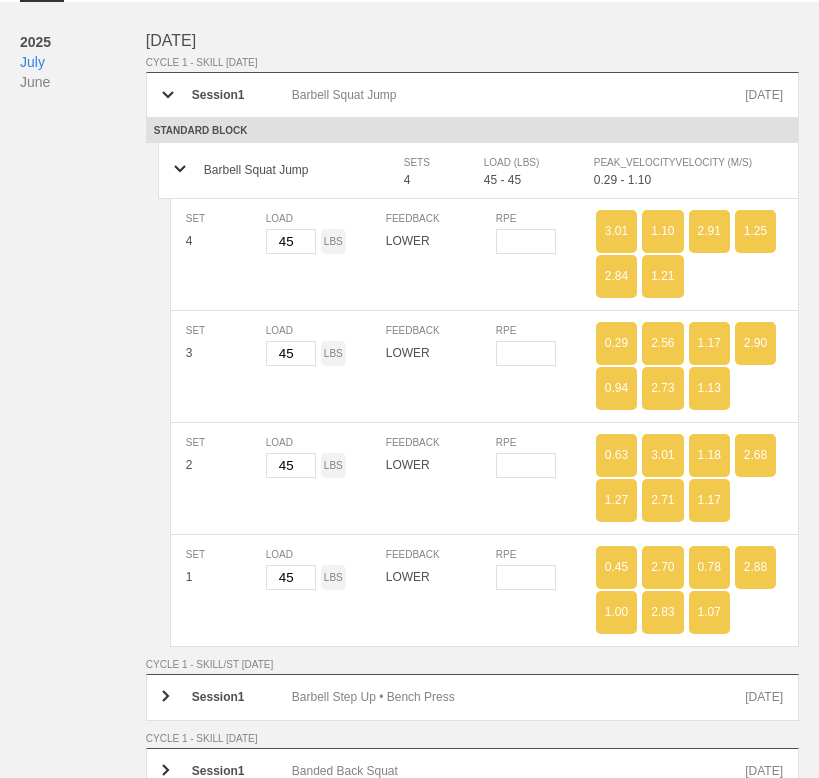 scroll, scrollTop: 209, scrollLeft: 0, axis: vertical 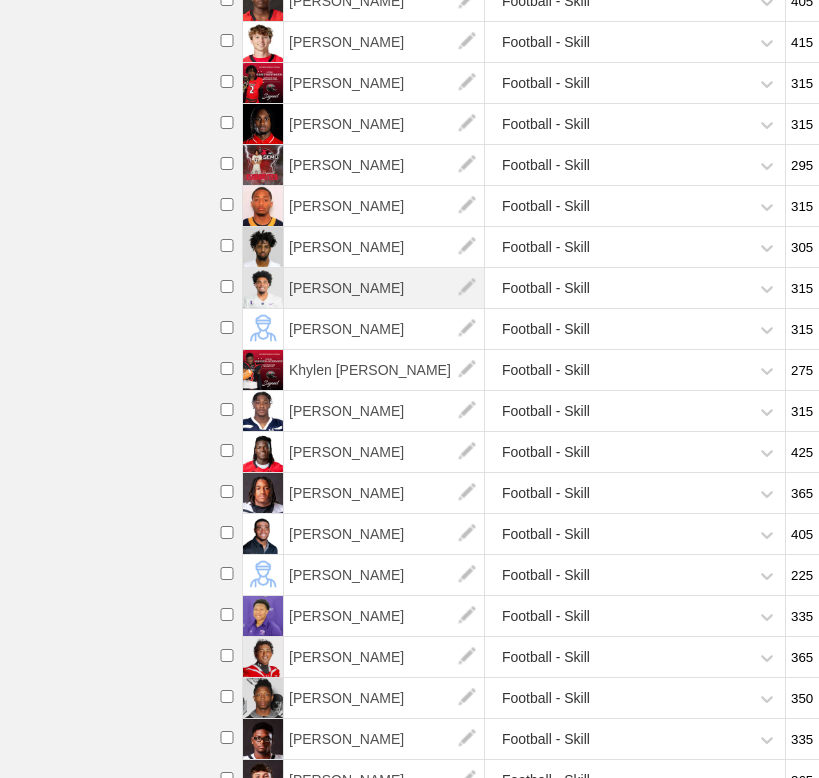click on "[PERSON_NAME]" at bounding box center [384, 288] 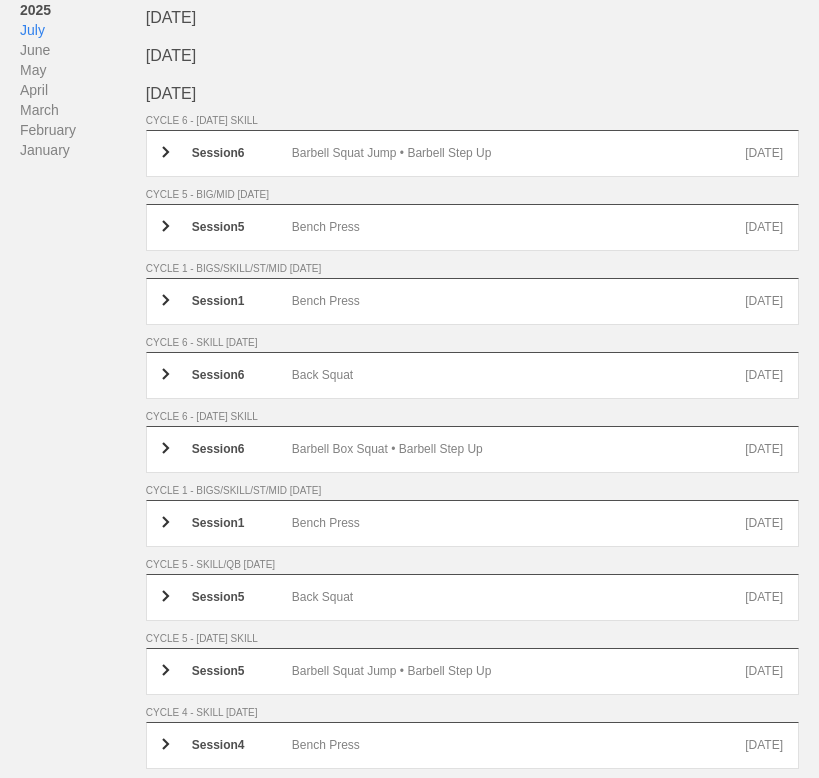scroll, scrollTop: 0, scrollLeft: 0, axis: both 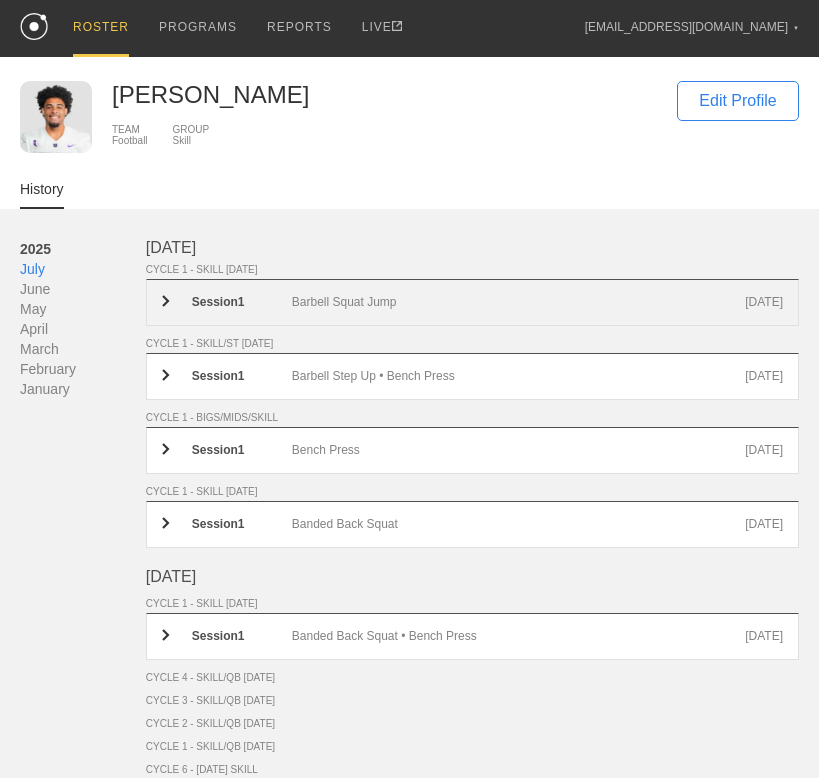 drag, startPoint x: 352, startPoint y: 312, endPoint x: 281, endPoint y: 314, distance: 71.02816 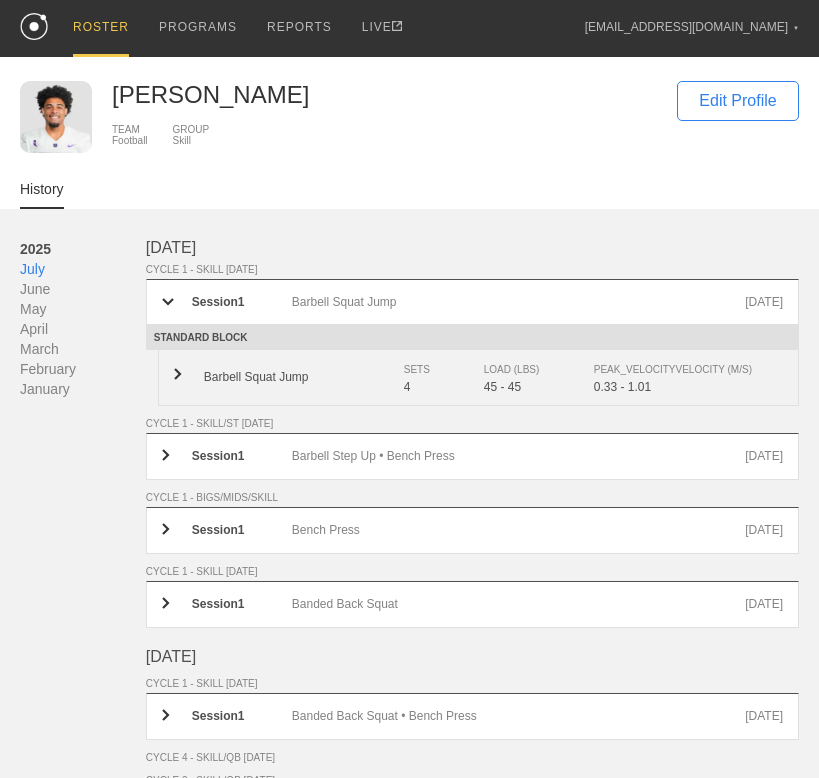 click on "Barbell Squat Jump" at bounding box center [304, 377] 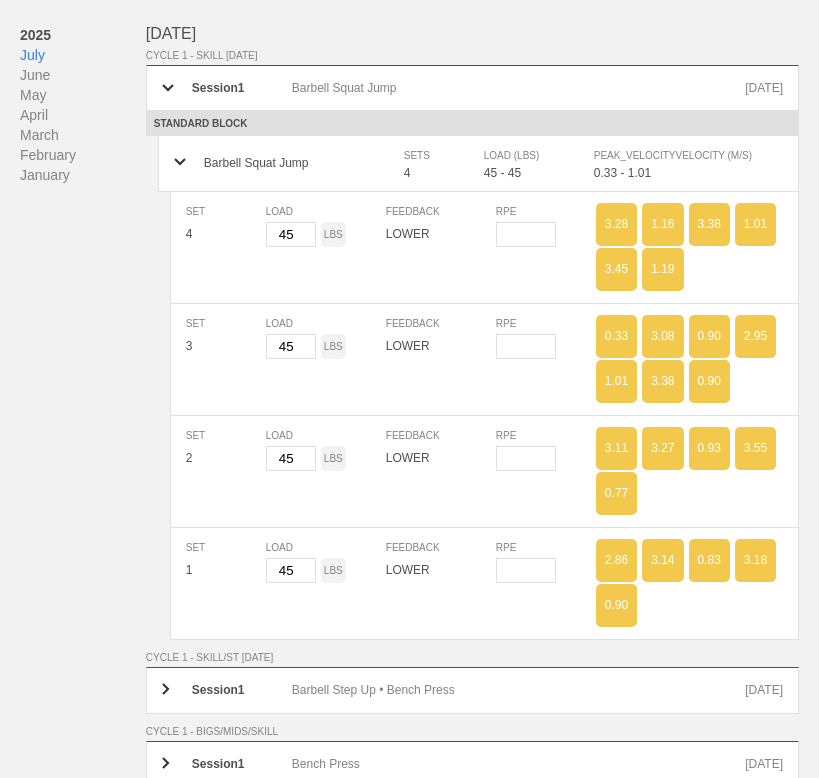 scroll, scrollTop: 211, scrollLeft: 0, axis: vertical 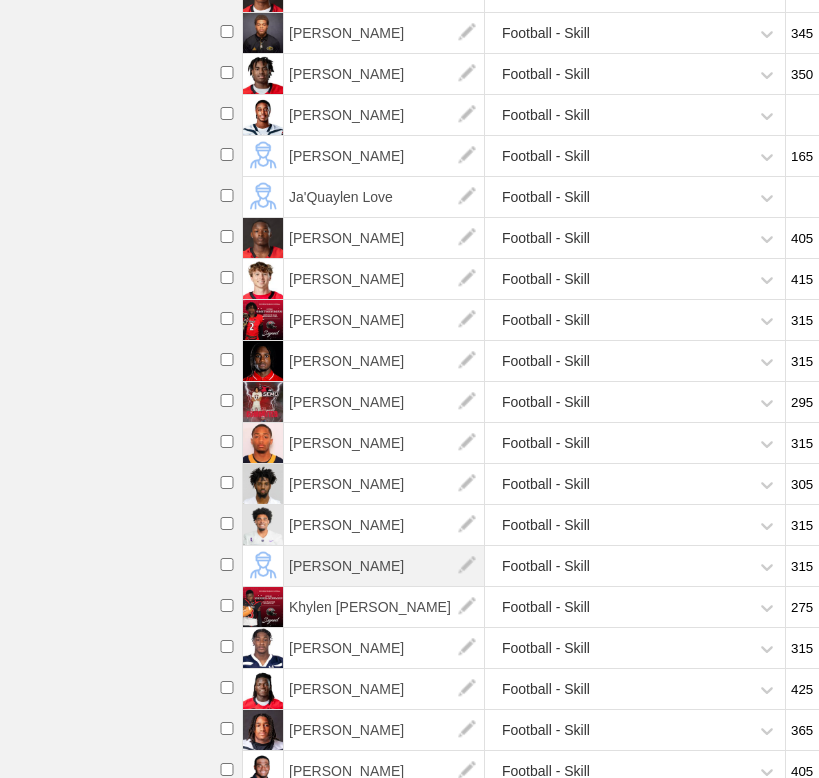 click on "[PERSON_NAME]" at bounding box center [384, 566] 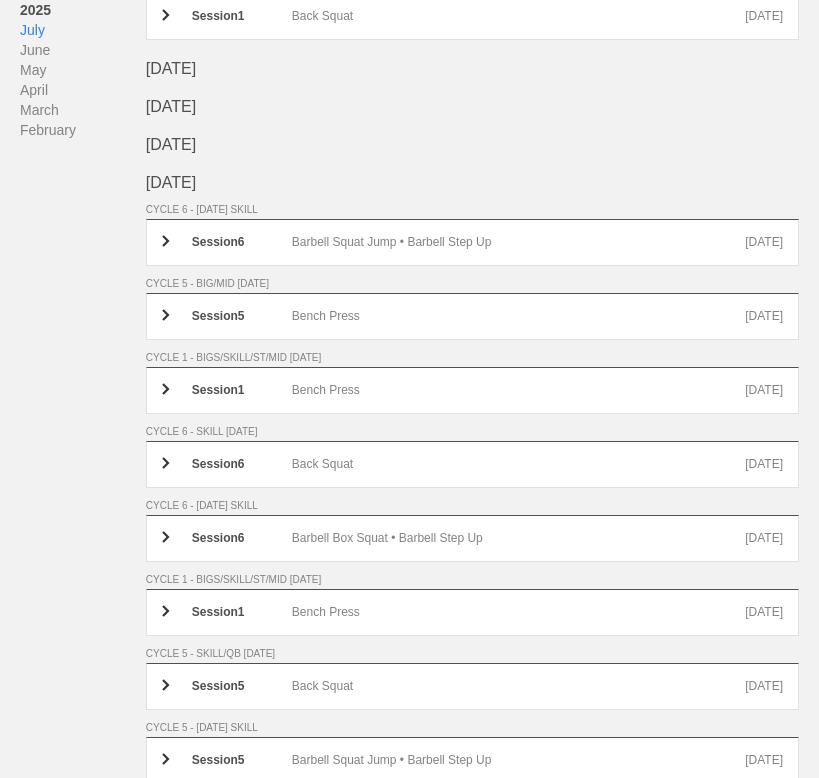 scroll, scrollTop: 0, scrollLeft: 0, axis: both 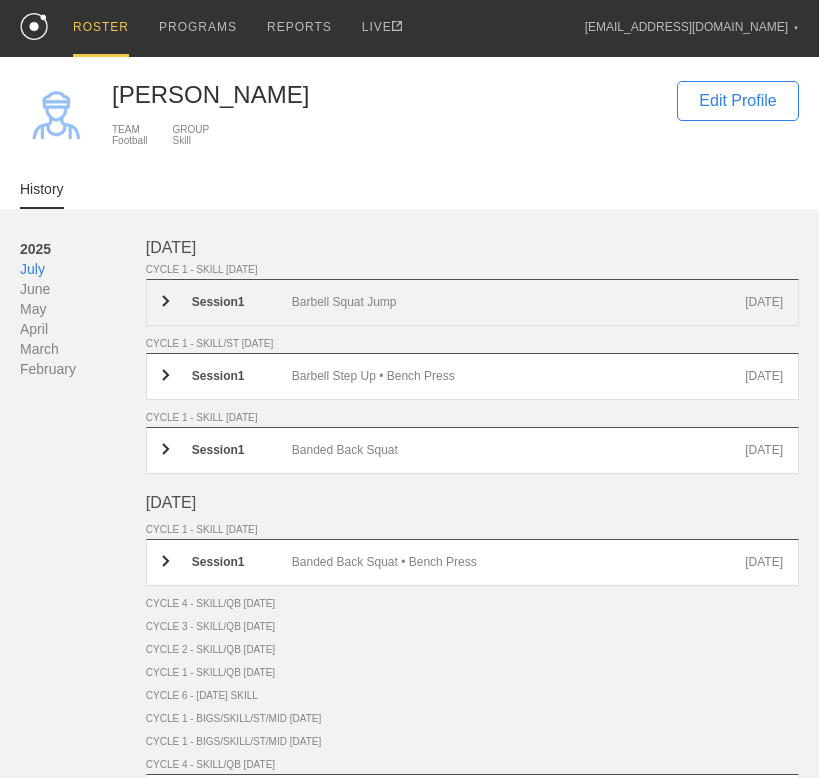 click on "Barbell Squat Jump" at bounding box center (518, 302) 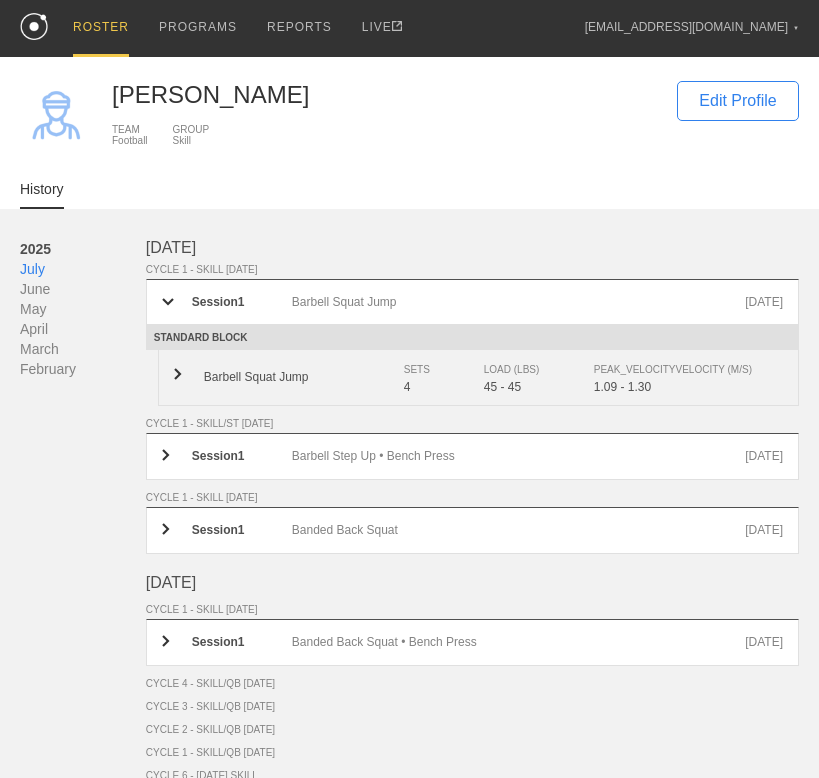 click on "Barbell Squat Jump" at bounding box center [304, 377] 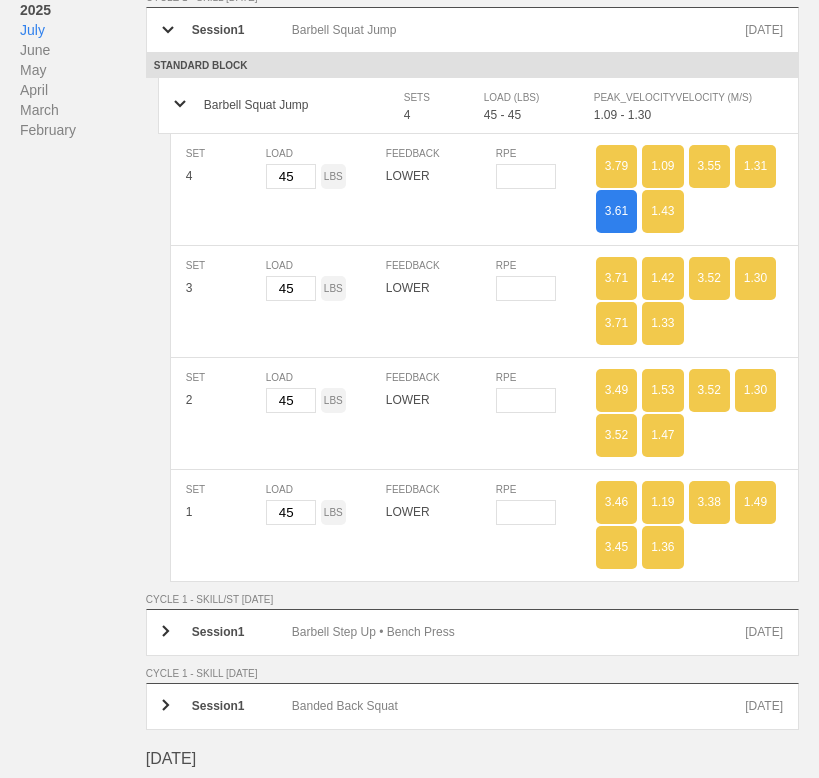 scroll, scrollTop: 341, scrollLeft: 0, axis: vertical 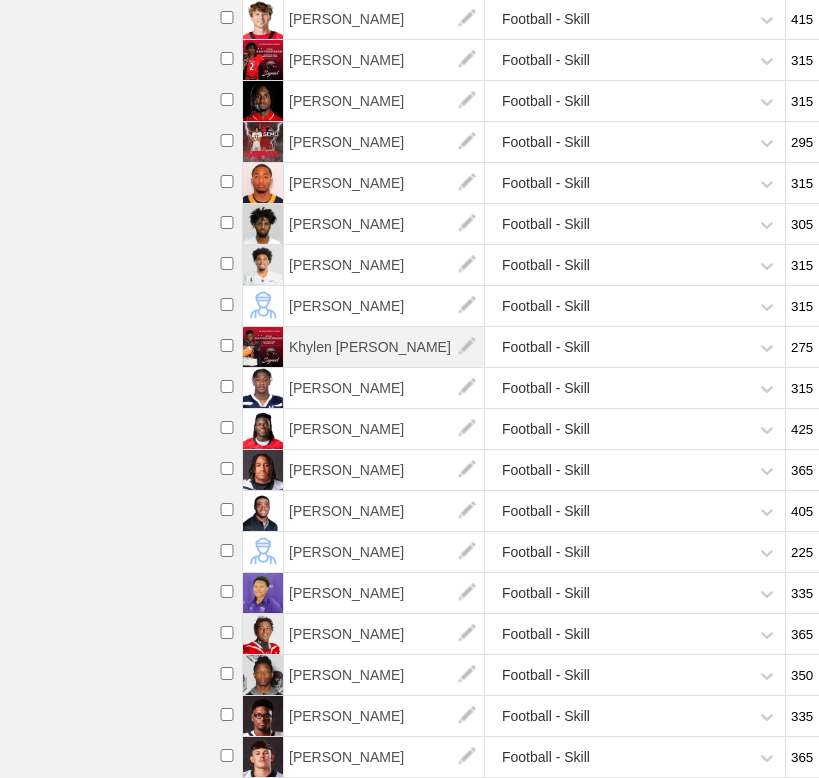 click on "Khylen [PERSON_NAME]" at bounding box center (384, 347) 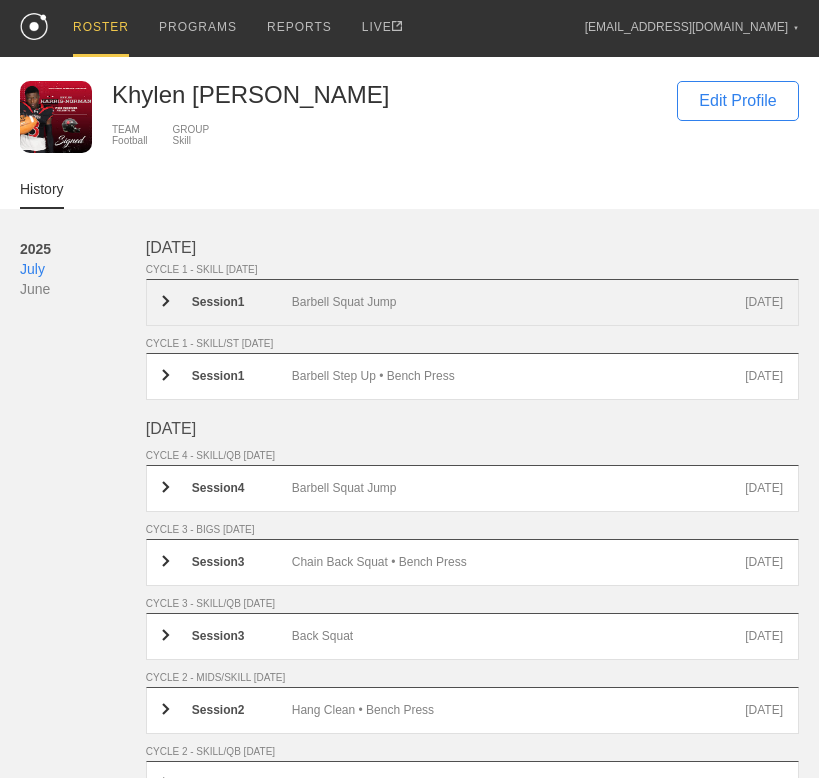 click on "Barbell Squat Jump" at bounding box center [518, 302] 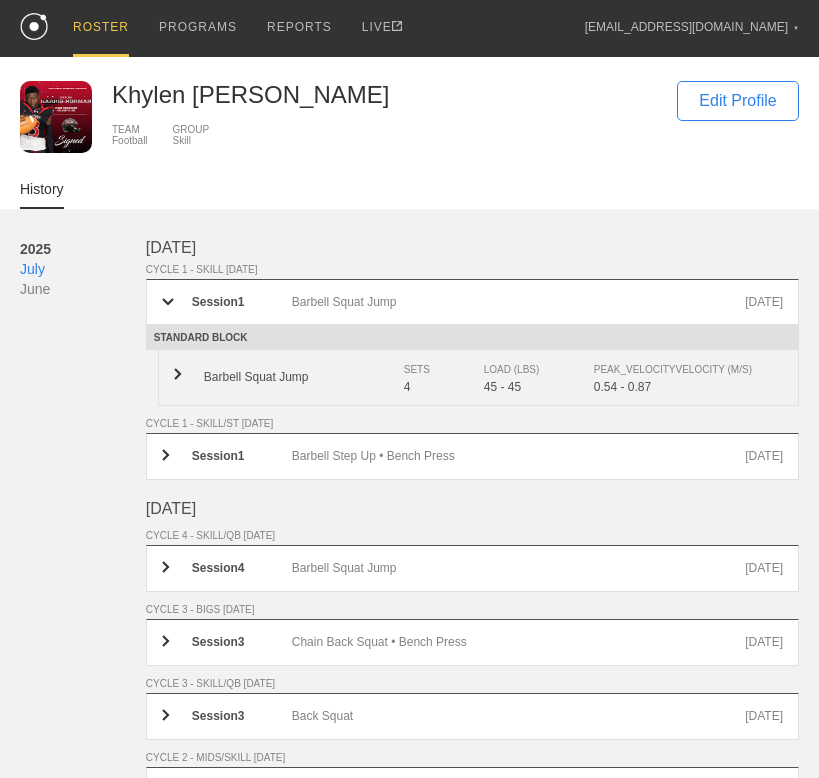 click on "Barbell Squat Jump SETS 4 LOAD (LBS) 45 - 45 PEAK_VELOCITY  VELOCITY (M/S) 0.54 - 0.87" at bounding box center [478, 378] 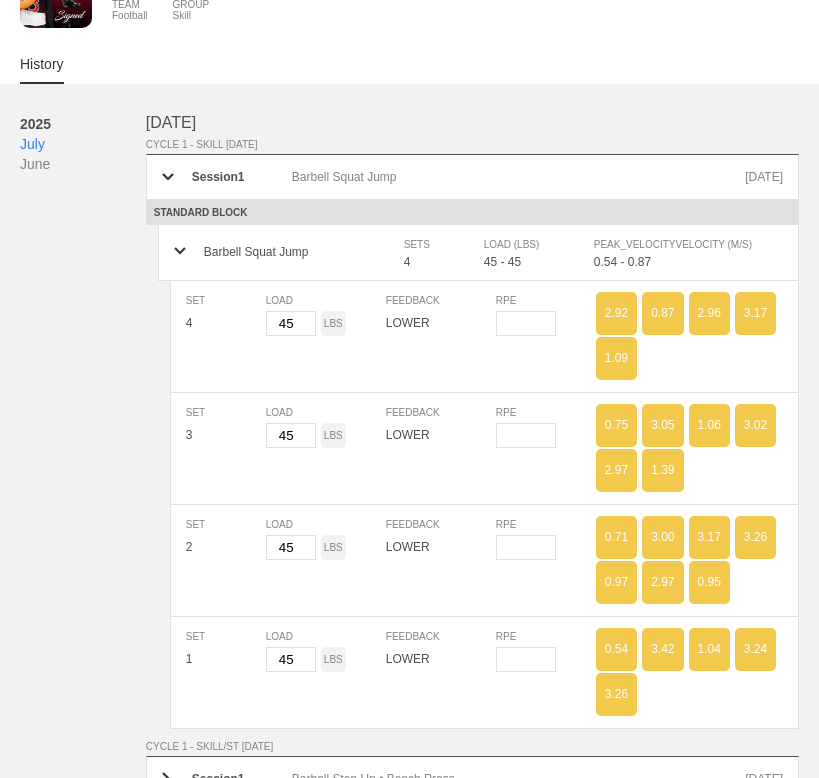 scroll, scrollTop: 221, scrollLeft: 0, axis: vertical 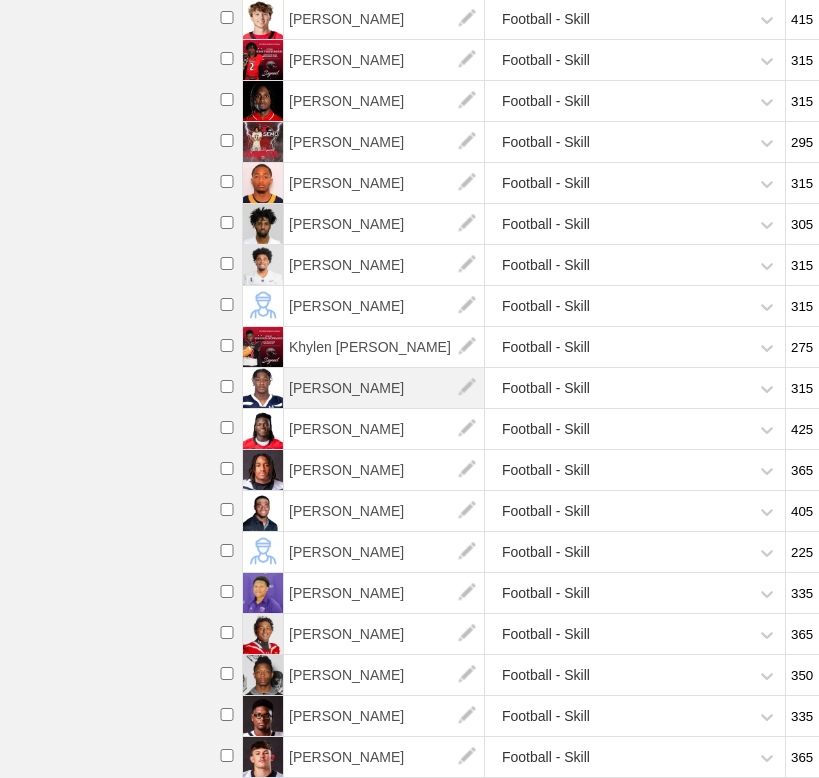 click on "[PERSON_NAME]" at bounding box center (384, 388) 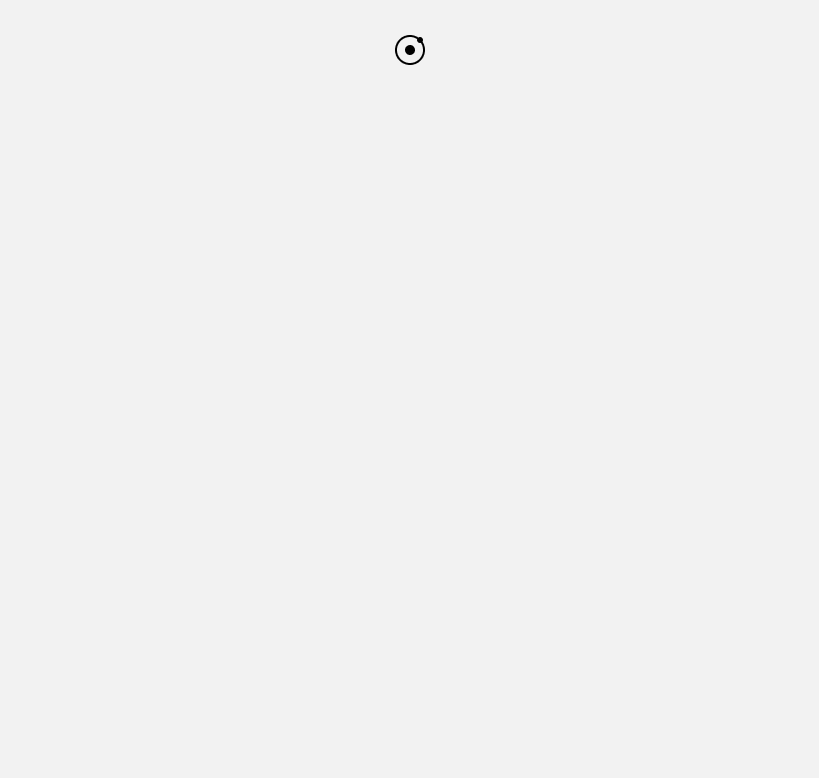 scroll, scrollTop: 0, scrollLeft: 0, axis: both 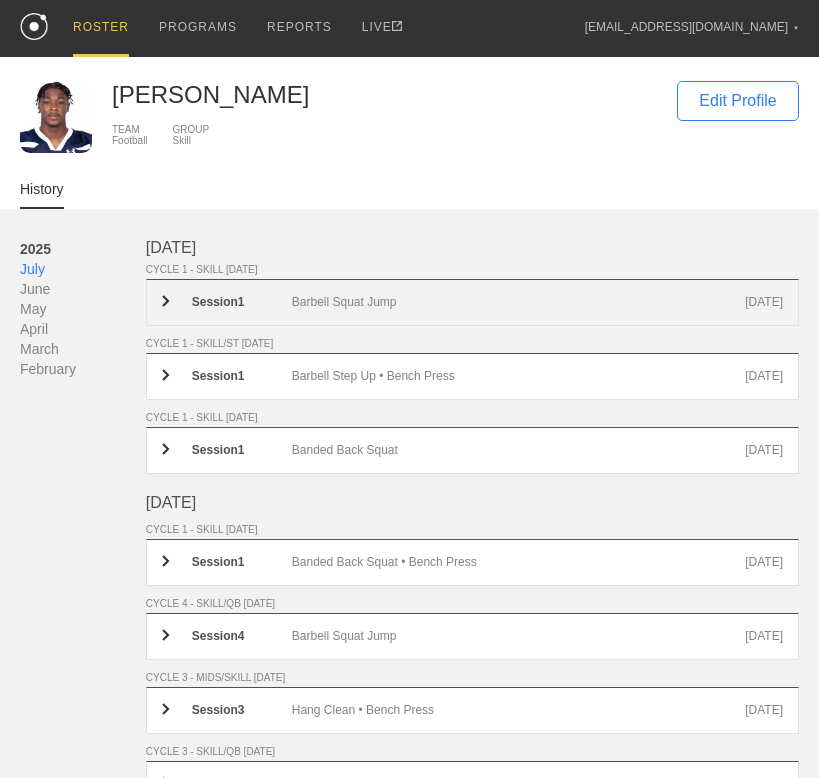 click on "Session  1 Barbell Squat Jump Jul 18th" at bounding box center (472, 302) 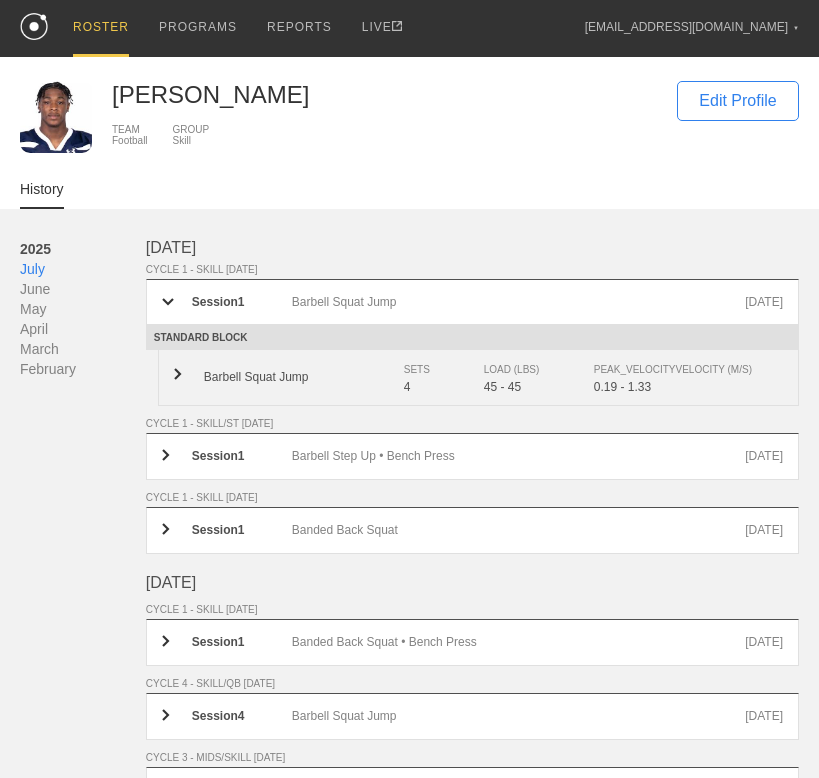 click on "Barbell Squat Jump SETS 4 LOAD (LBS) 45 - 45 PEAK_VELOCITY  VELOCITY (M/S) 0.19 - 1.33" at bounding box center (478, 378) 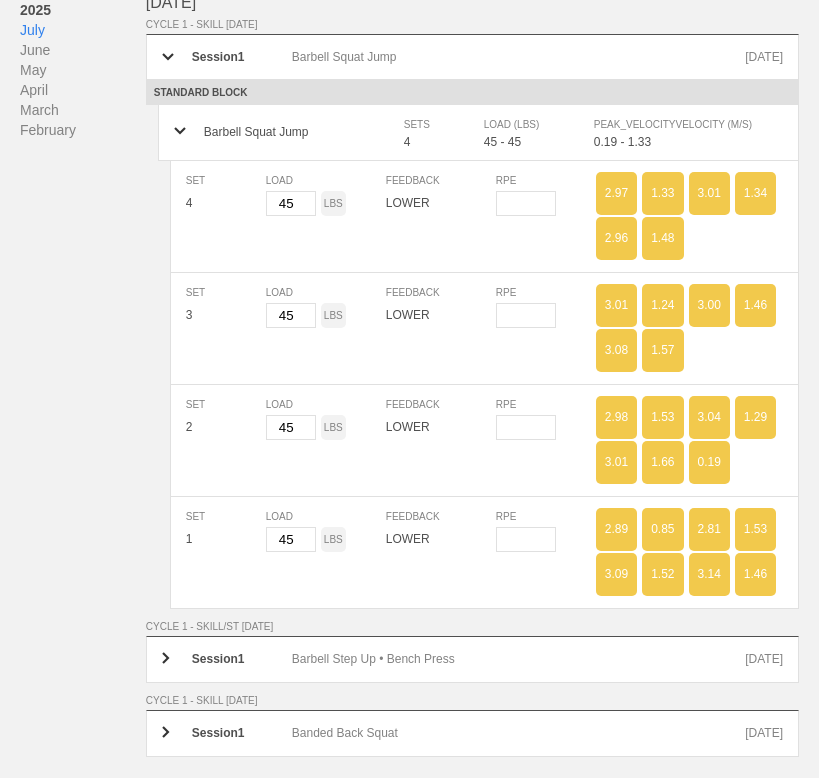 scroll, scrollTop: 243, scrollLeft: 0, axis: vertical 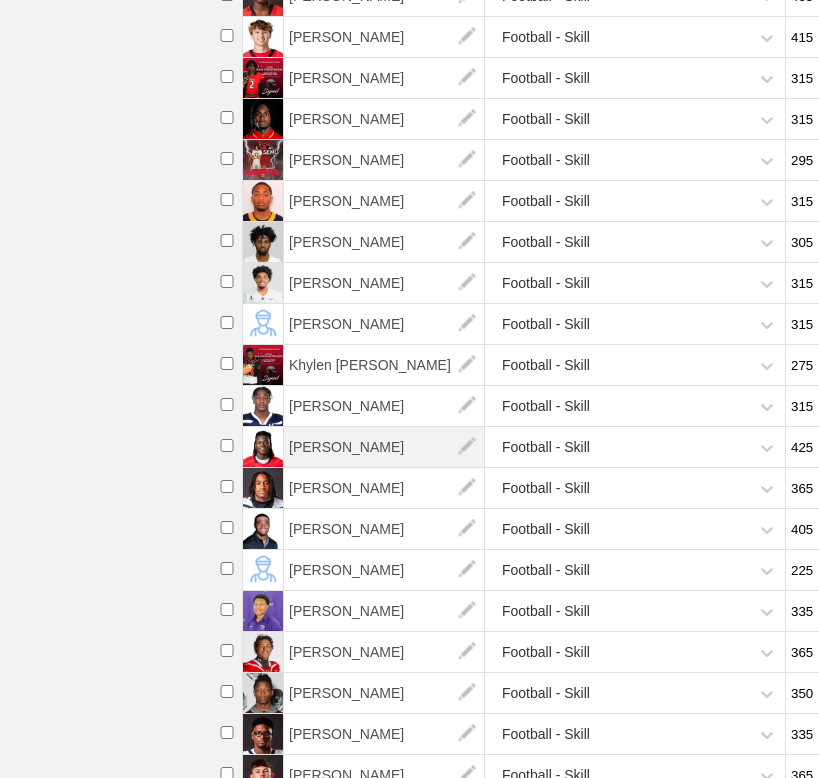 click on "[PERSON_NAME]" at bounding box center (384, 447) 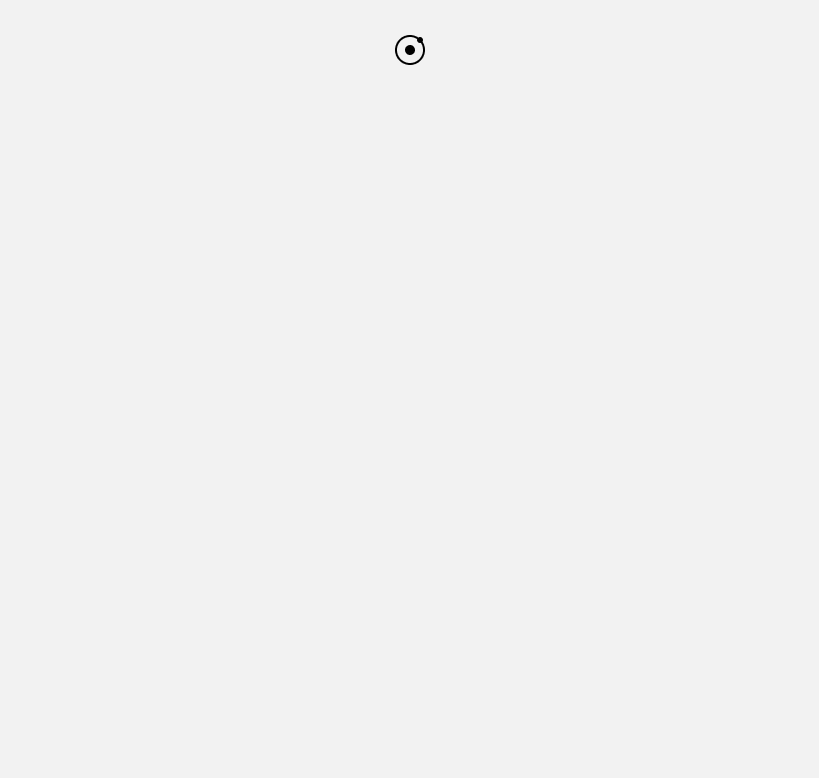 scroll, scrollTop: 0, scrollLeft: 0, axis: both 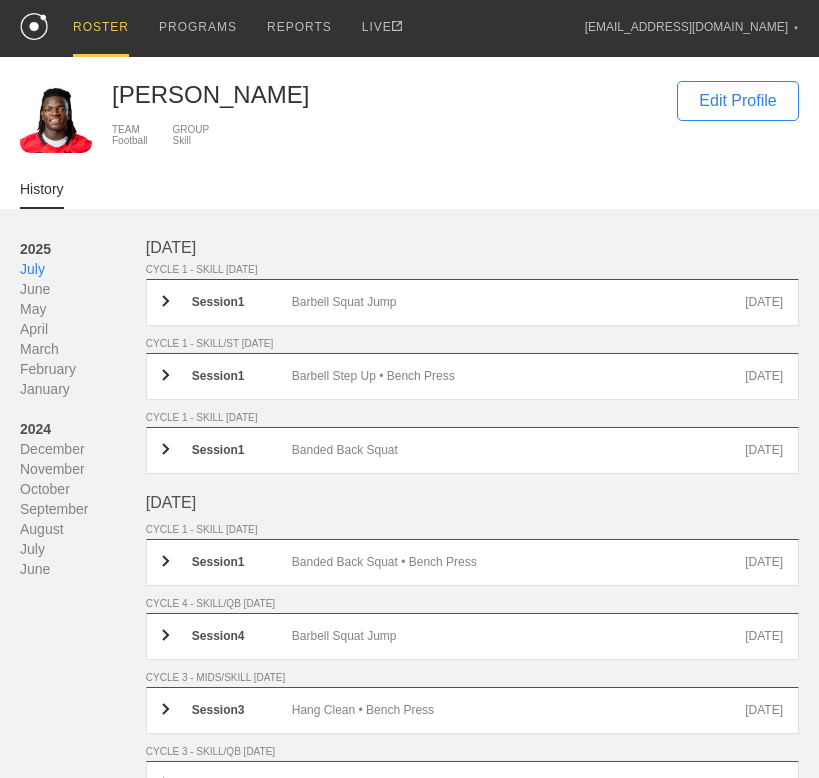 click on "July 2025 CYCLE 1 - SKILL FRIDAY Session  1 Barbell Squat Jump Jul 18th CYCLE 1 - SKILL/ST WEDNESDAY Session  1 Barbell Step Up • Bench Press Jul 16th CYCLE 1 - SKILL MONDAY Session  1 Banded Back Squat Jul 7th June 2025 CYCLE 1 - SKILL WEDNESDAY Session  1 Banded Back Squat • Bench Press Jun 25th CYCLE 4 - SKILL/QB MONDAY Session  4 Barbell Squat Jump Jun 23rd CYCLE 3 - MIDS/SKILL FRIDAY Session  3 Hang Clean • Bench Press Jun 20th CYCLE 3 - SKILL/QB MONDAY Session  3 Back Squat Jun 16th CYCLE 2 - MIDS/SKILL FRIDAY Session  2 Hang Clean • Bench Press Jun 13th CYCLE 2 - SKILL/QB MONDAY Session  2 Back Squat Jun 9th CYCLE 1 - MIDS/SKILL FRIDAY Session  1 Hang Clean • Bench Press Jun 6th CYCLE 1 - SKILL/QB MONDAY Session  1 Back Squat Jun 2nd May 2025 April 2025 March 2025 February 2025 CYCLE 5 - BIG/MID THURSDAY Session  5 Bench Press Feb 27th CYCLE 1 - BIGS/SKILL/ST/MID TUESDAY Session  1 Bench Press Feb 25th Session  1 Bench Press Feb 18th CYCLE 4 - SKILL THURSDAY Session  4 Bench Press Feb 13th 1" at bounding box center [472, 1735] 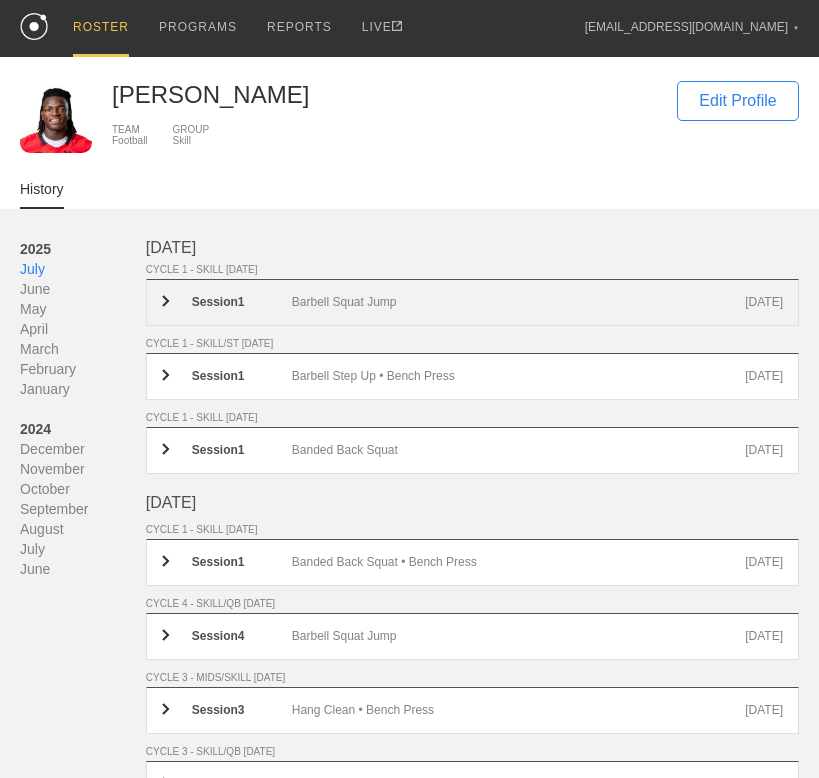 click on "Session  1 Barbell Squat Jump Jul 18th" at bounding box center (472, 302) 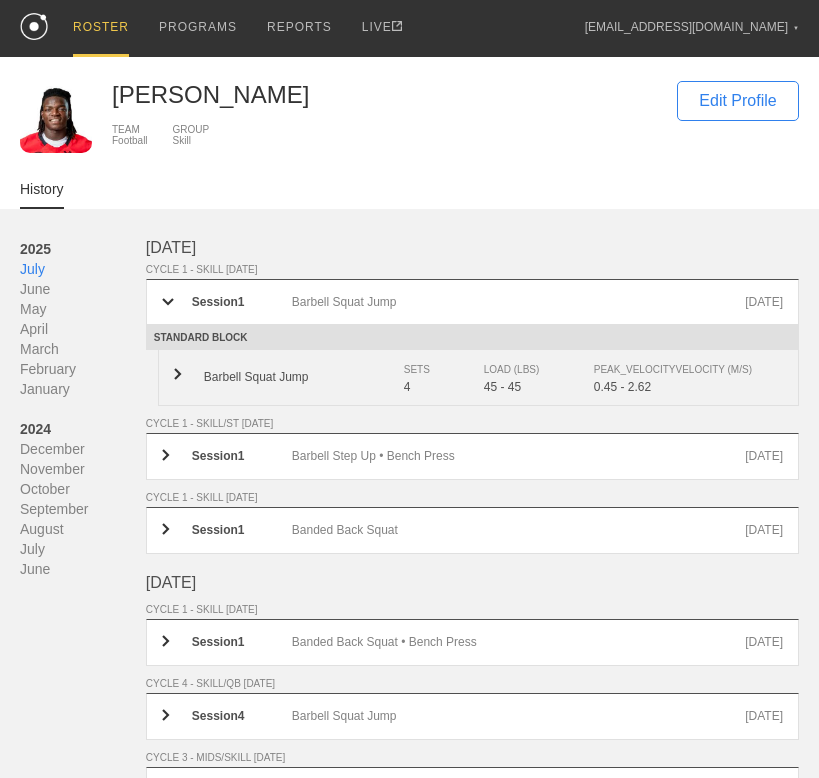 click on "Barbell Squat Jump" at bounding box center [304, 377] 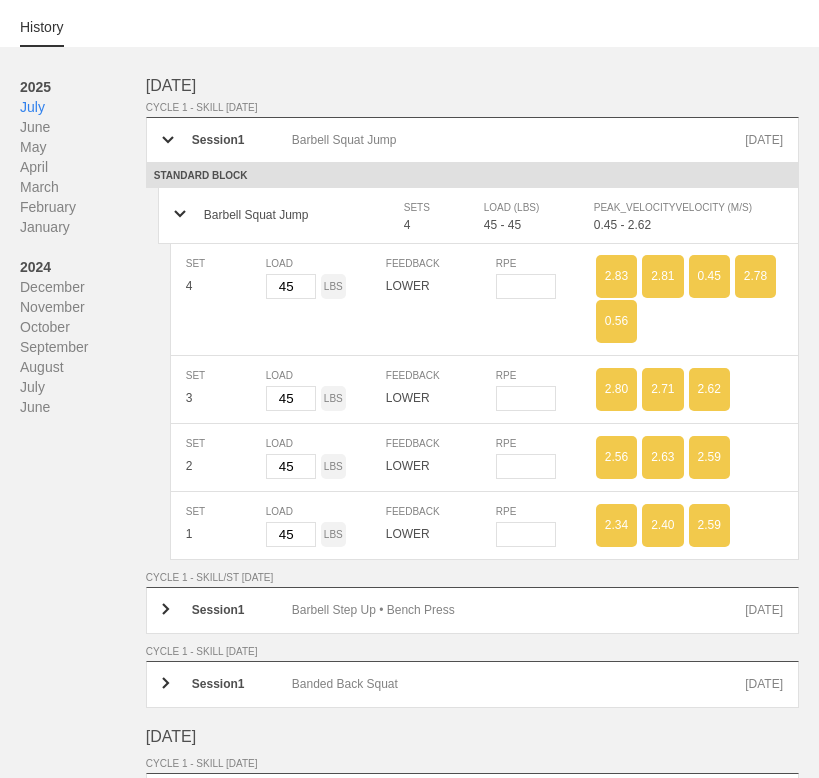 scroll, scrollTop: 191, scrollLeft: 0, axis: vertical 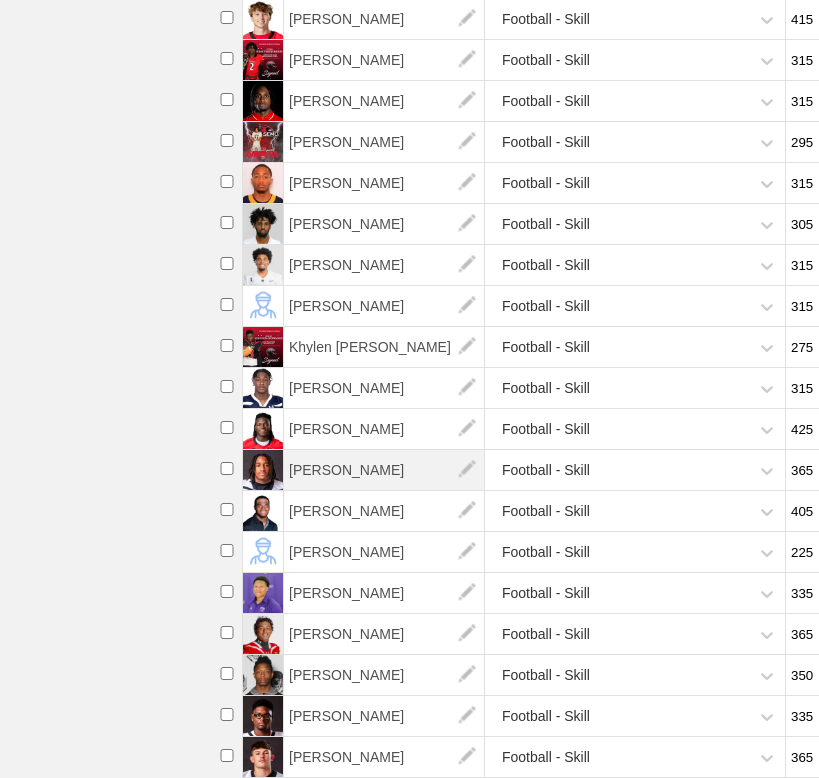 click on "[PERSON_NAME]" at bounding box center (384, 470) 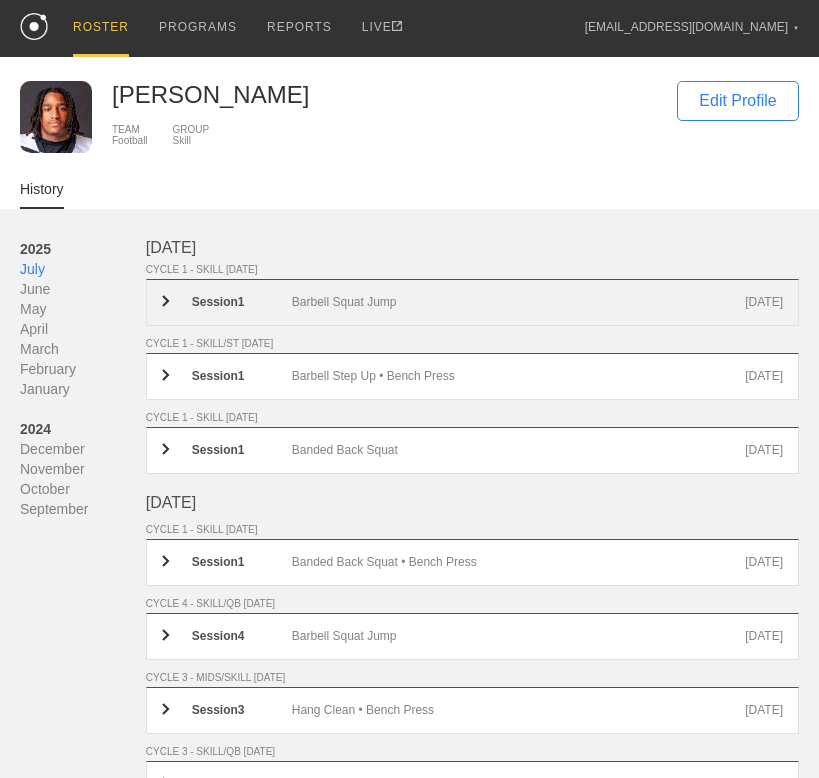 click on "Session  1" at bounding box center [242, 302] 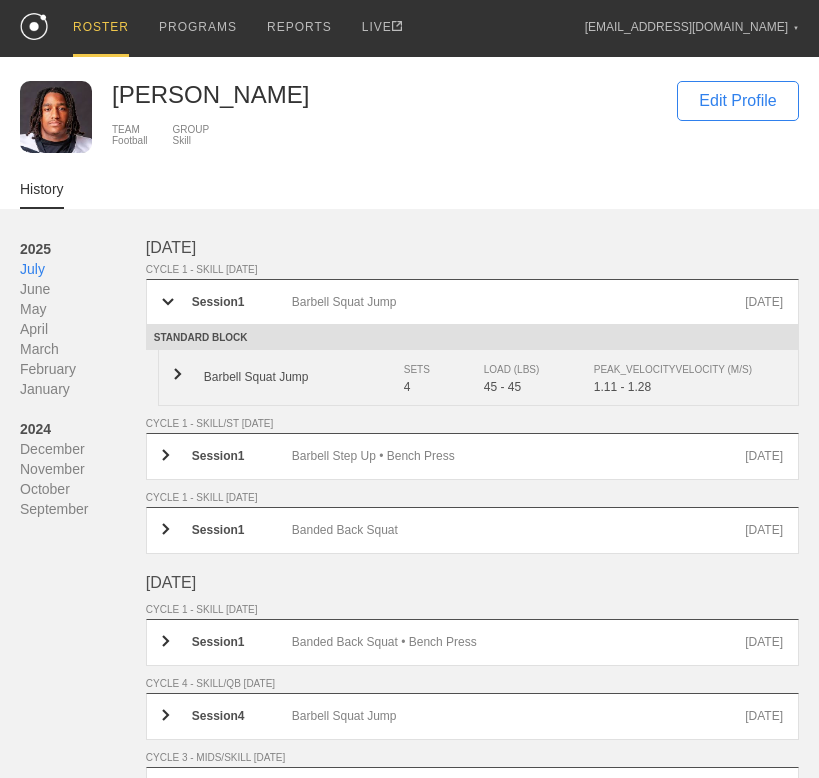click on "Barbell Squat Jump" at bounding box center (304, 377) 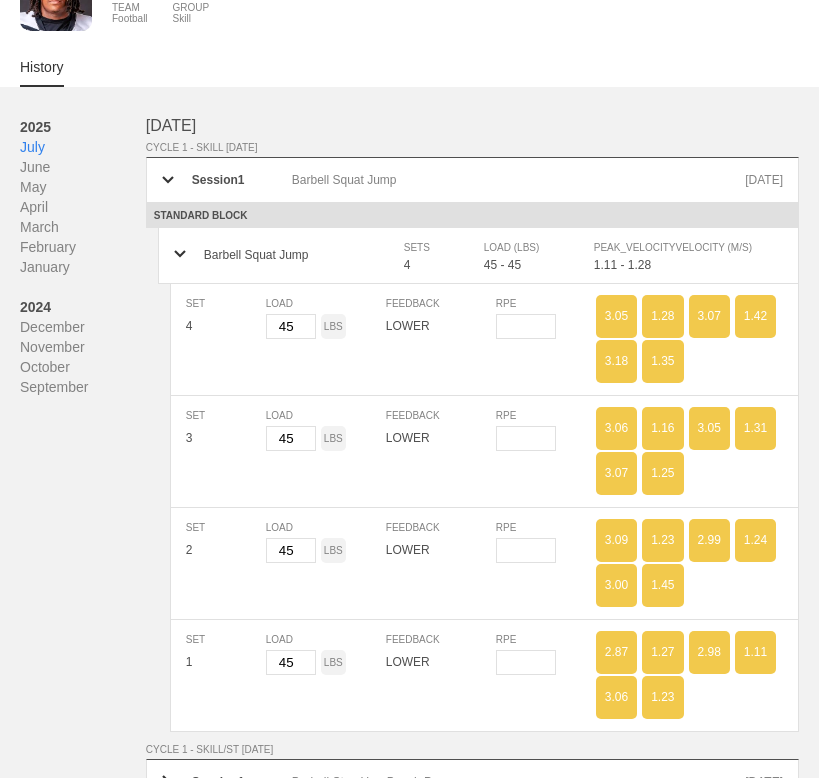 scroll, scrollTop: 192, scrollLeft: 0, axis: vertical 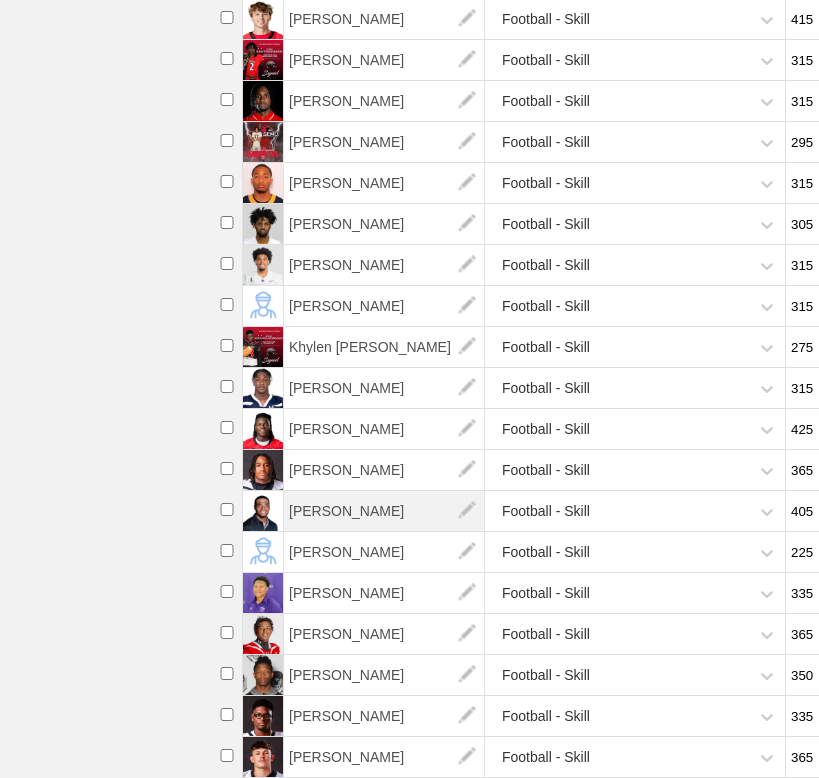 click on "[PERSON_NAME]" at bounding box center [384, 511] 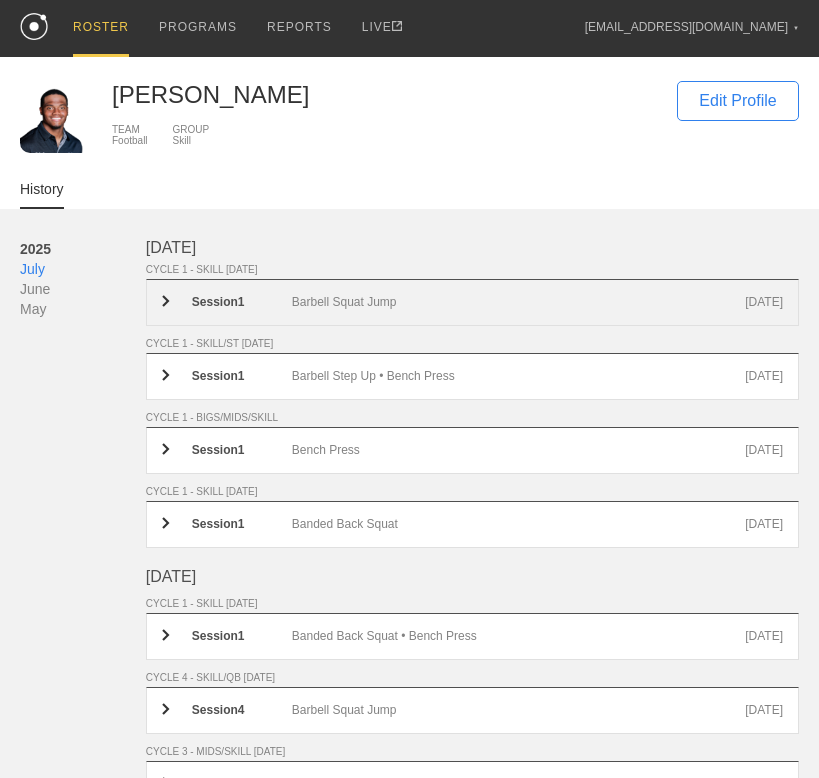 click on "Session  1 Barbell Squat Jump Jul 18th" at bounding box center [472, 302] 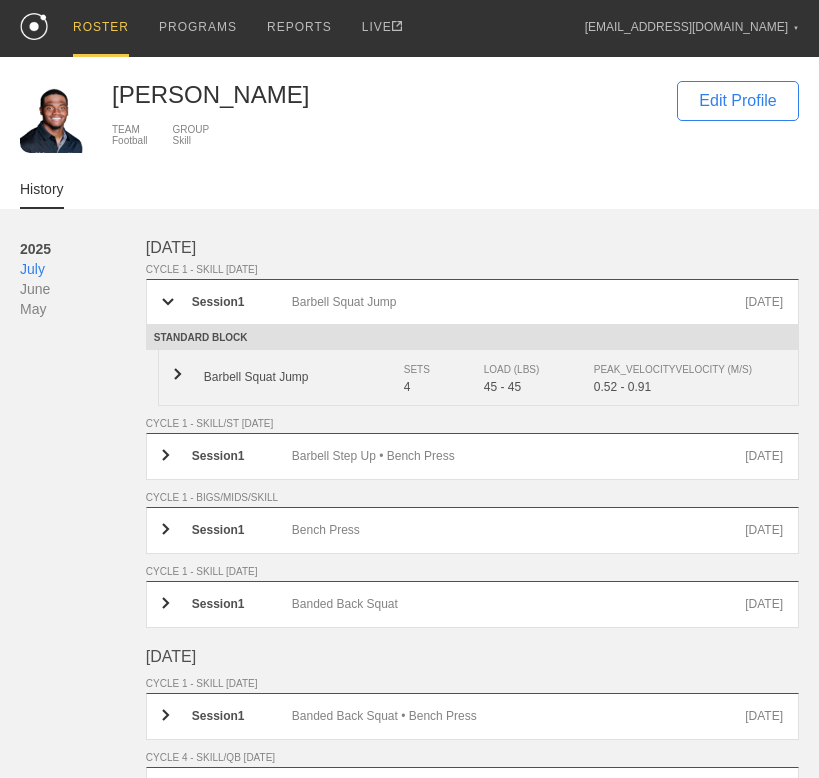 click on "Barbell Squat Jump" at bounding box center [304, 377] 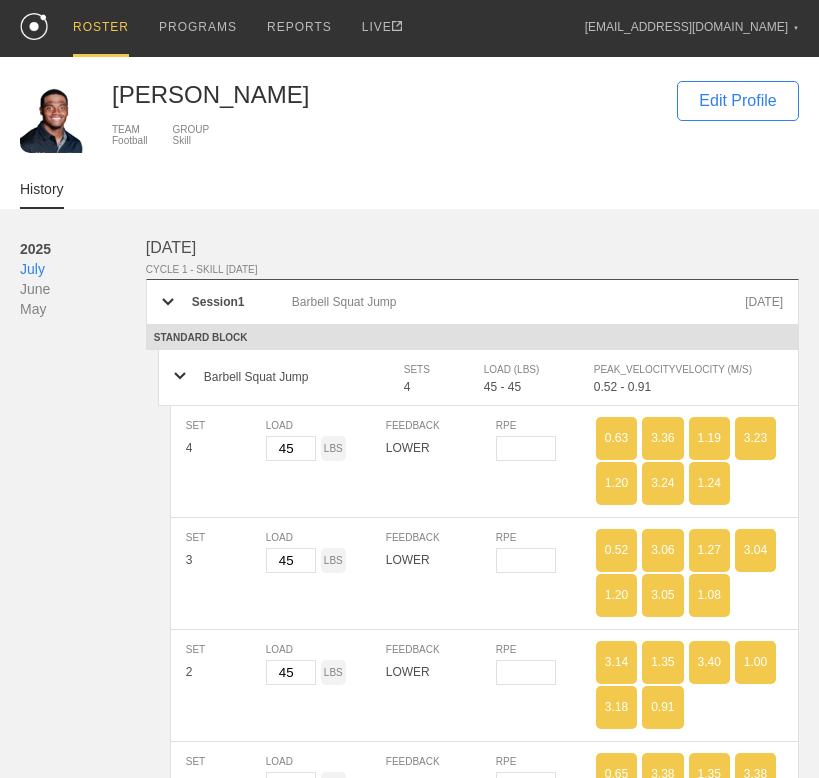 drag, startPoint x: 818, startPoint y: 237, endPoint x: 809, endPoint y: 304, distance: 67.601776 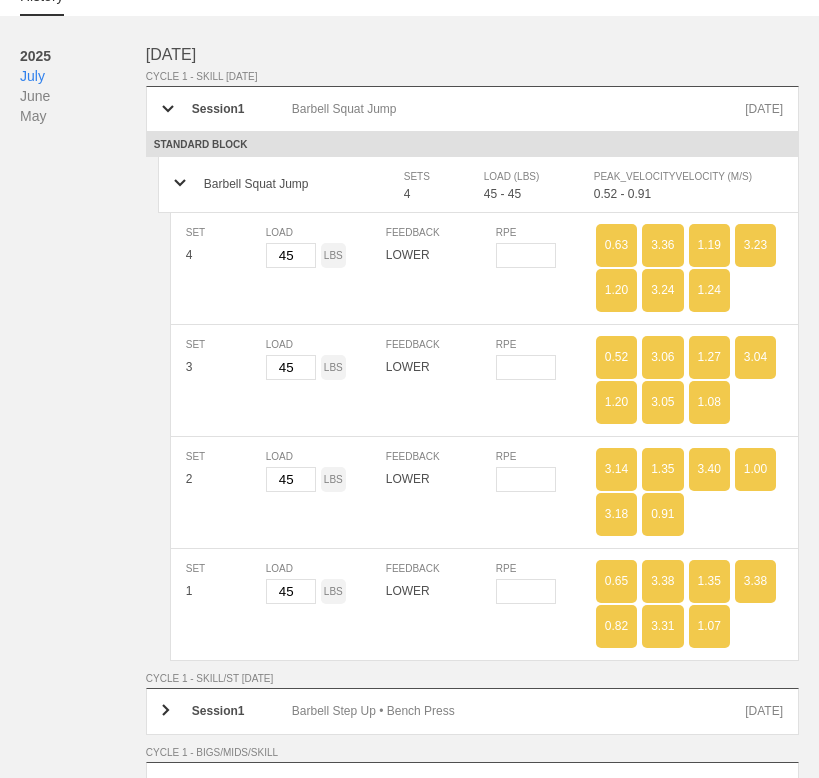 scroll, scrollTop: 234, scrollLeft: 0, axis: vertical 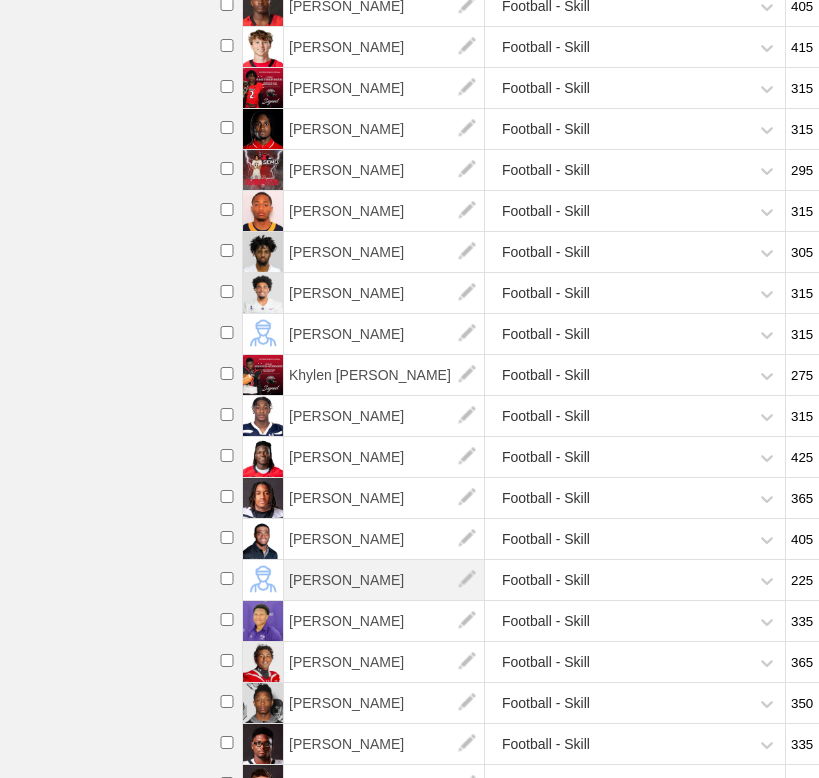 click on "[PERSON_NAME]" at bounding box center (384, 580) 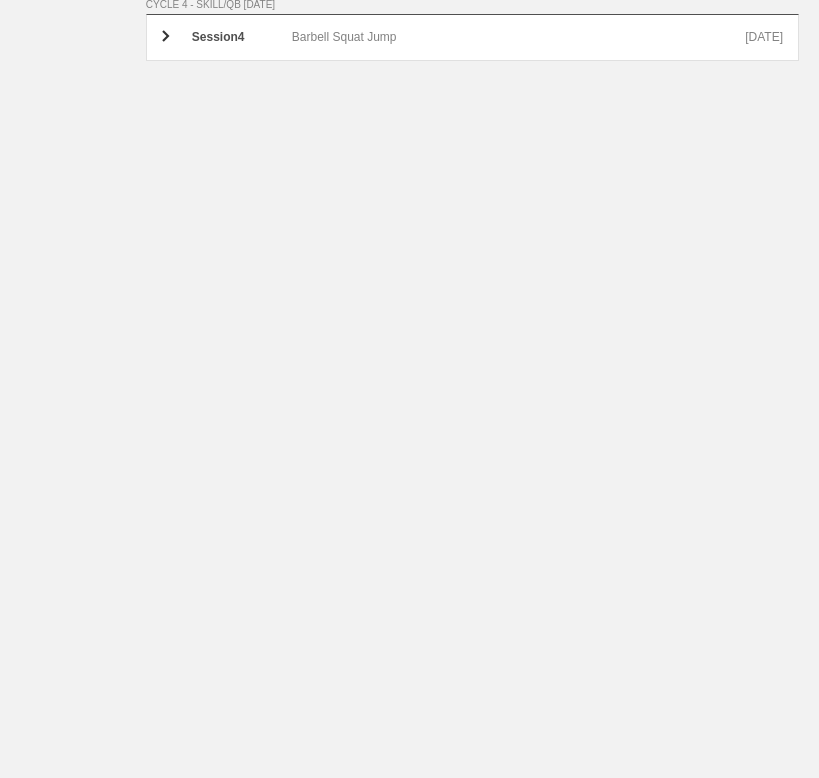scroll, scrollTop: 0, scrollLeft: 0, axis: both 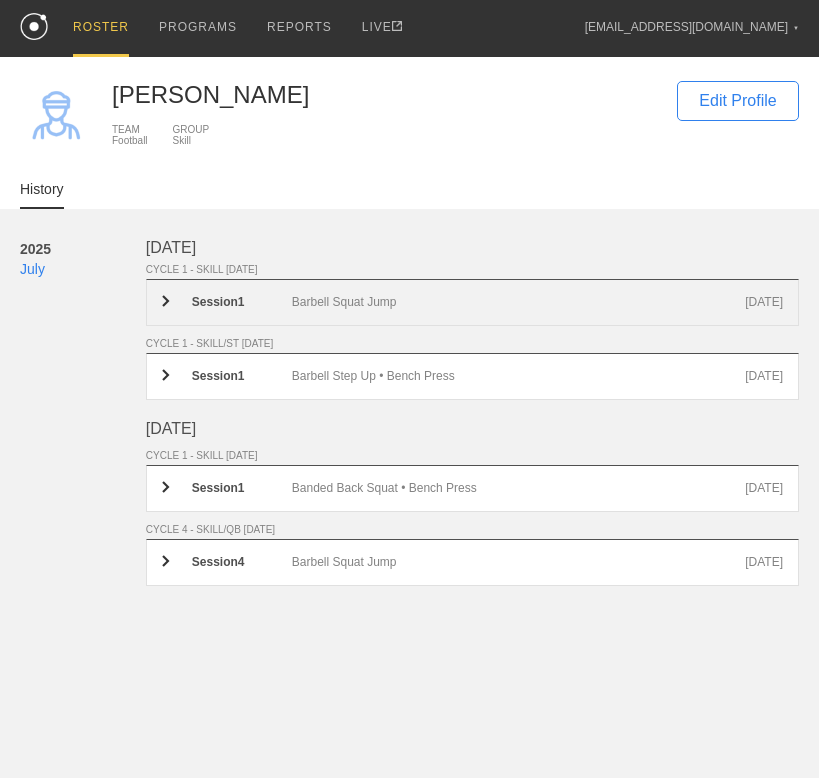 click on "Barbell Squat Jump" at bounding box center (518, 302) 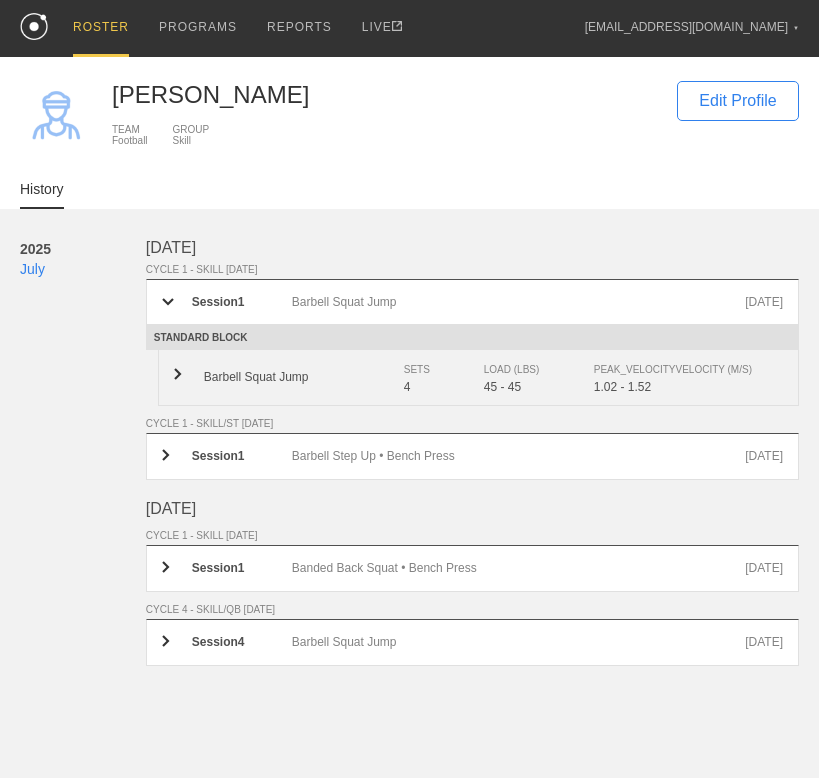 click on "Barbell Squat Jump SETS 4 LOAD (LBS) 45 - 45 PEAK_VELOCITY  VELOCITY (M/S) 1.02 - 1.52" at bounding box center (478, 378) 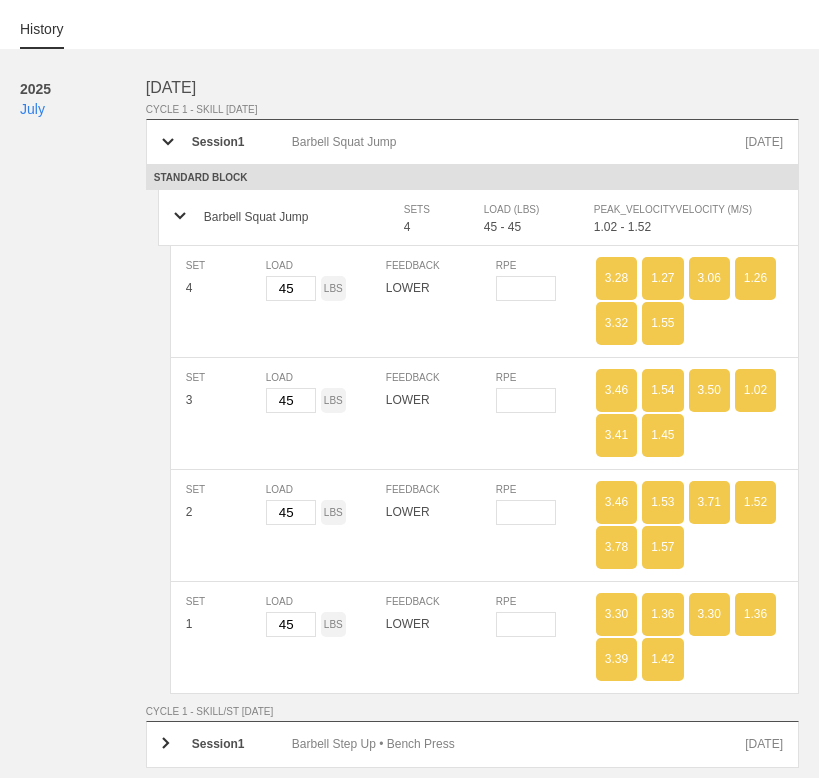 scroll, scrollTop: 165, scrollLeft: 0, axis: vertical 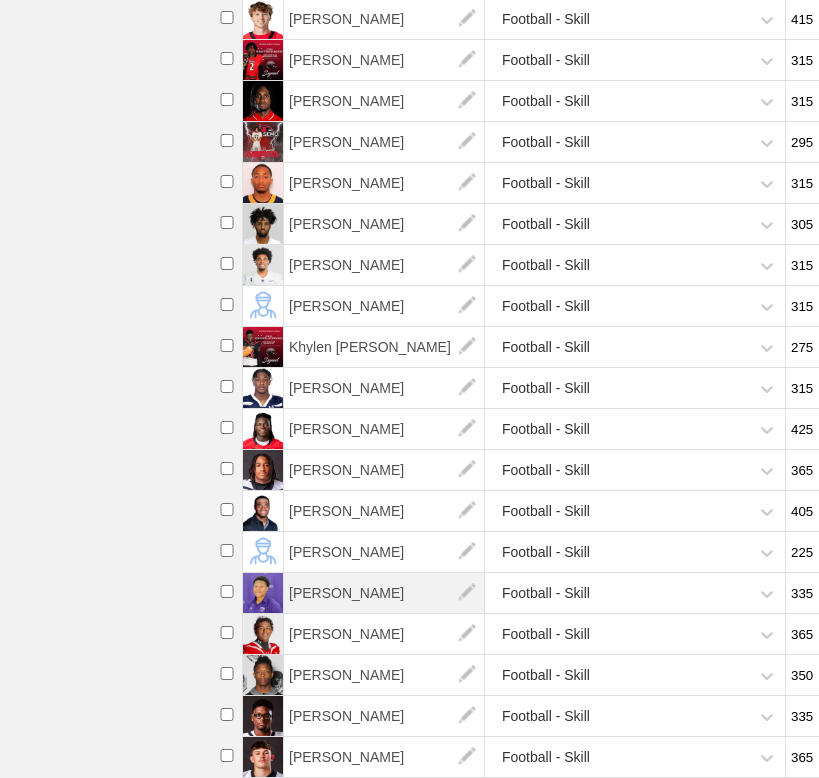click on "[PERSON_NAME]" at bounding box center [384, 593] 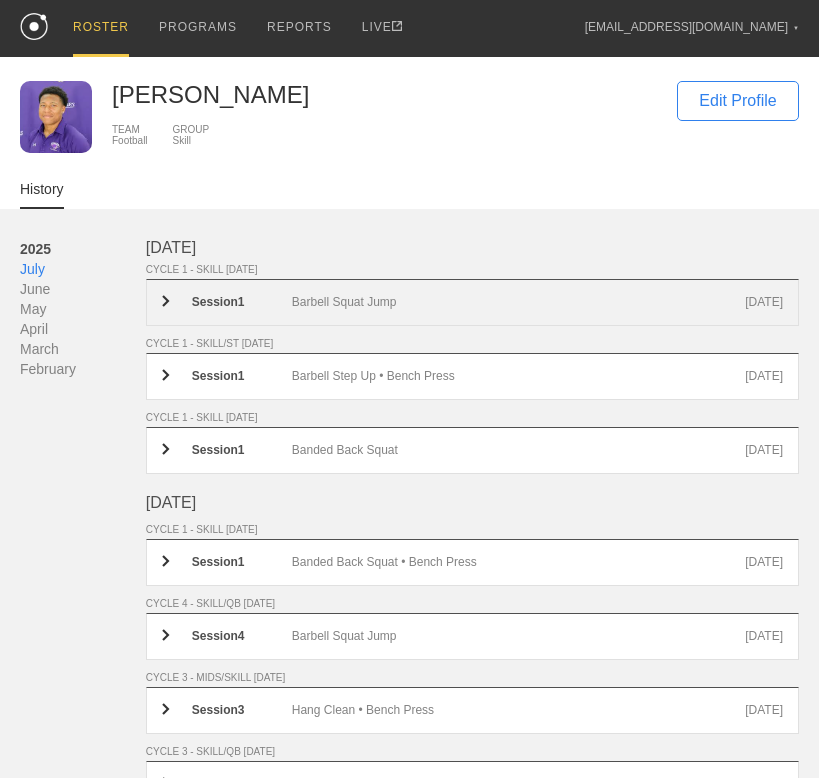 click on "Session  1" at bounding box center [242, 302] 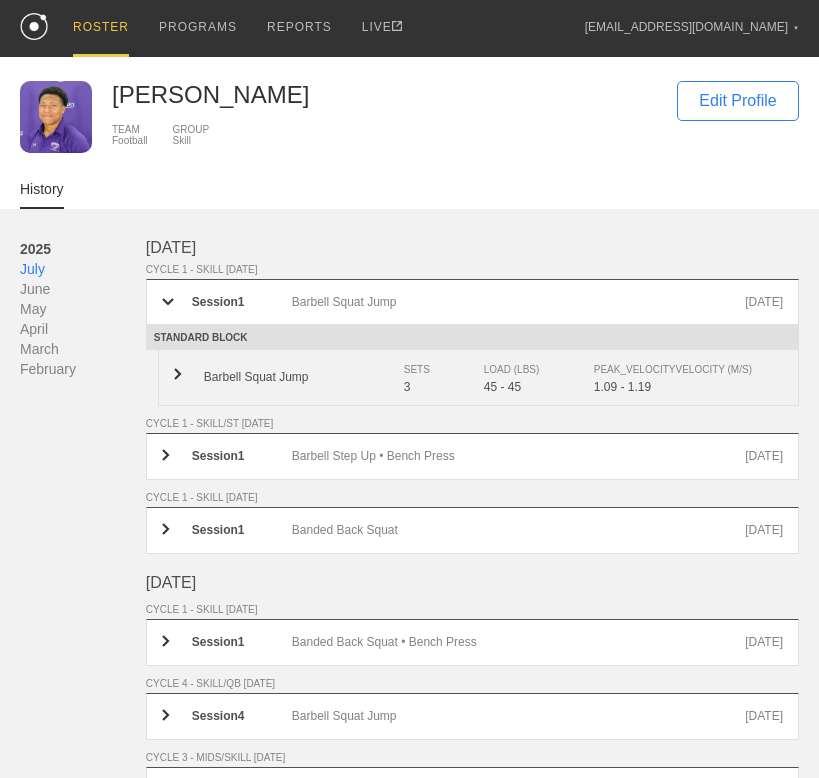 click on "Barbell Squat Jump" at bounding box center [304, 377] 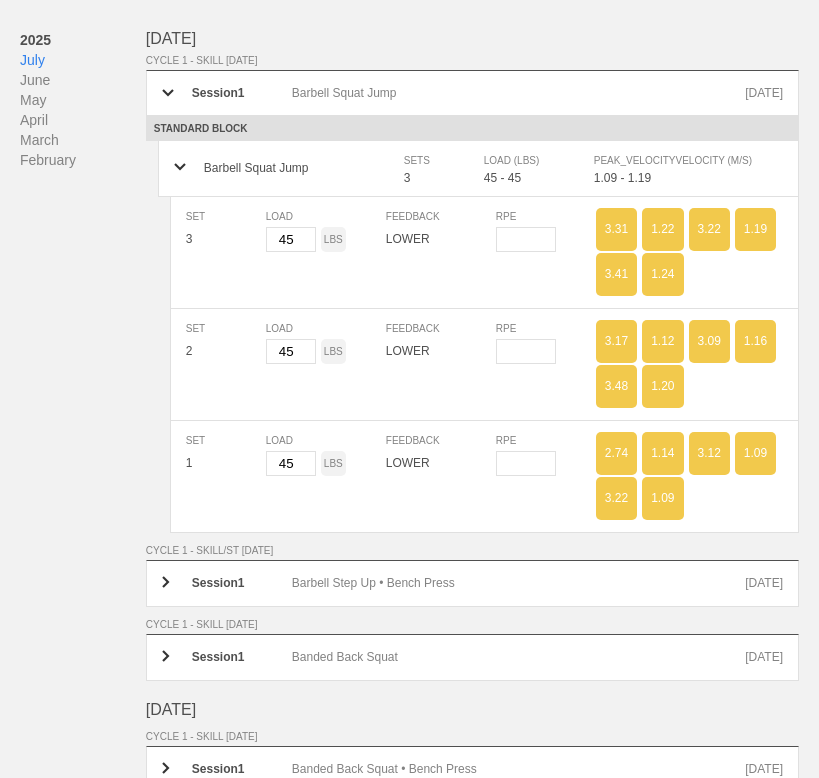 scroll, scrollTop: 142, scrollLeft: 0, axis: vertical 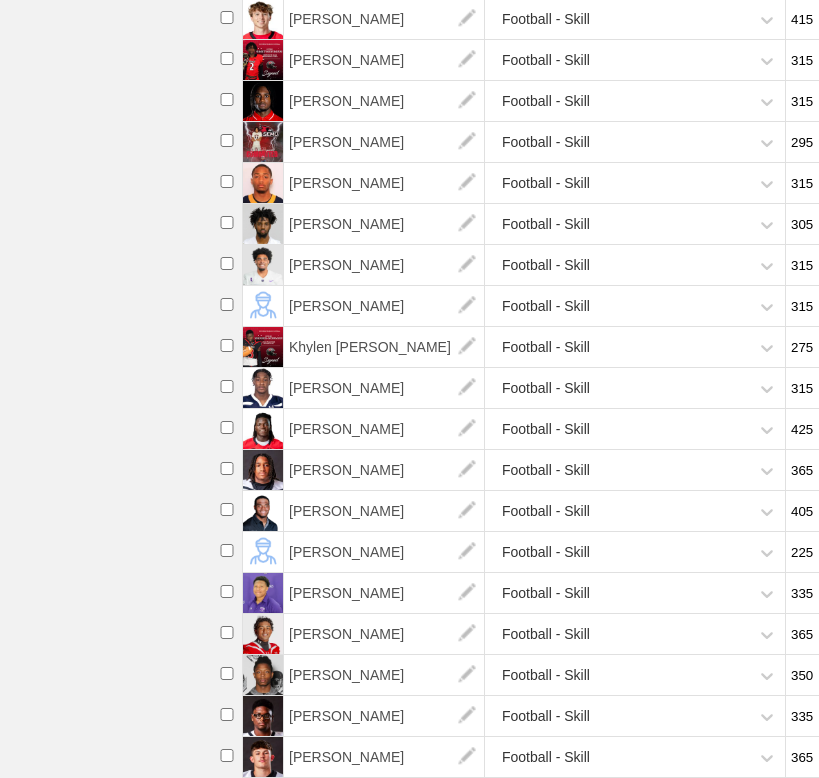 click on "225" at bounding box center [843, 552] 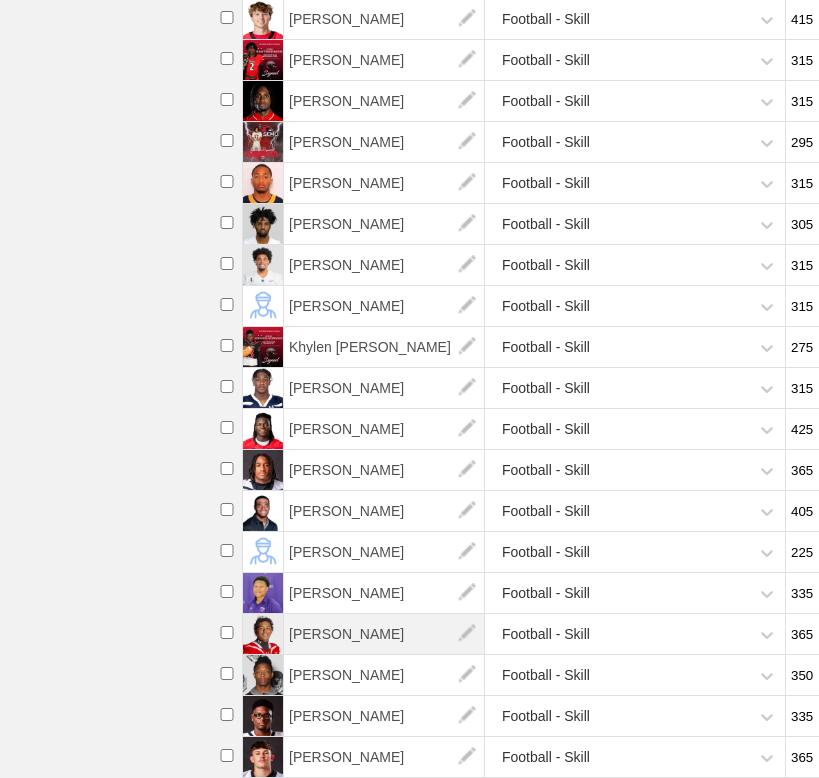 click on "[PERSON_NAME]" at bounding box center [384, 634] 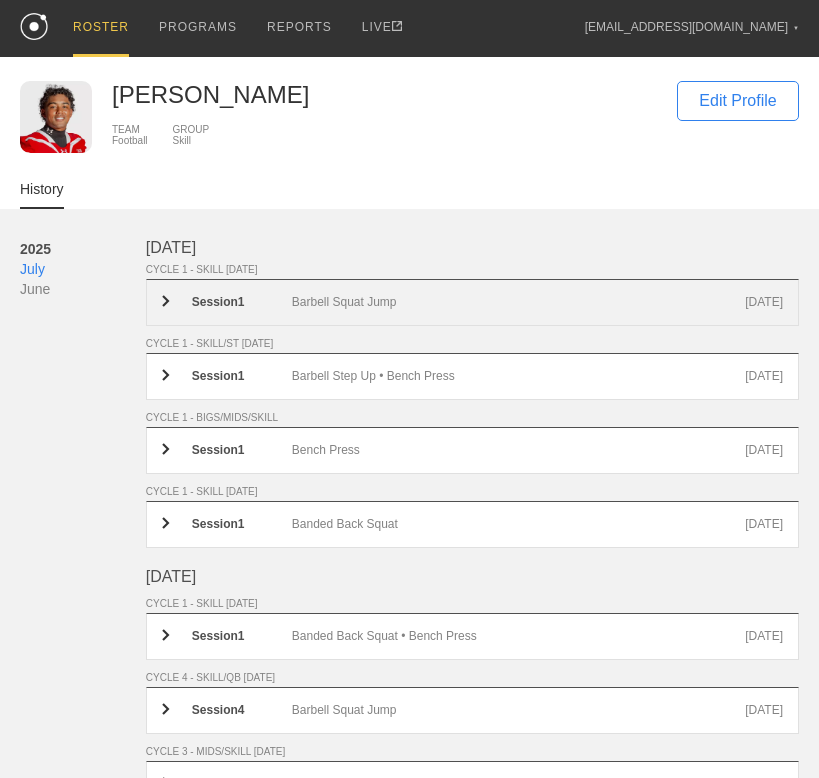 click on "Session  1 Barbell Squat Jump Jul 18th" at bounding box center [472, 302] 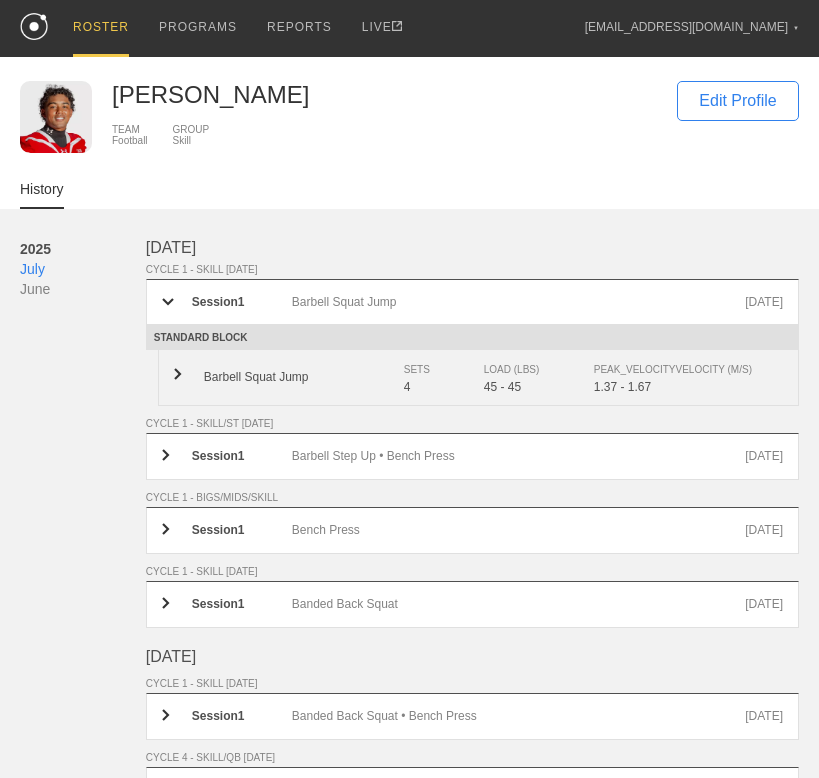 click on "Barbell Squat Jump" at bounding box center (304, 377) 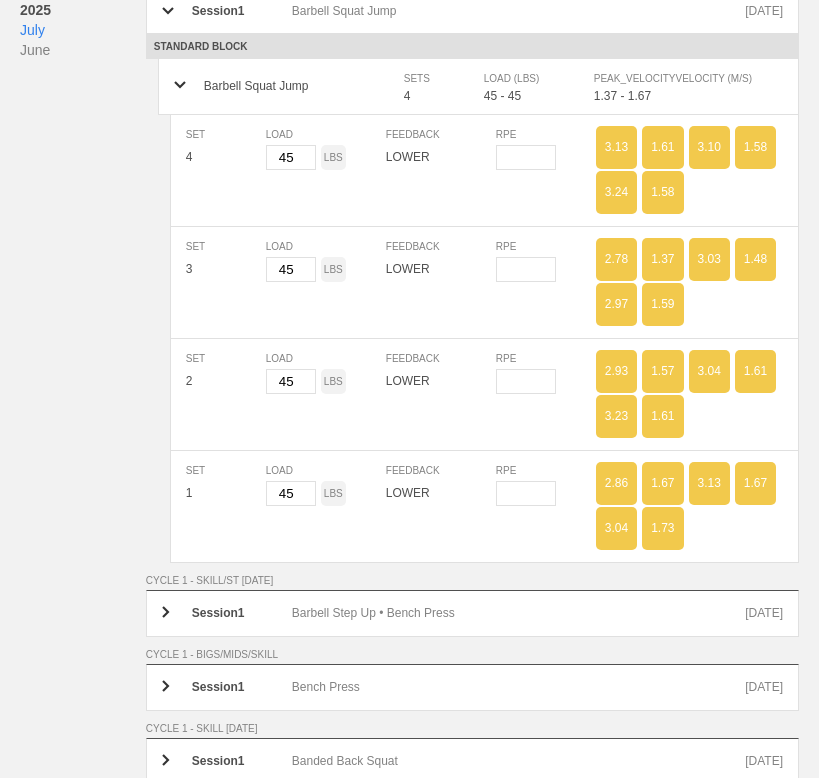 scroll, scrollTop: 295, scrollLeft: 0, axis: vertical 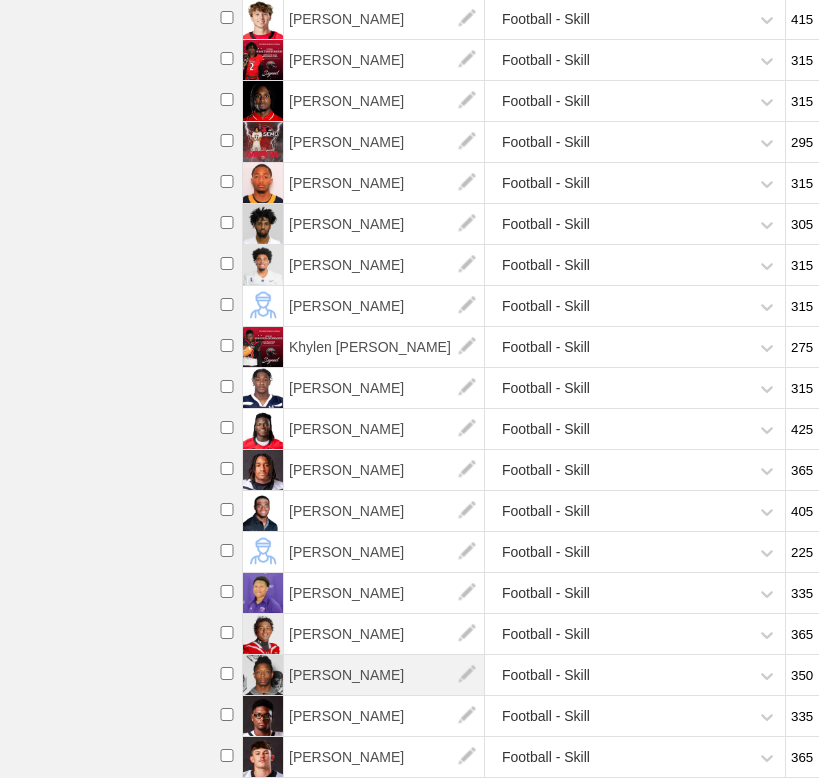 click on "[PERSON_NAME]" at bounding box center (384, 675) 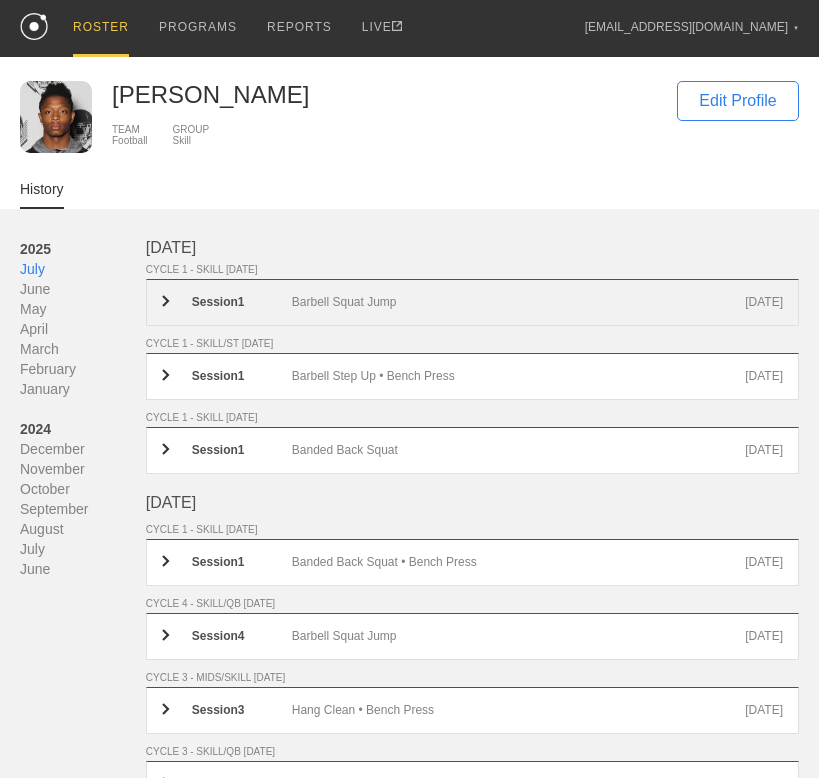 click on "Session  1 Barbell Squat Jump Jul 18th" at bounding box center (472, 302) 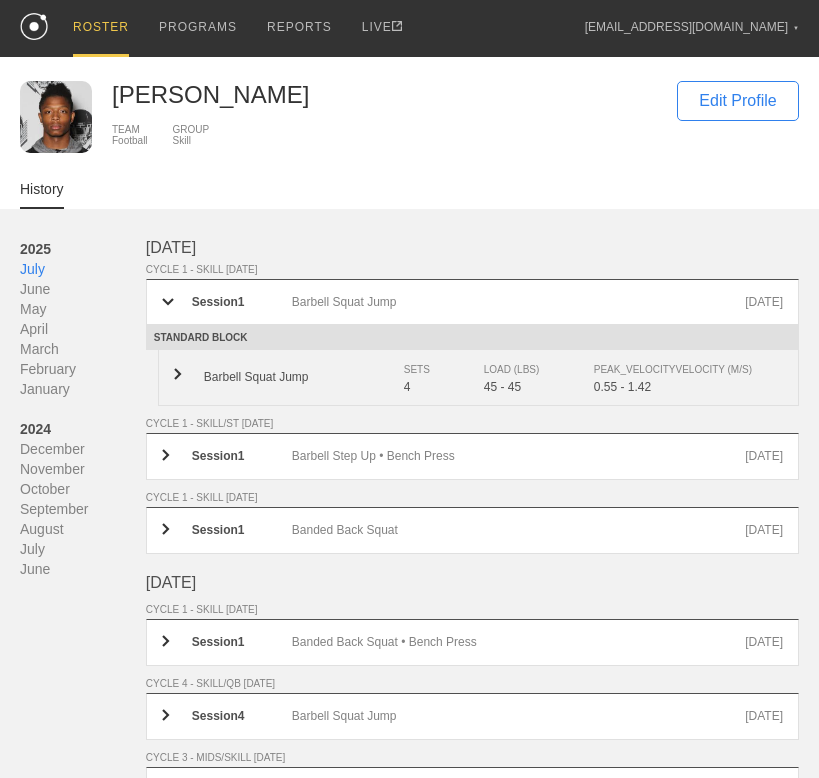 click on "Barbell Squat Jump" at bounding box center [304, 377] 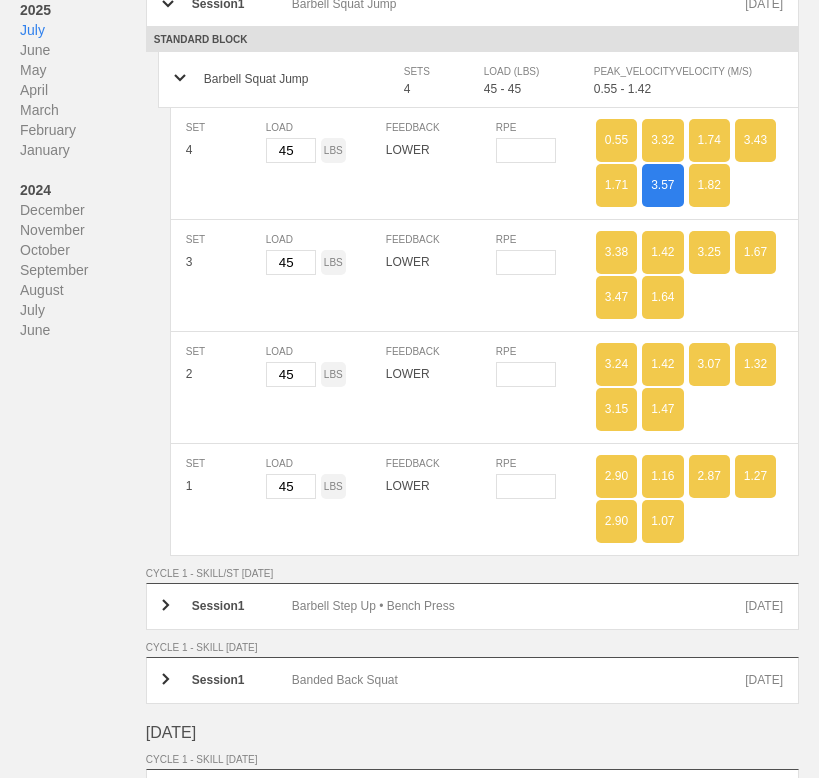 scroll, scrollTop: 260, scrollLeft: 0, axis: vertical 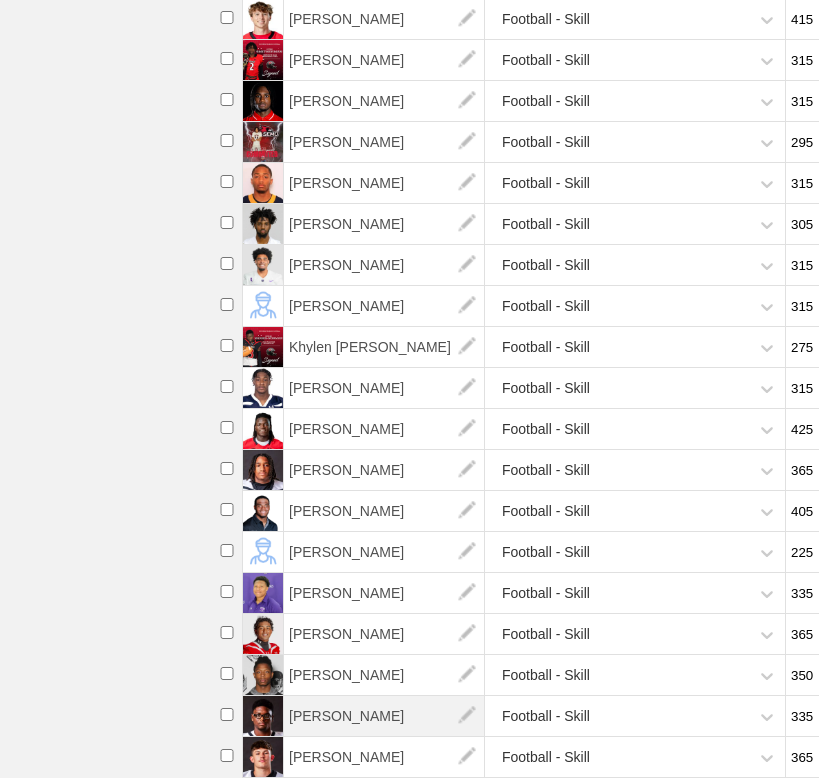 click on "[PERSON_NAME]" at bounding box center [384, 716] 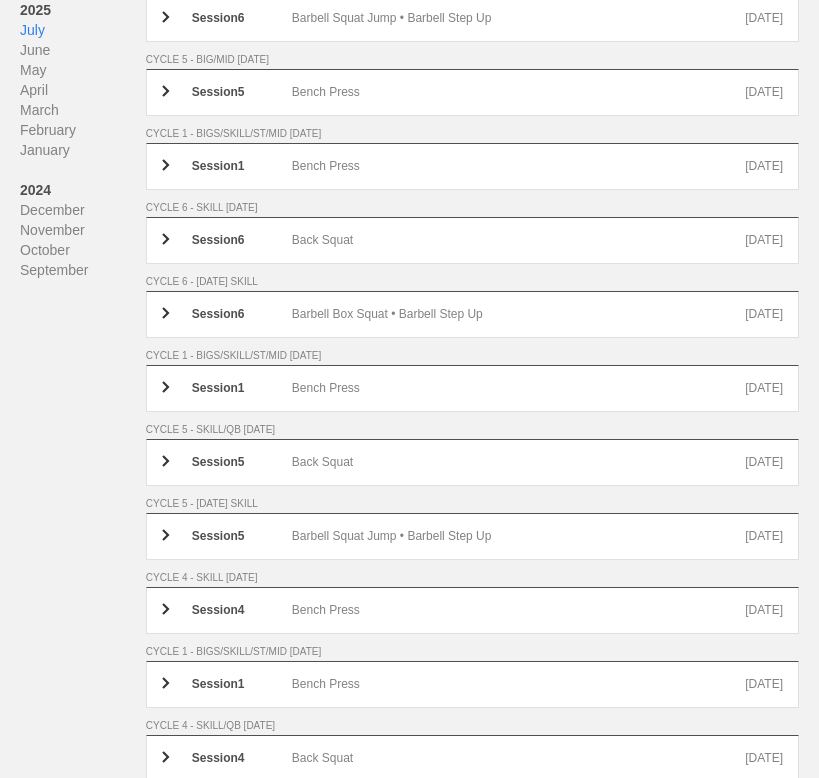 scroll, scrollTop: 0, scrollLeft: 0, axis: both 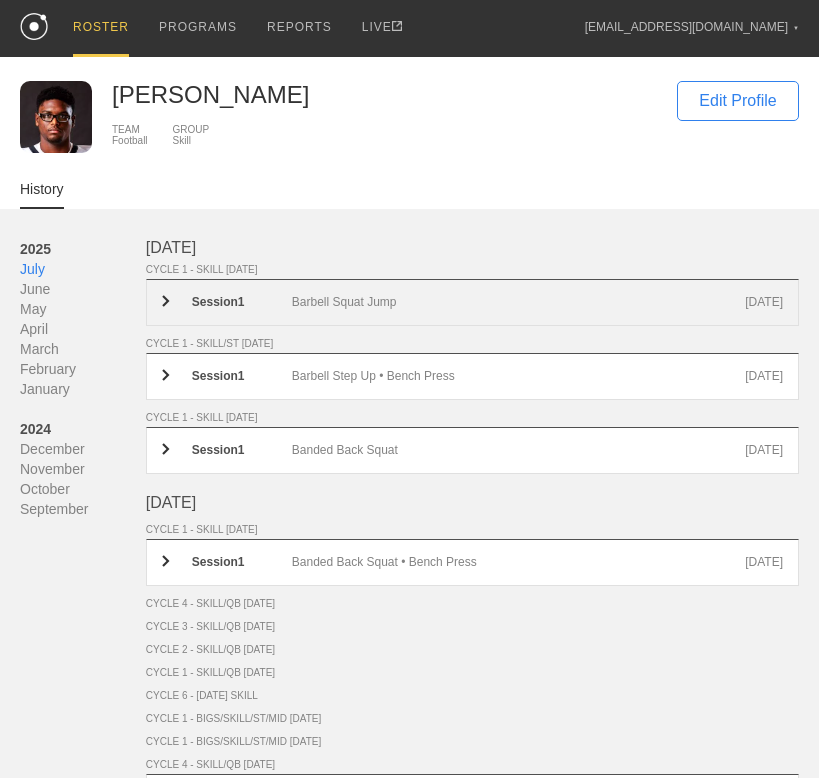 click on "Session  1 Barbell Squat Jump Jul 18th" at bounding box center [472, 302] 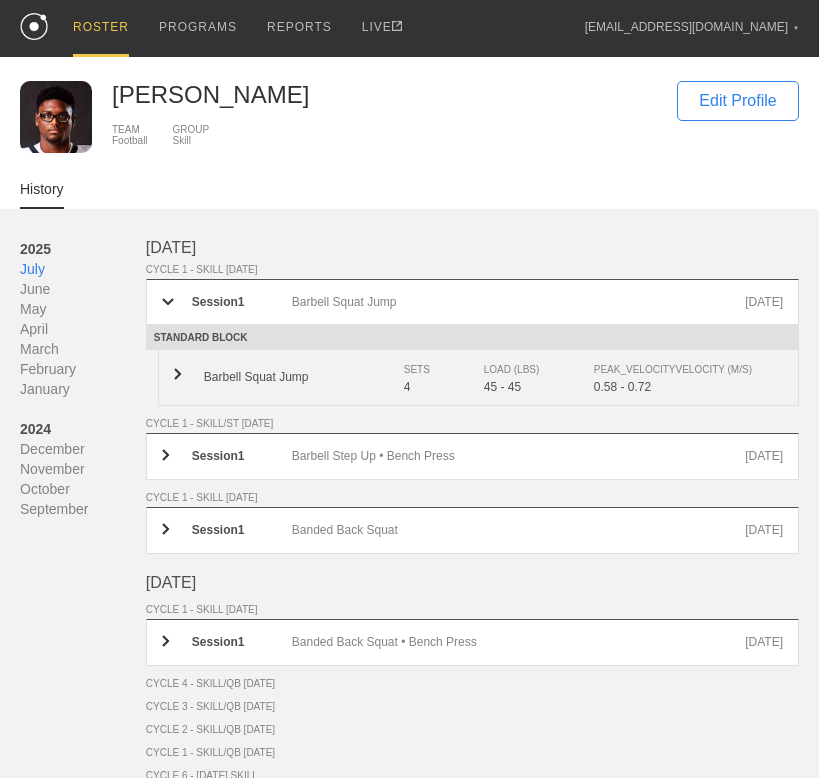 click on "Barbell Squat Jump" at bounding box center [304, 377] 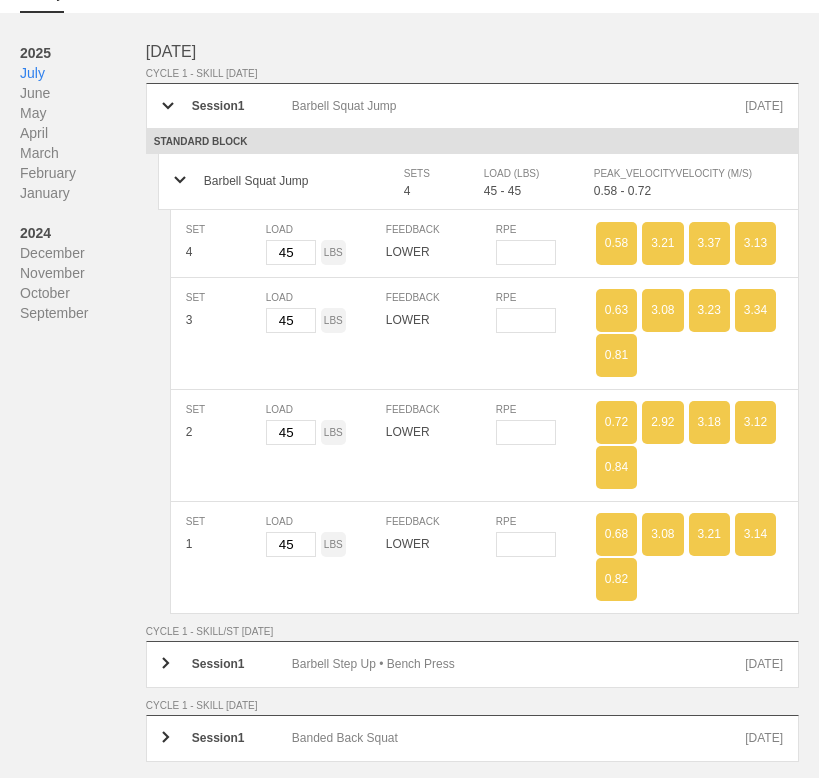 scroll, scrollTop: 193, scrollLeft: 0, axis: vertical 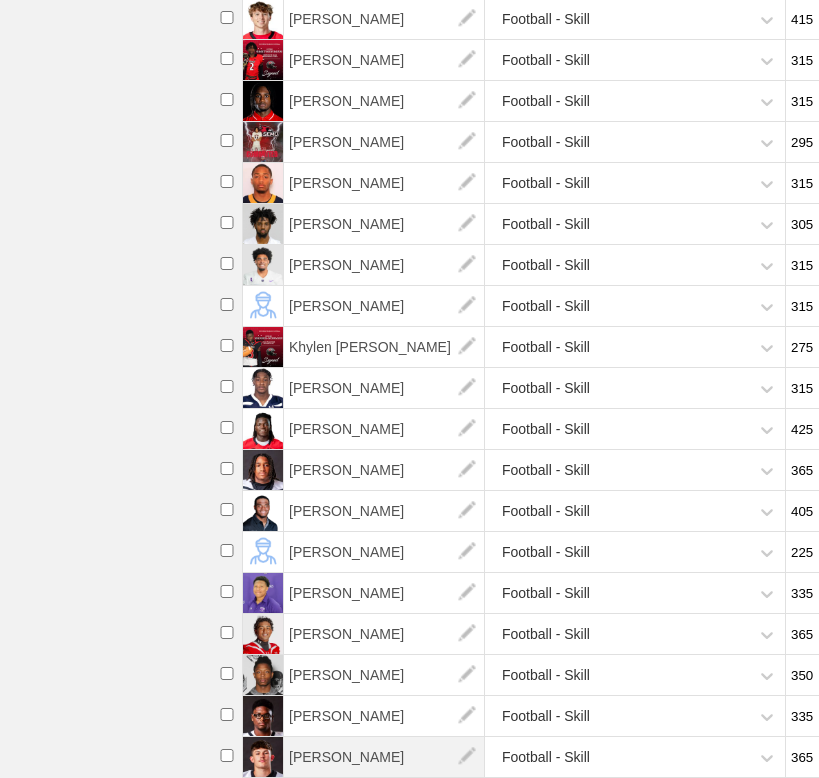 click on "[PERSON_NAME]" at bounding box center (384, 757) 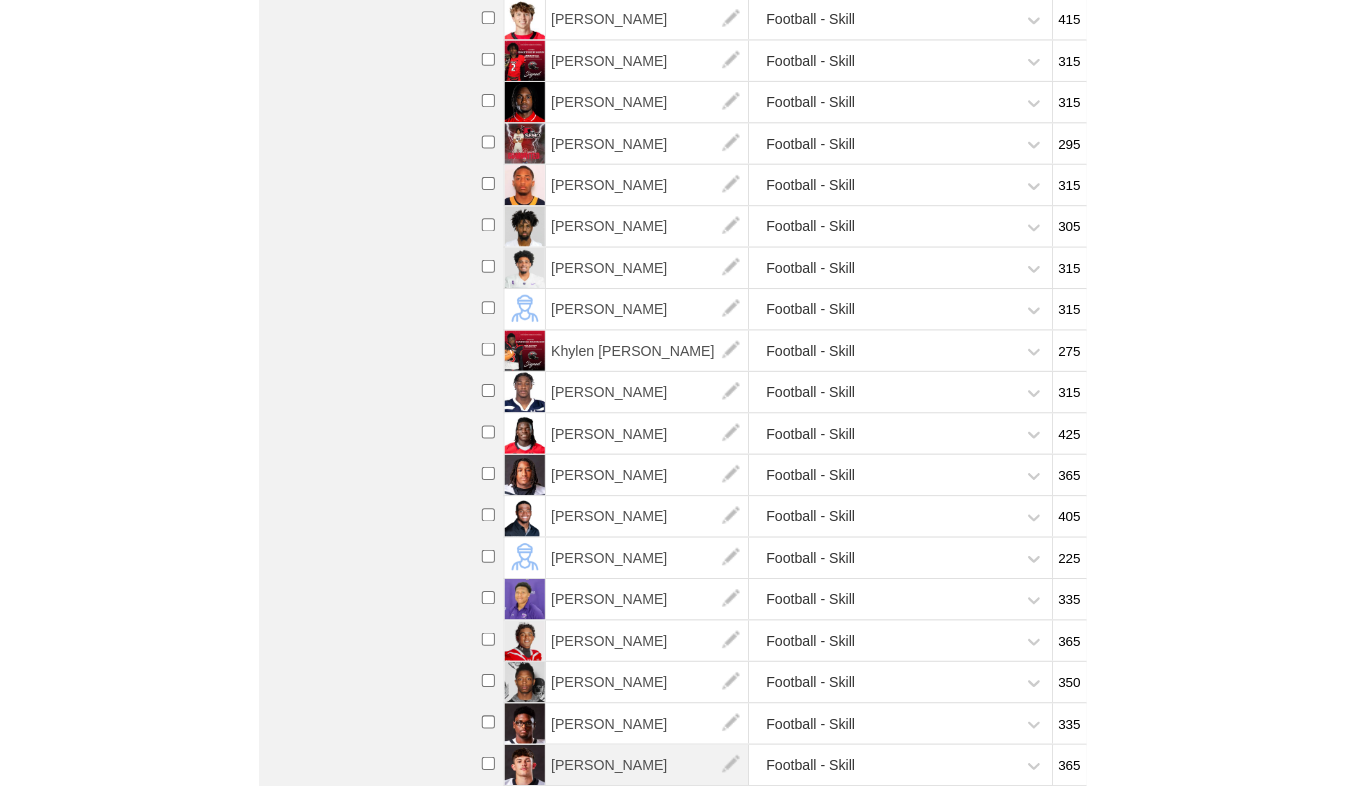 scroll, scrollTop: 0, scrollLeft: 0, axis: both 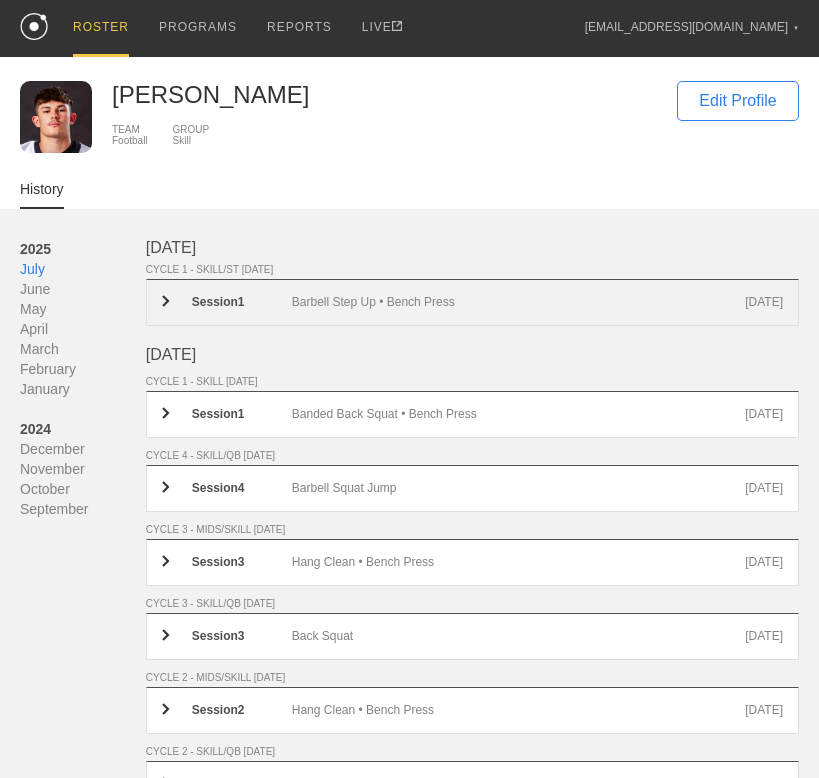 click on "Barbell Step Up • Bench Press" at bounding box center [518, 302] 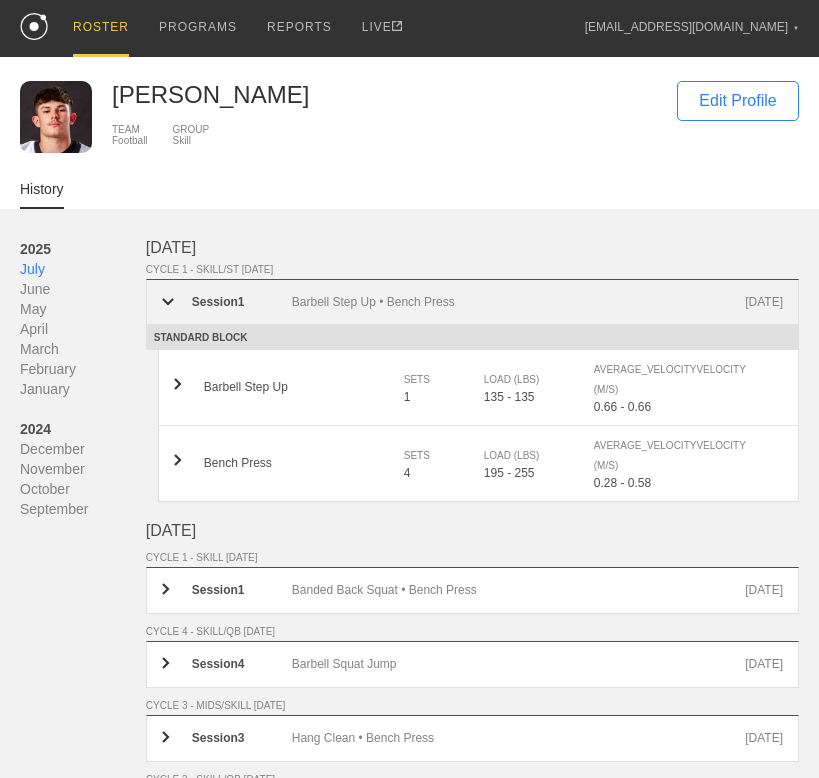 click on "Session  1 Barbell Step Up • Bench Press Jul 16th" at bounding box center (472, 302) 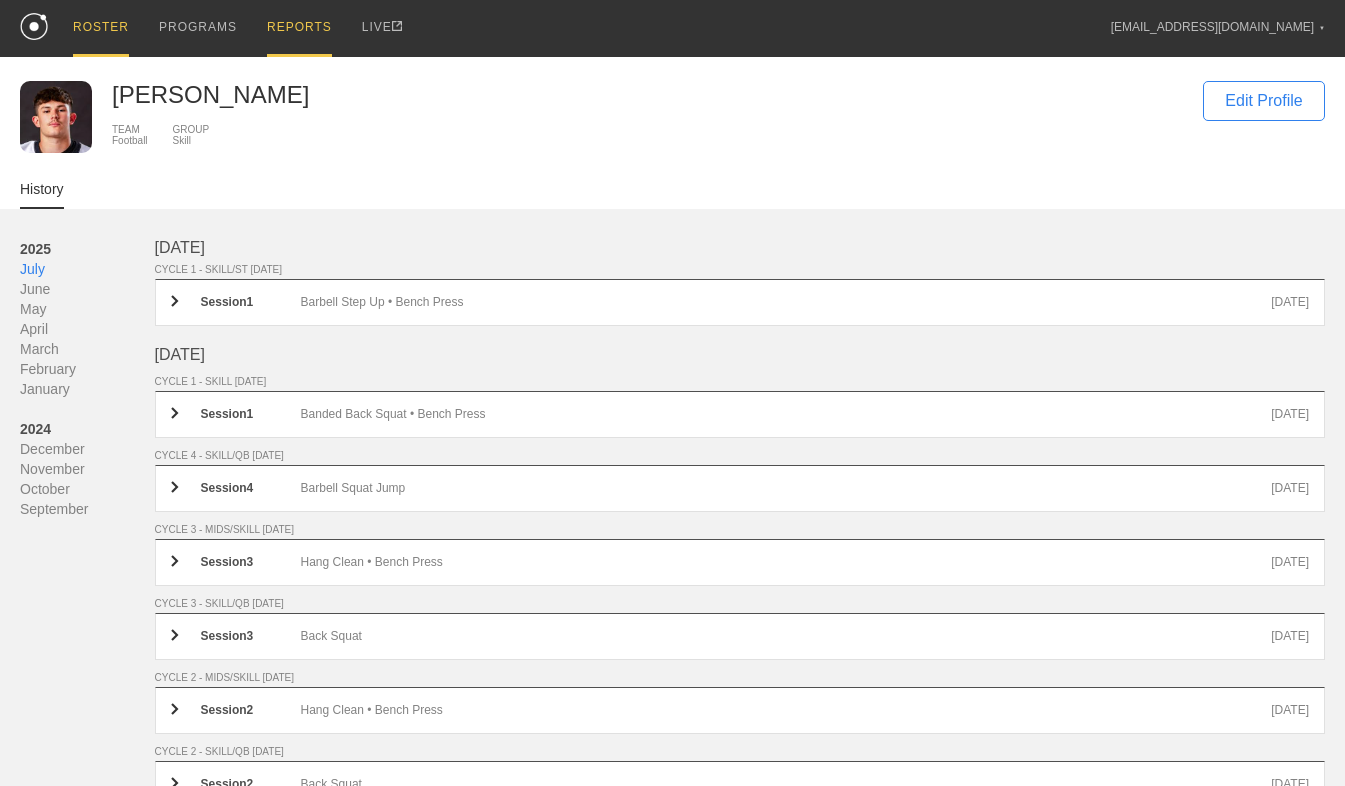 click on "REPORTS" at bounding box center (299, 28) 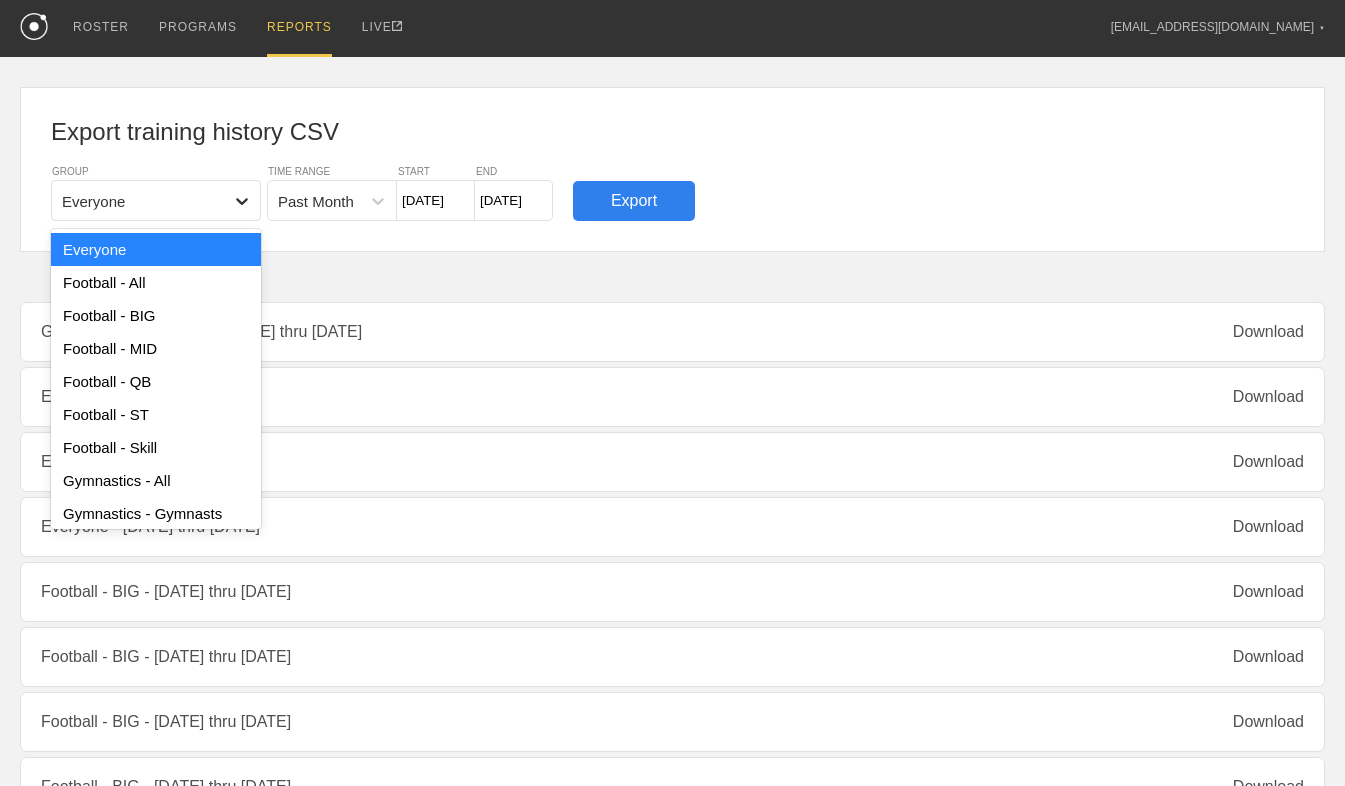 click at bounding box center [242, 201] 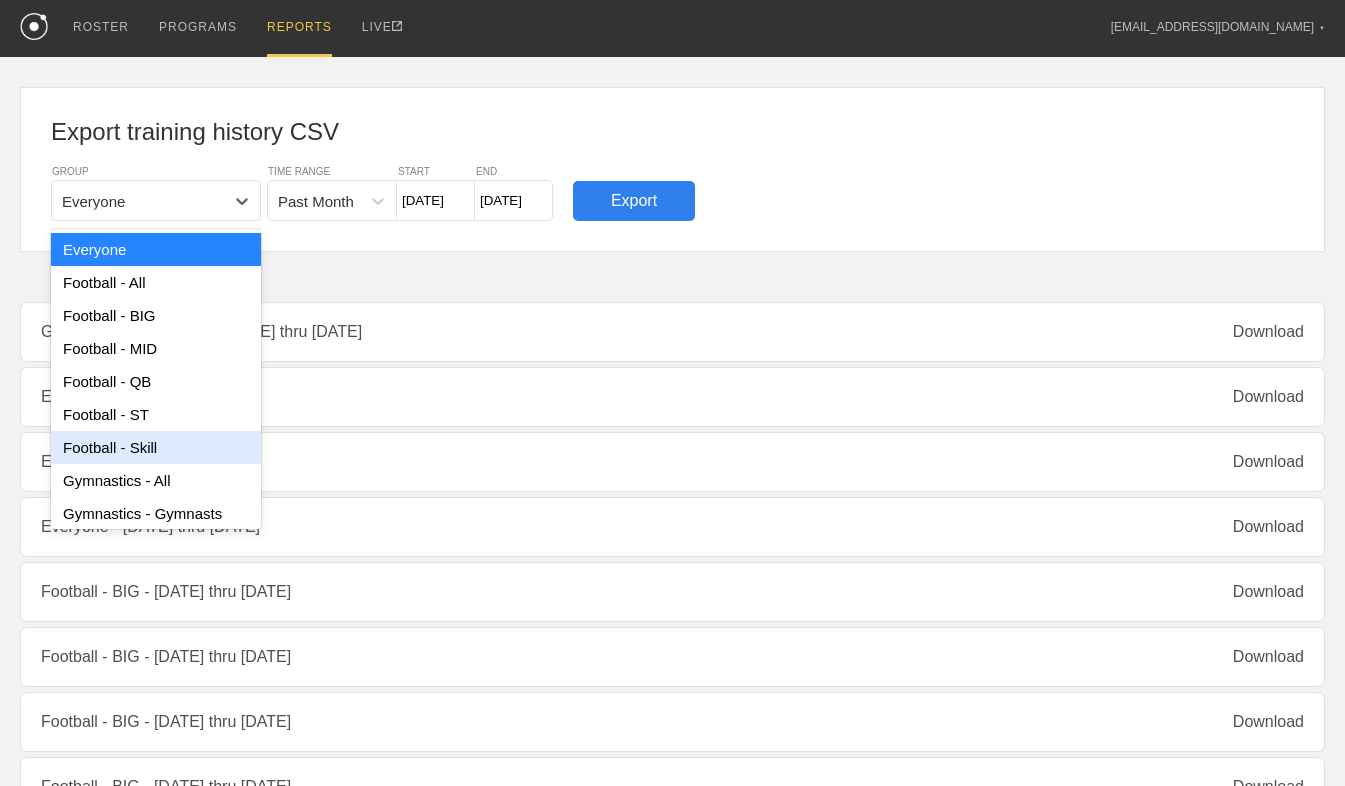 click on "Football - Skill" at bounding box center (156, 447) 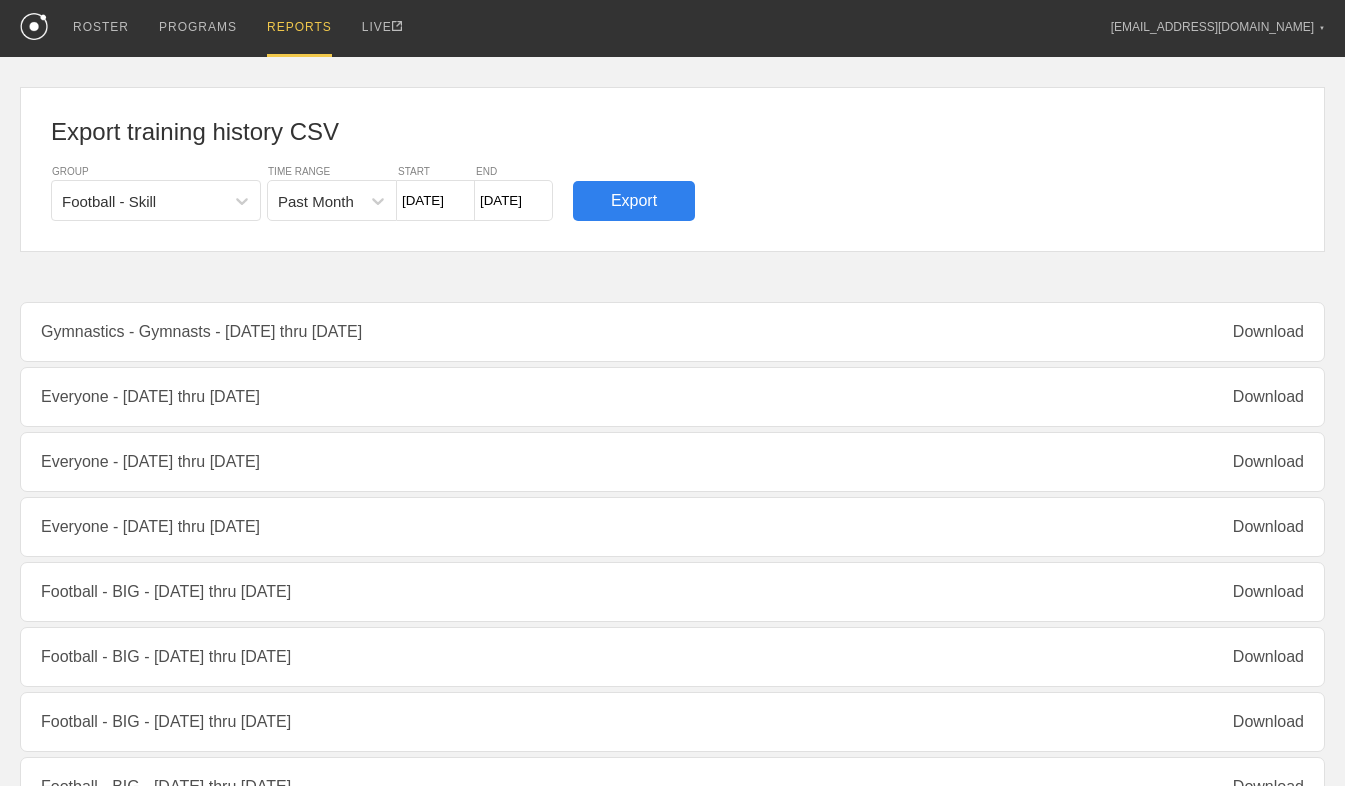 click on "Export training history CSV GROUP Football - Skill TIME RANGE Past Month START 6/9/25 END 7/9/25 Export Gymnastics - Gymnasts - Aug 10th thru Sep 9th Download Everyone - Aug 22nd thru Aug 28th Download Everyone - May 15th thru Jun 14th Download Everyone - May 15th thru Jun 14th Download Football - BIG - May 29th thru May 30th Download Football - BIG - May 29th thru May 29th Download Football - BIG - May 29th thru May 29th Download Football - BIG - May 28th thru May 28th Download" at bounding box center (672, 437) 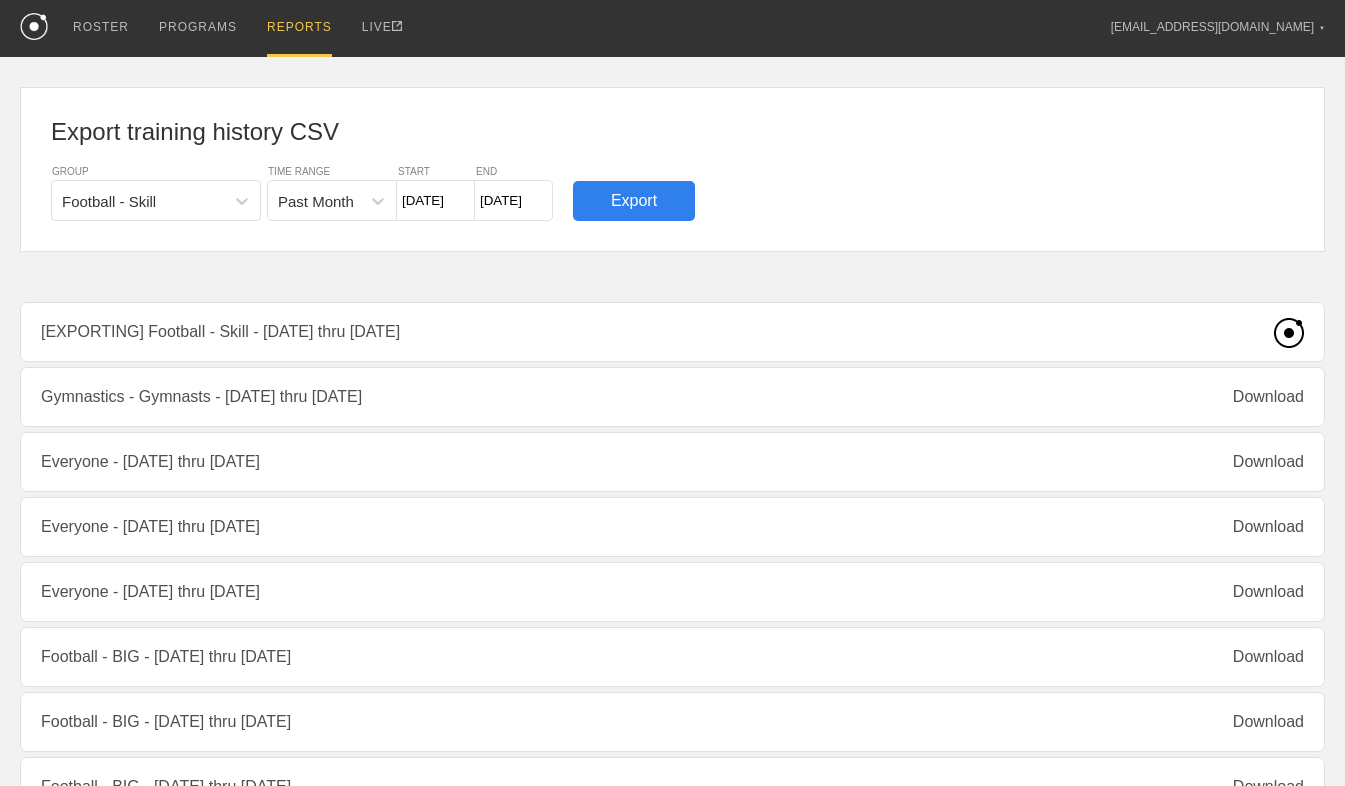 click on "Export training history CSV GROUP Football - Skill TIME RANGE Past Month START 6/9/25 END 7/9/25 Export [EXPORTING] Football - Skill - Jun 9th thru Jul 9th Gymnastics - Gymnasts - Aug 10th thru Sep 9th Download Everyone - Aug 22nd thru Aug 28th Download Everyone - May 15th thru Jun 14th Download Everyone - May 15th thru Jun 14th Download Football - BIG - May 29th thru May 30th Download Football - BIG - May 29th thru May 29th Download Football - BIG - May 29th thru May 29th Download Football - BIG - May 28th thru May 28th Download" at bounding box center (672, 469) 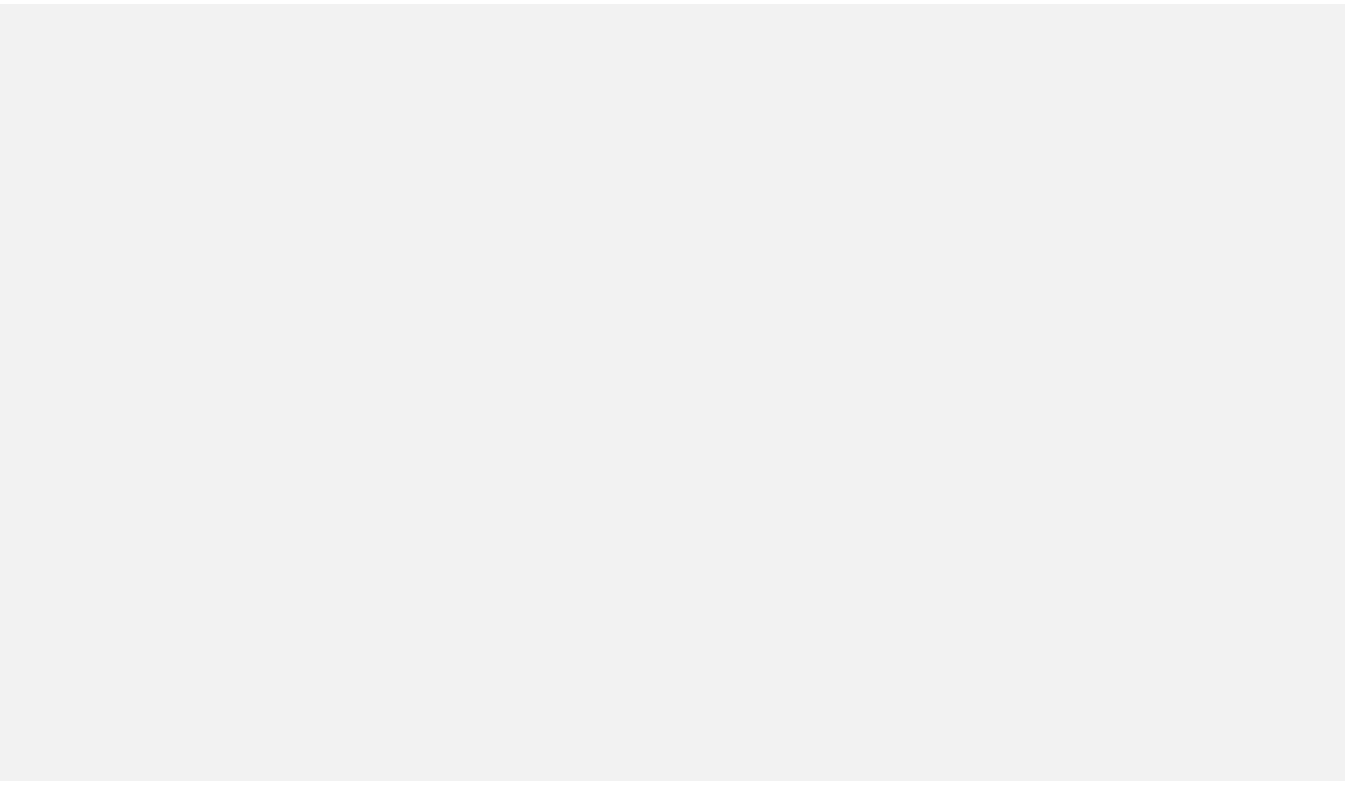 scroll, scrollTop: 0, scrollLeft: 0, axis: both 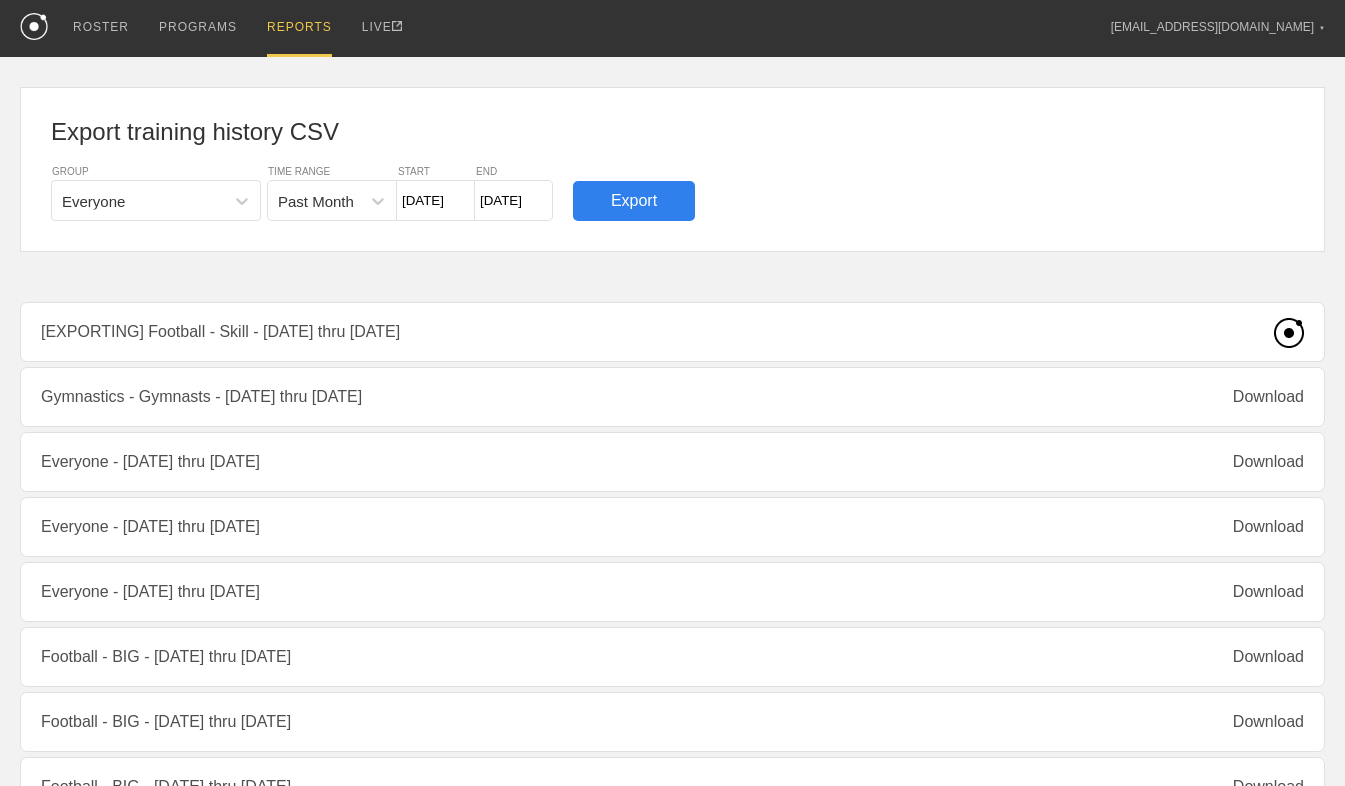 click on "Export training history CSV GROUP Everyone TIME RANGE Past Month START [DATE] END [DATE] Export [EXPORTING] Football - Skill - [DATE] thru [DATE] Gymnastics - Gymnasts - [DATE] thru [DATE] Download Everyone - [DATE] thru [DATE] Download Everyone - [DATE] thru [DATE] Download Everyone - [DATE] thru [DATE] Download Football - BIG - [DATE] thru [DATE] Download Football - BIG - [DATE] thru [DATE] Download Football - BIG - [DATE] thru [DATE] Download Football - BIG - [DATE] thru [DATE] Download" at bounding box center [672, 469] 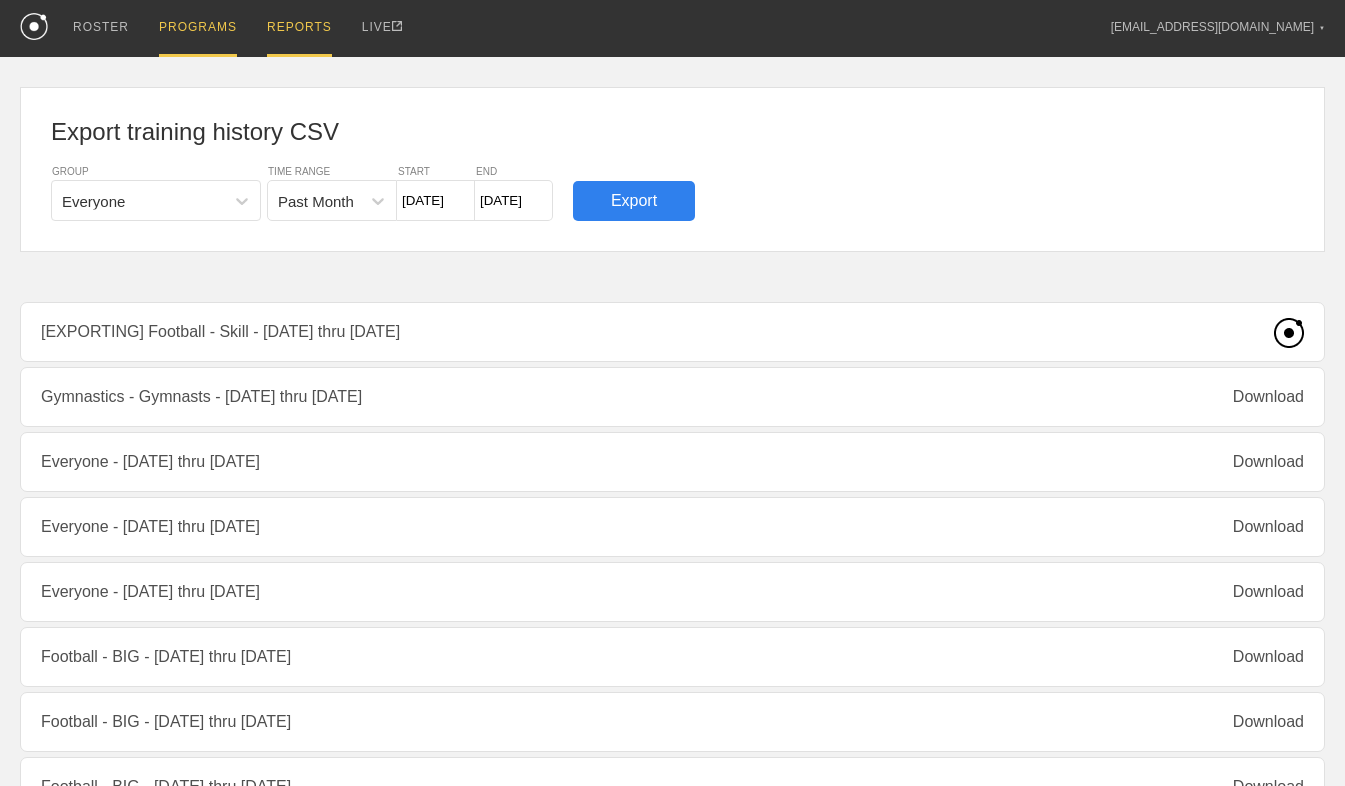 click on "PROGRAMS" at bounding box center (198, 28) 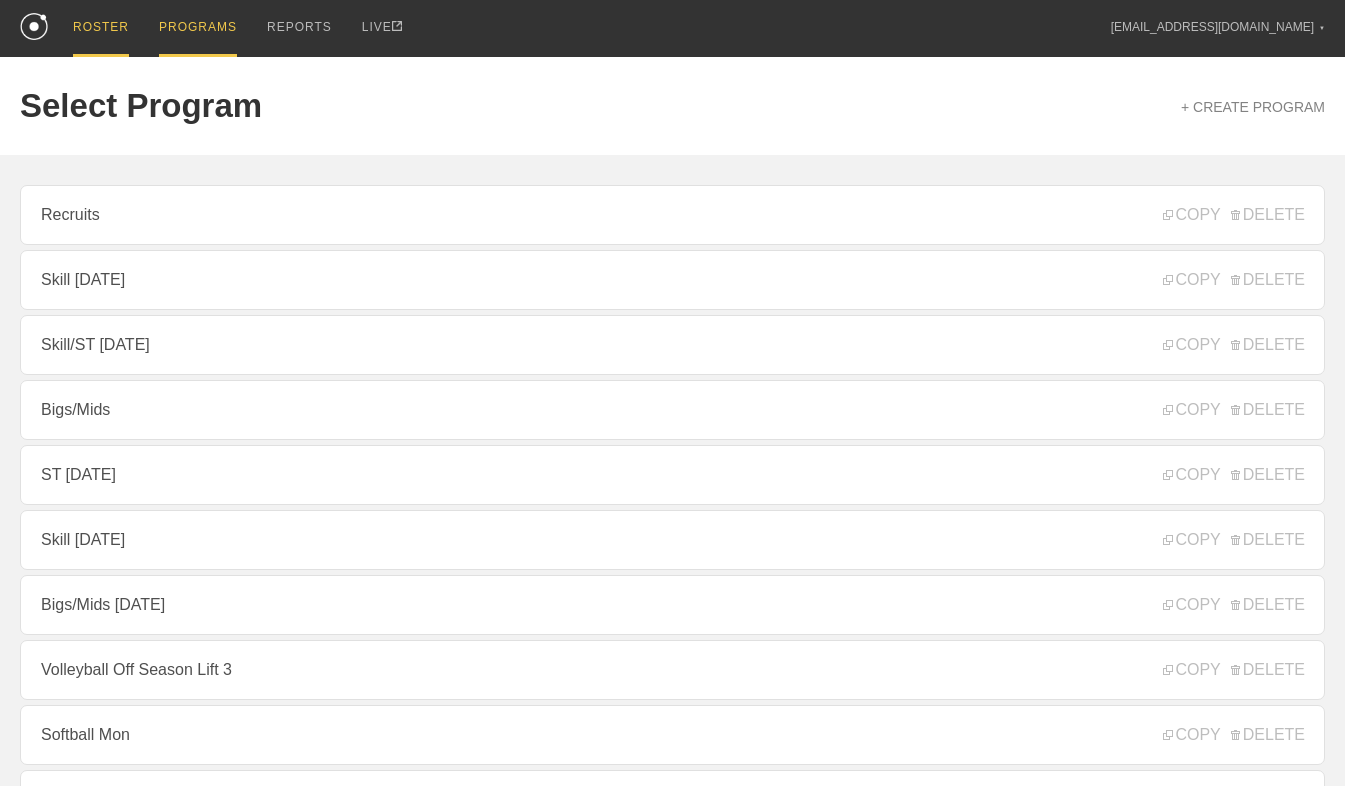 click on "ROSTER" at bounding box center [101, 28] 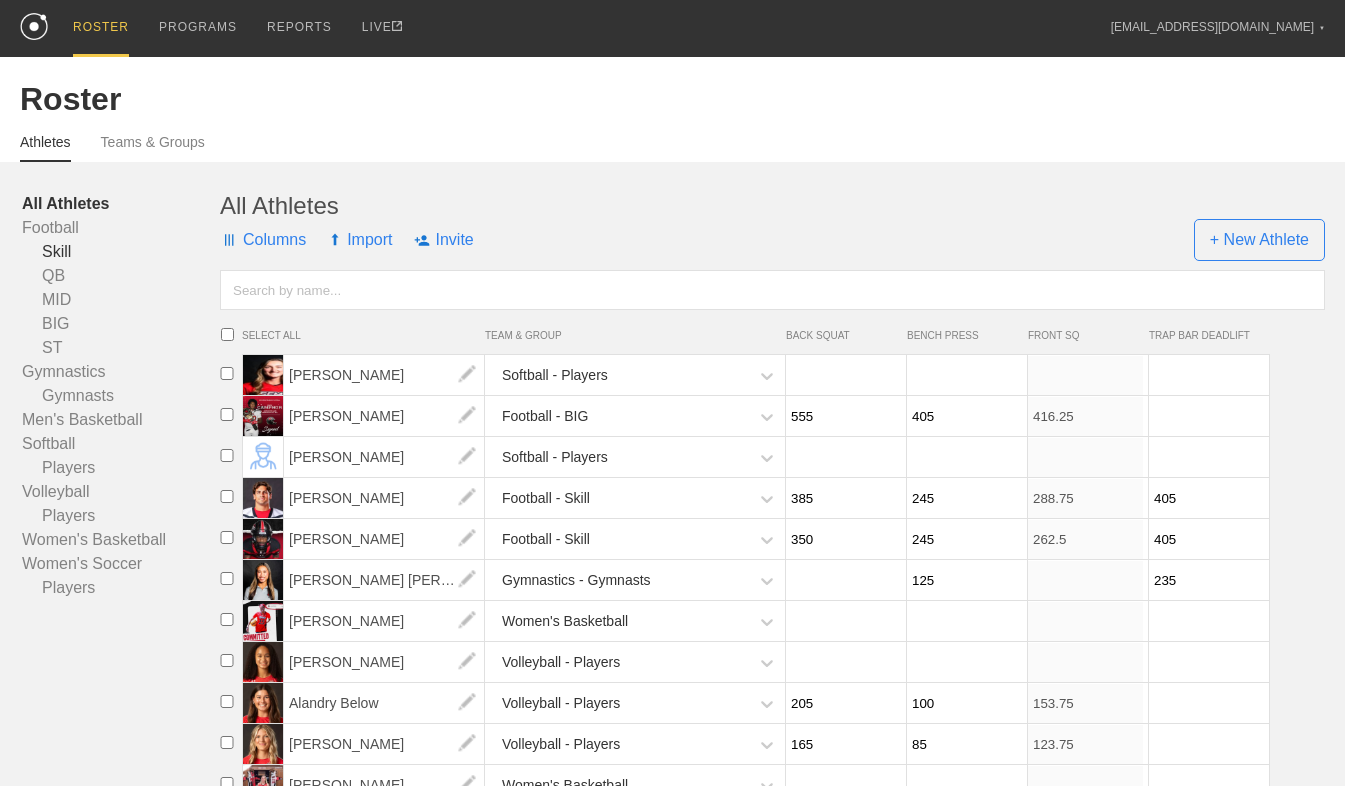 click on "Skill" at bounding box center (121, 252) 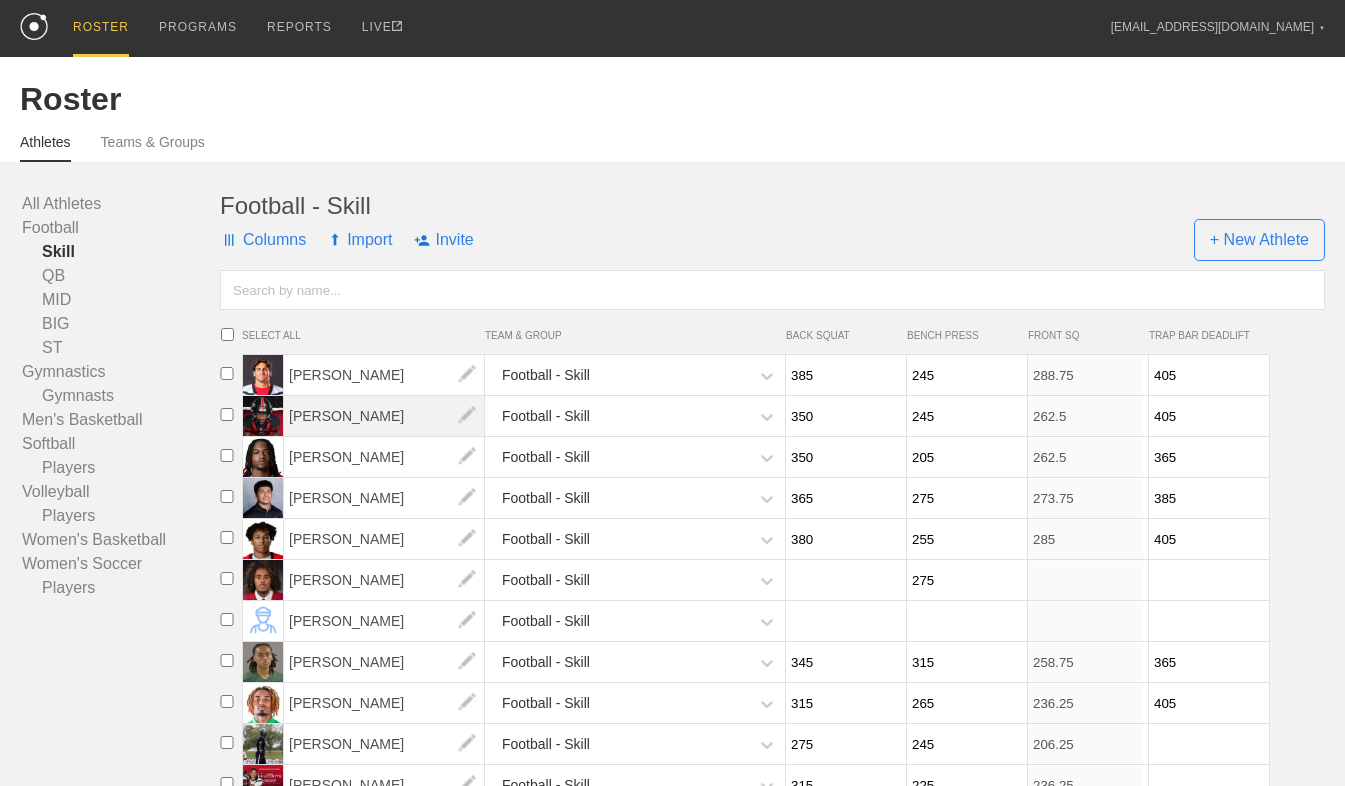 click on "[PERSON_NAME]" at bounding box center [384, 416] 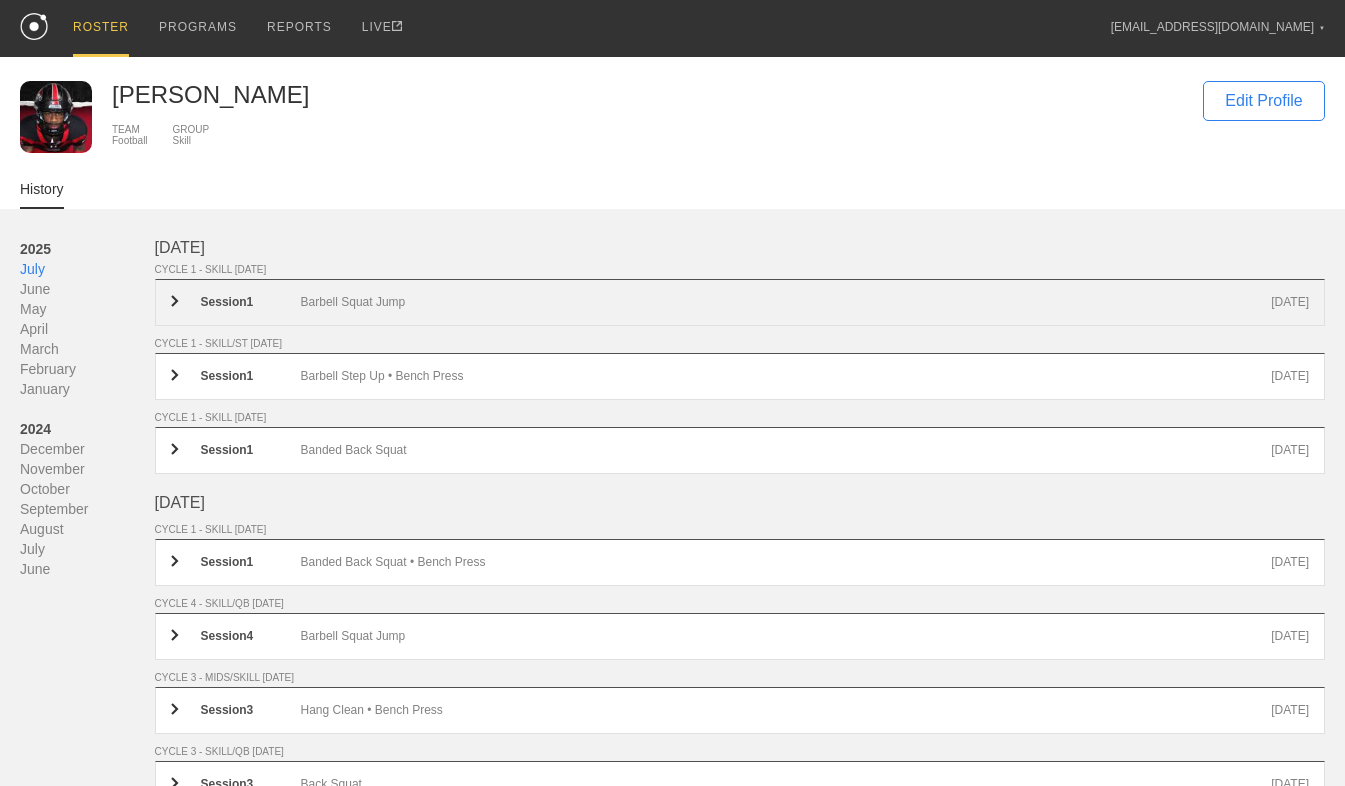 click on "Barbell Squat Jump" at bounding box center (786, 302) 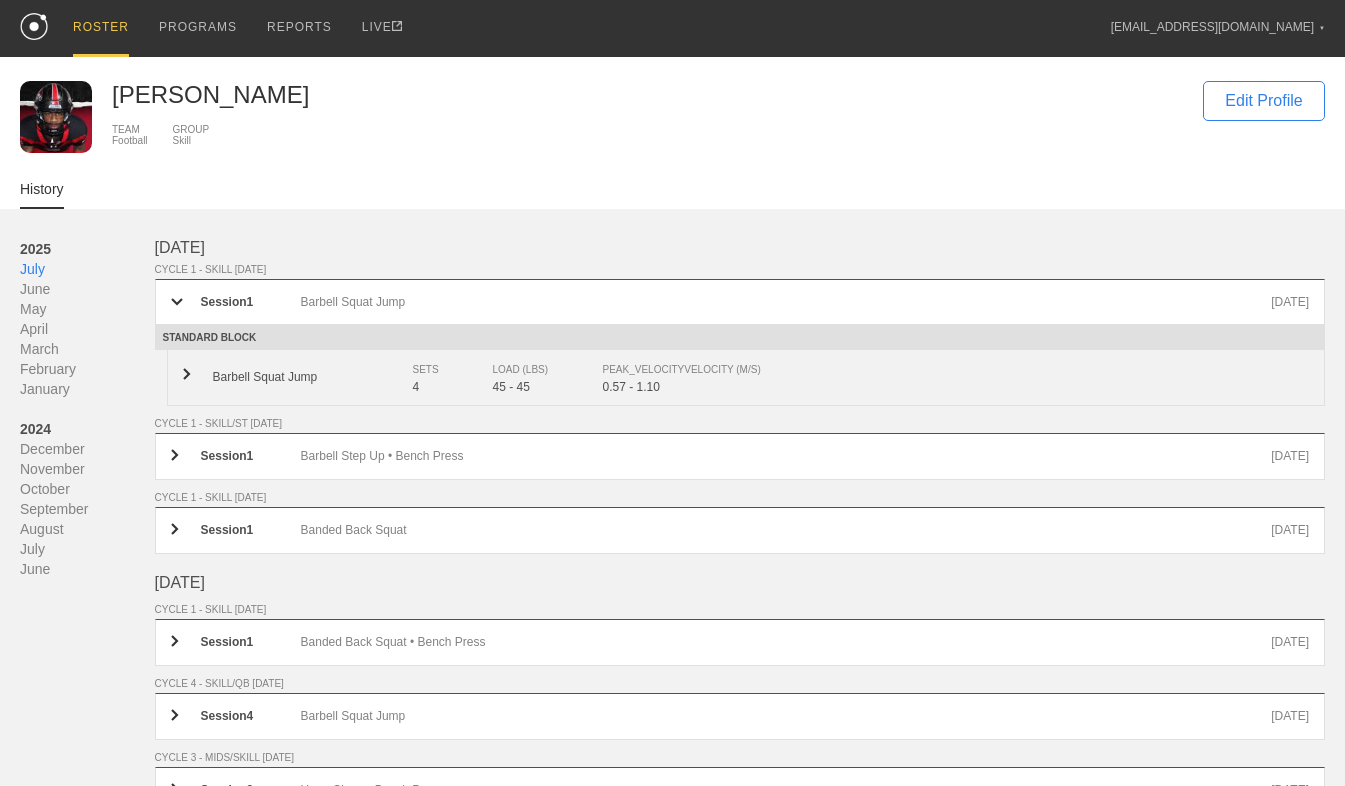 click on "4" at bounding box center (453, 387) 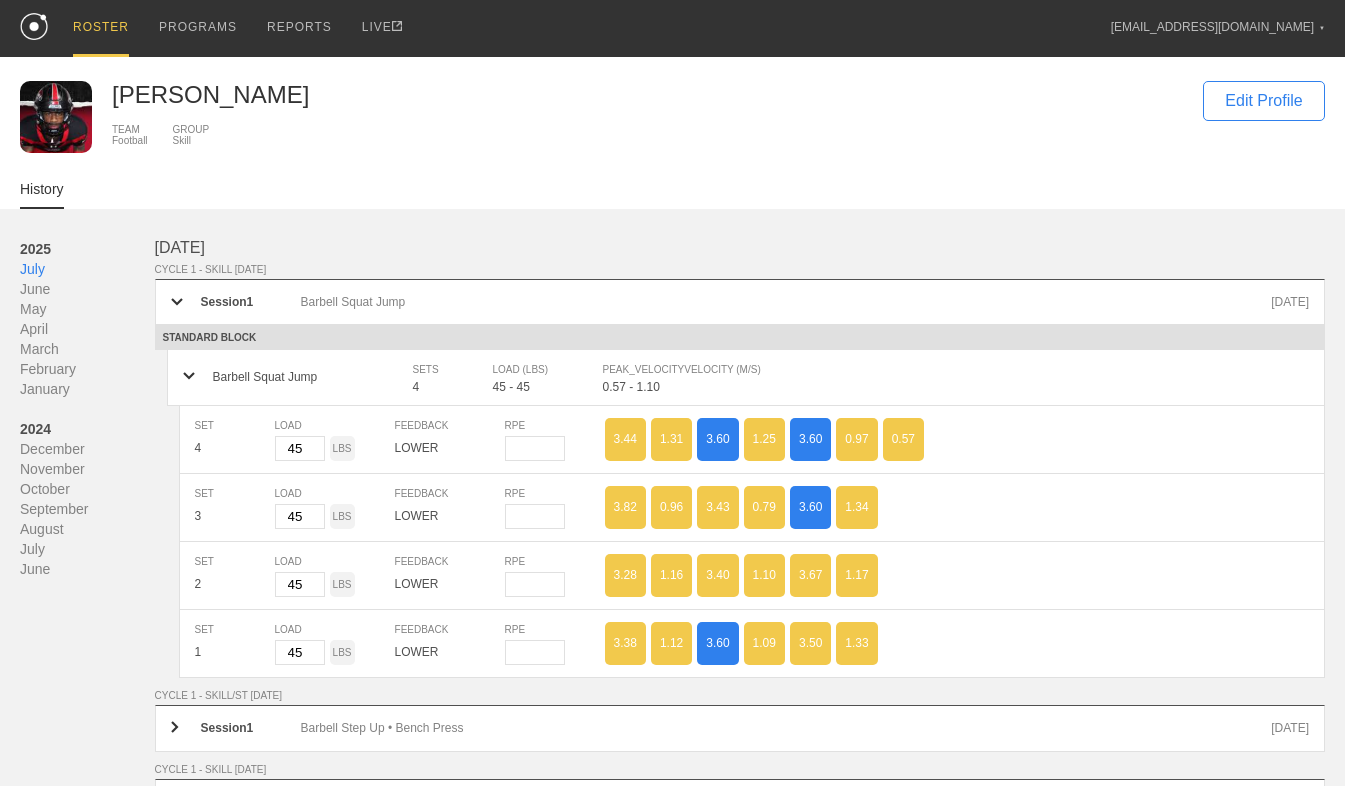 click on "[DATE] June May April March February January [DATE] November October September August July June [DATE] CYCLE 1 - SKILL [DATE] Session  1 Barbell Squat Jump [DATE] STANDARD BLOCK Barbell Squat Jump SETS 4 LOAD (LBS) 45 - 45 PEAK_VELOCITY  VELOCITY (M/S) 0.57 - 1.10 SET 4 LOAD 45 LBS FEEDBACK LOWER RPE 3.44 1.31 3.60 1.25 3.60 0.97 0.57 SET 3 LOAD 45 LBS FEEDBACK LOWER RPE 3.82 0.96 3.43 0.79 3.60 1.34 SET 2 LOAD 45 LBS FEEDBACK LOWER RPE 3.28 1.16 3.40 1.10 3.67 1.17 SET 1 LOAD 45 LBS FEEDBACK LOWER RPE 3.38 1.12 3.60 1.09 3.50 1.33 CYCLE 1 - SKILL/ST [DATE] Session  1 Barbell Step Up • Bench Press [DATE] CYCLE 1 - SKILL [DATE] Session  1 Banded Back Squat [DATE] [DATE] CYCLE 1 - SKILL [DATE] Session  1 Banded Back Squat • Bench Press [DATE] CYCLE 4 - SKILL/QB [DATE] Session  4 Barbell Squat Jump [DATE] CYCLE 3 - MIDS/SKILL [DATE] Session  3 Hang Clean • Bench Press [DATE] CYCLE 3 - SKILL/QB [DATE] Session  3 Back Squat [DATE] CYCLE 2 - MIDS/SKILL [DATE] Session  2 2 1" at bounding box center [672, 1906] 